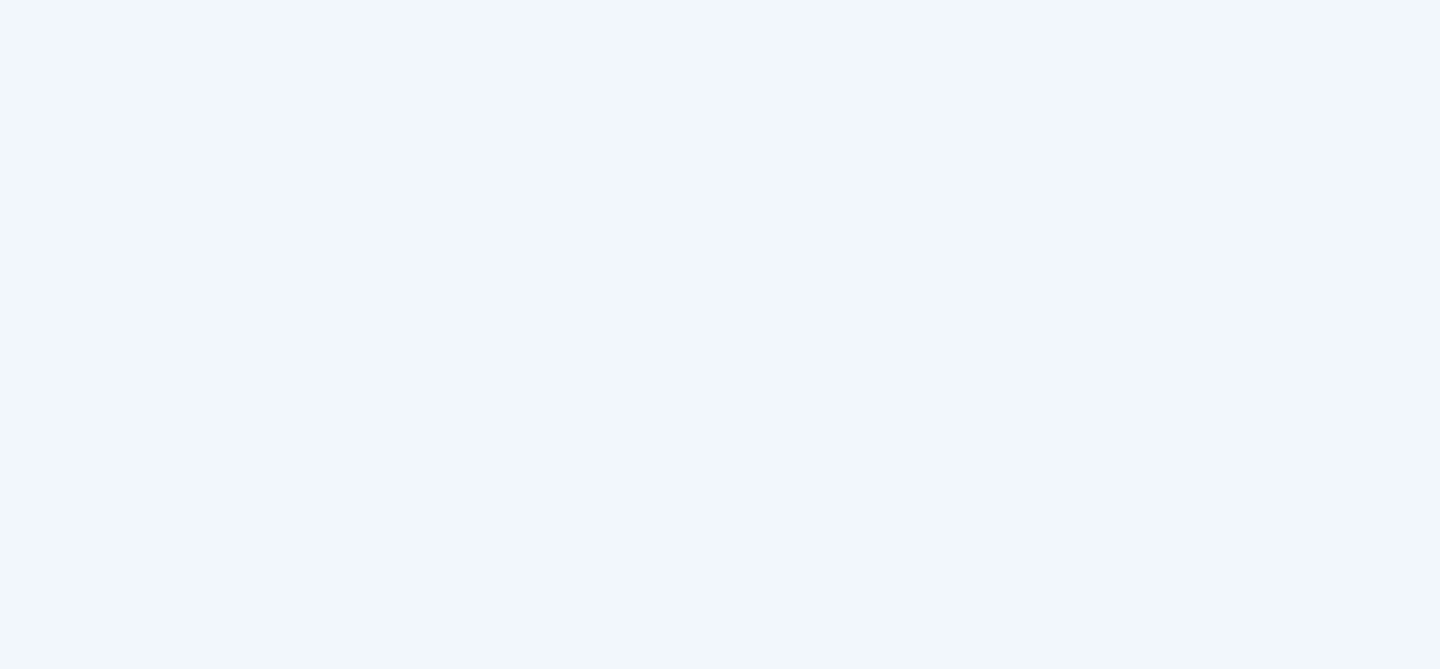 scroll, scrollTop: 0, scrollLeft: 0, axis: both 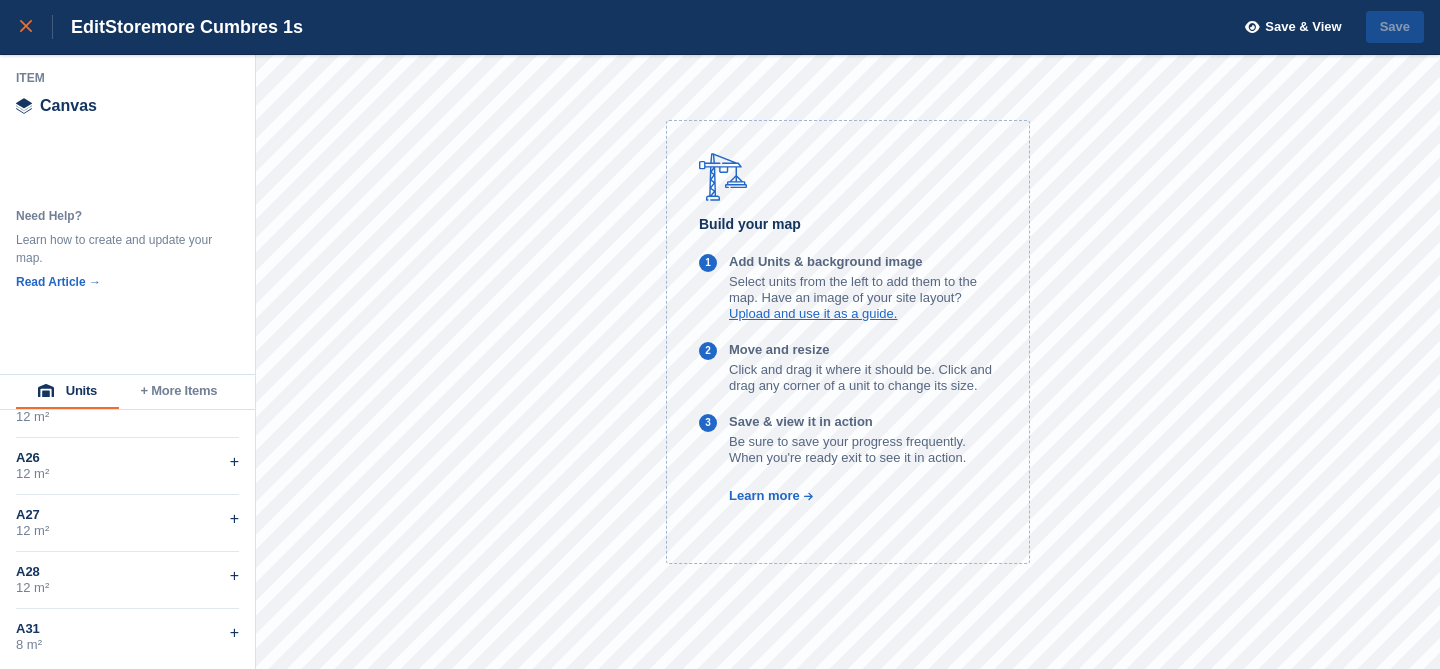 click 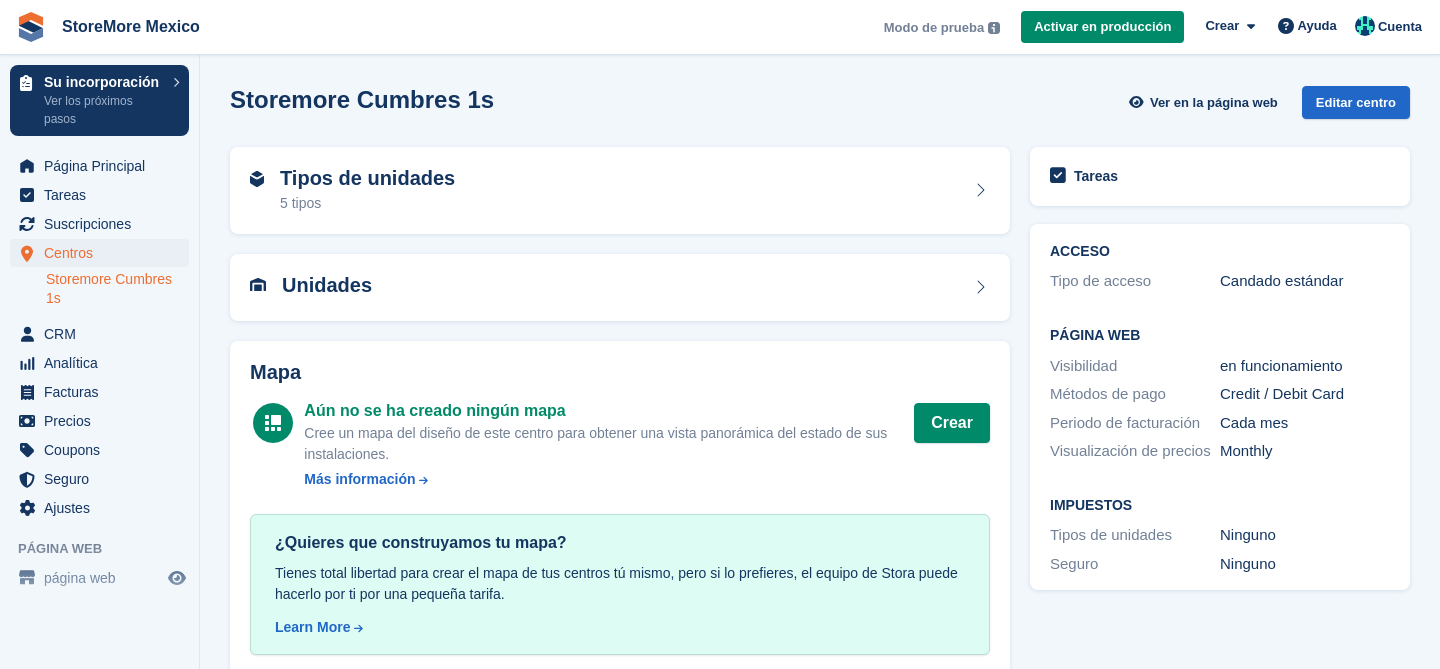 scroll, scrollTop: 0, scrollLeft: 0, axis: both 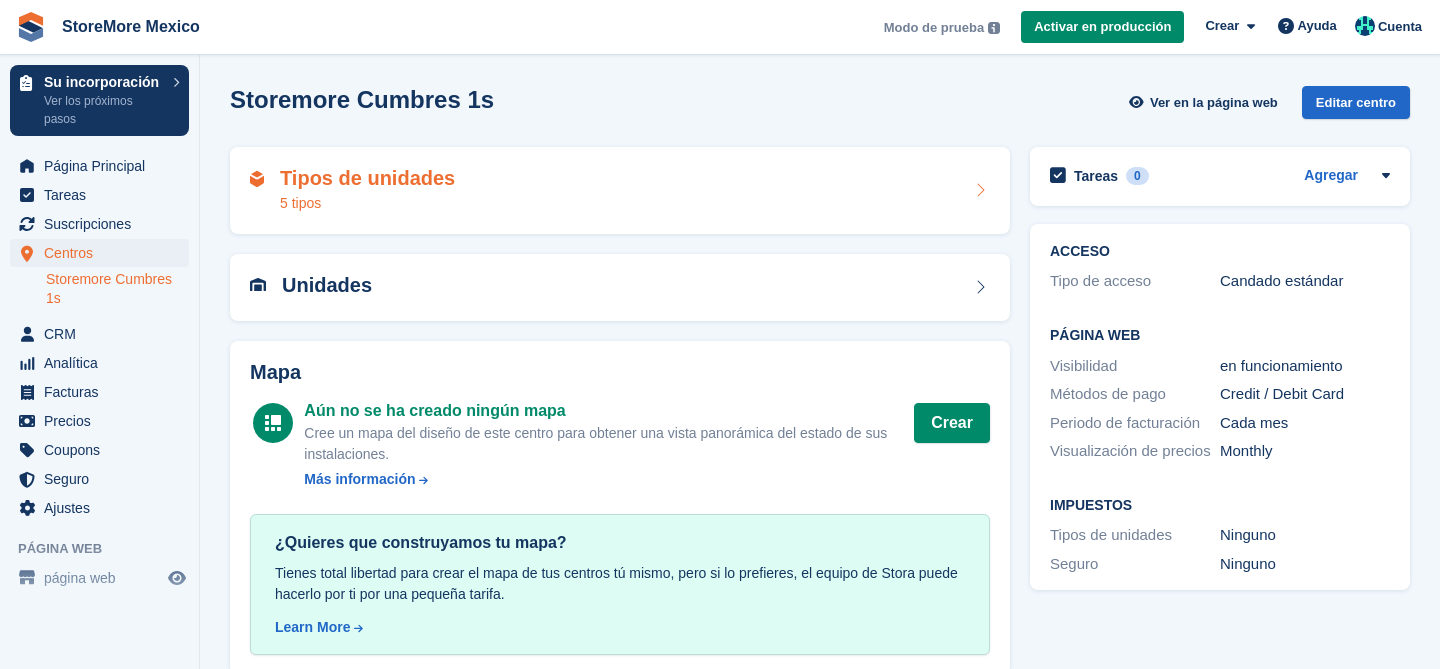 click on "Tipos de unidades" at bounding box center (367, 178) 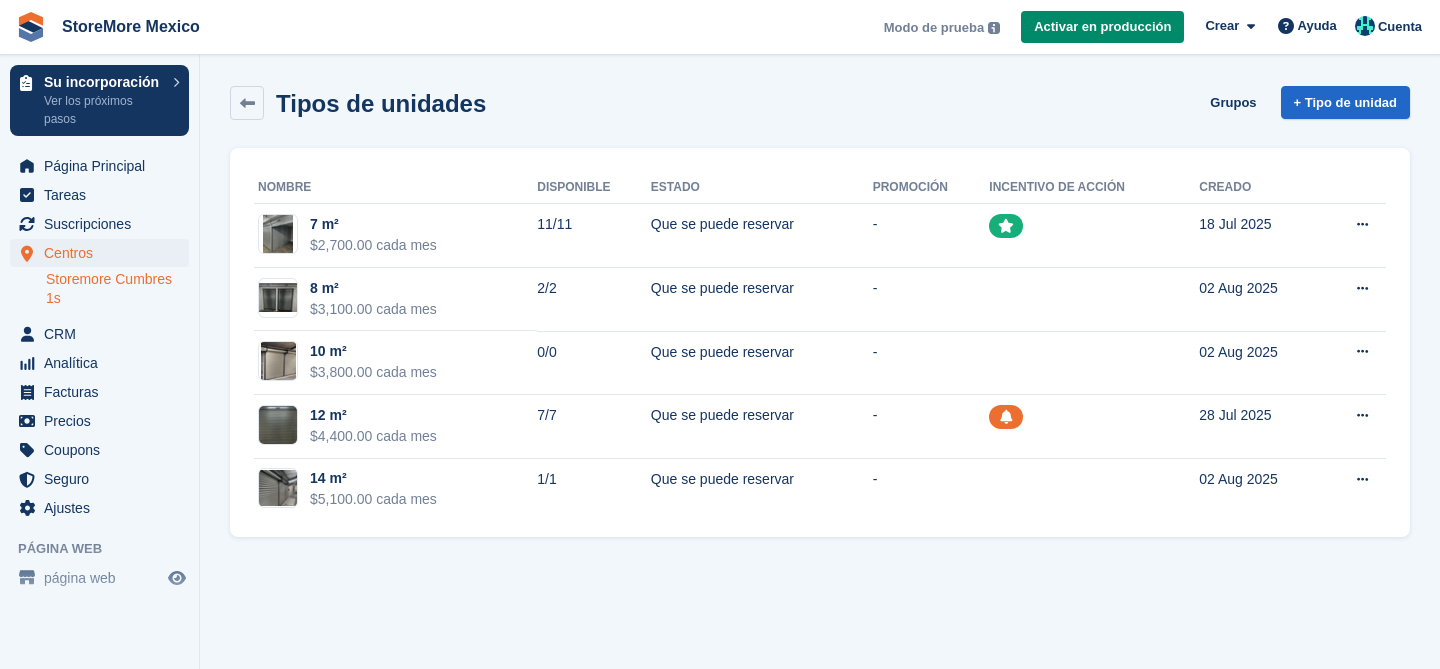 click on "Tipos de unidades" at bounding box center [375, 103] 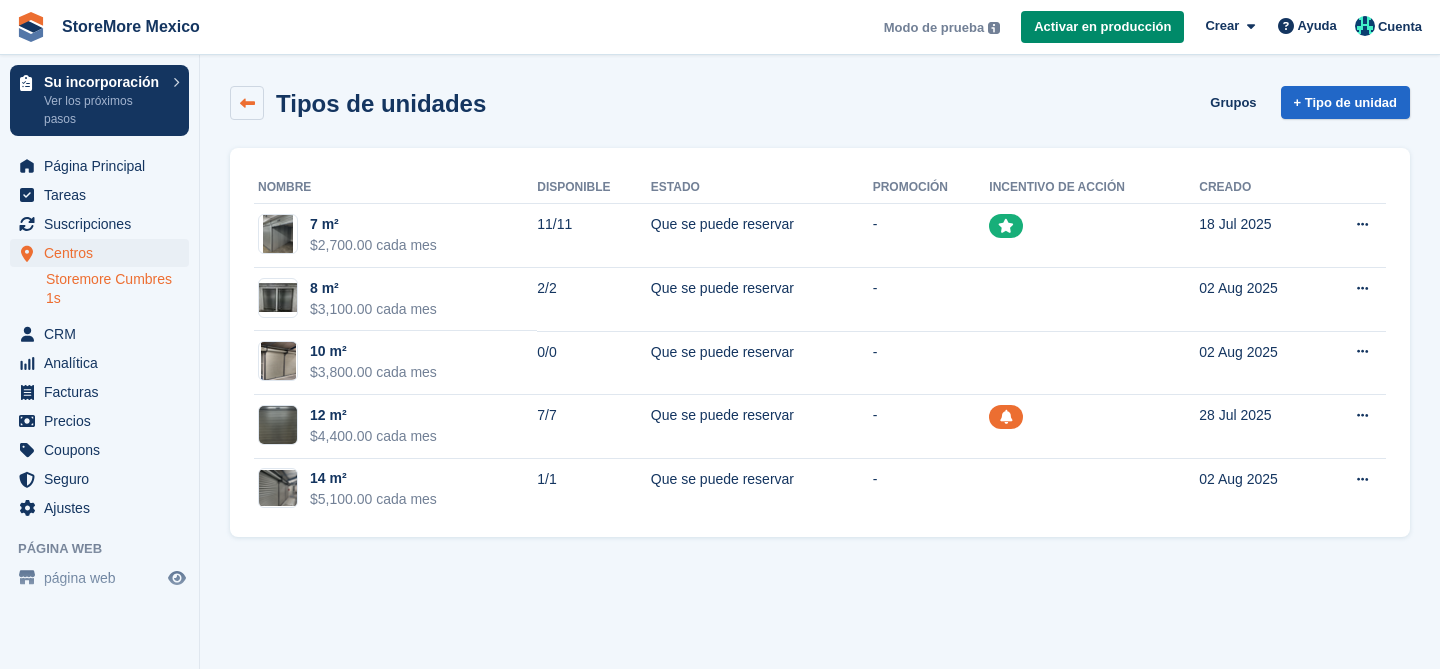 click at bounding box center (247, 103) 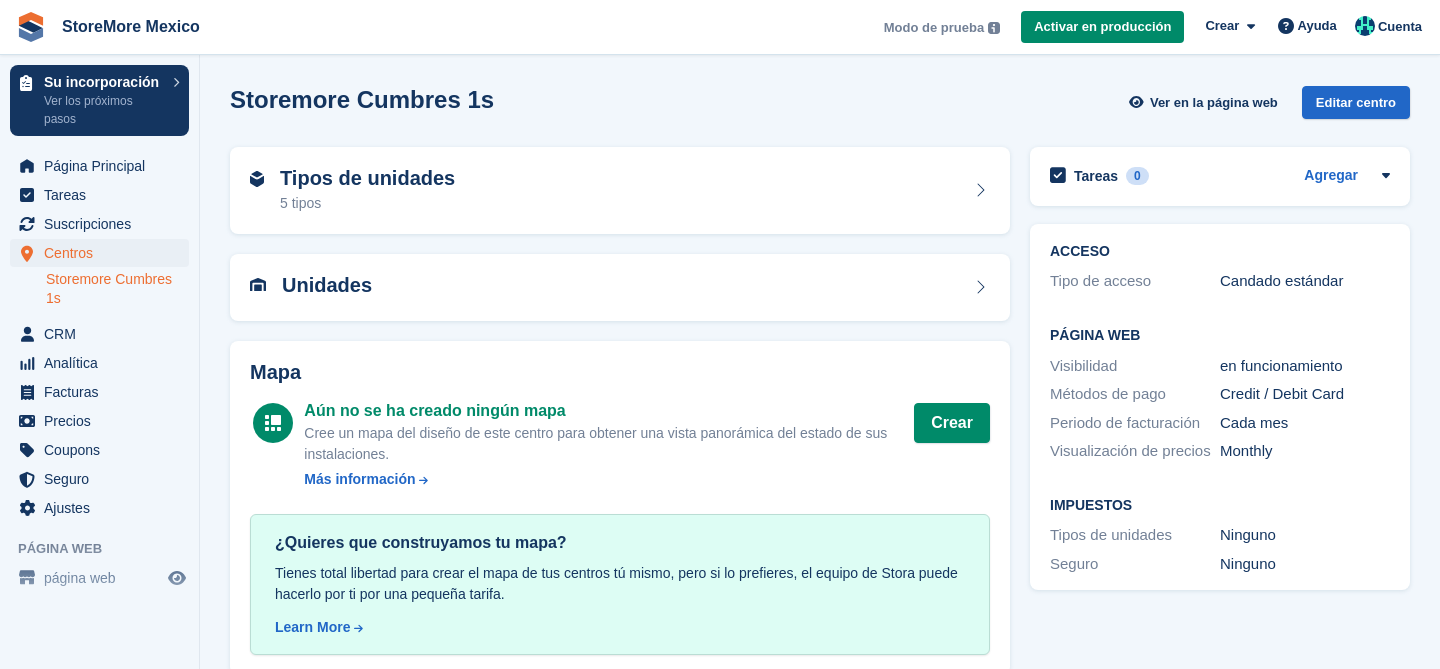 scroll, scrollTop: 32, scrollLeft: 0, axis: vertical 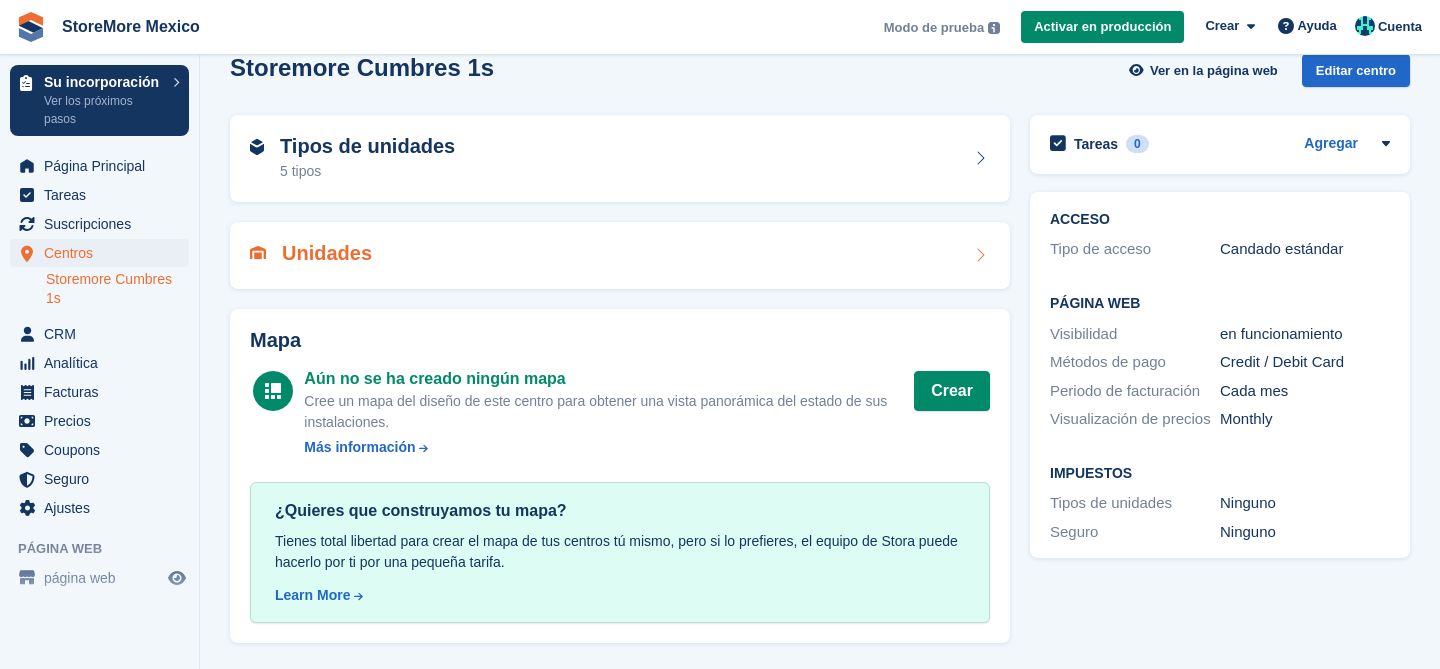 click on "Unidades" at bounding box center [327, 253] 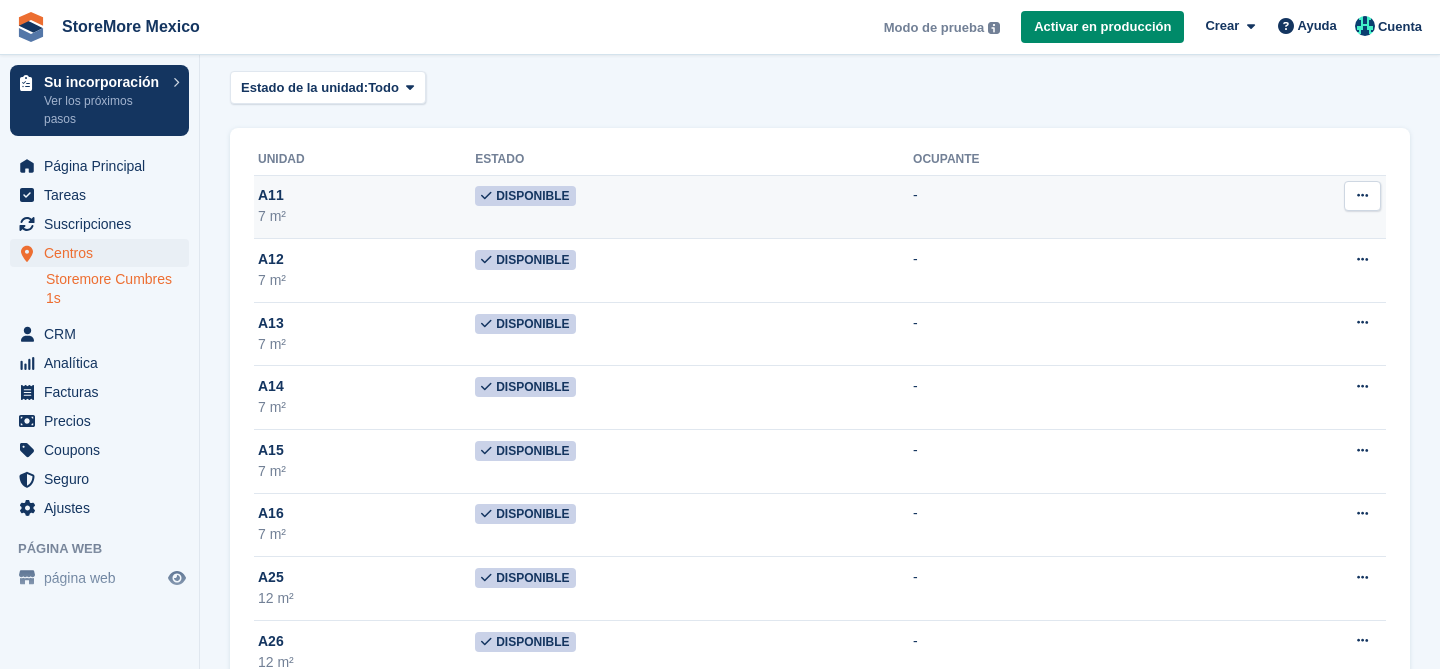 scroll, scrollTop: 0, scrollLeft: 0, axis: both 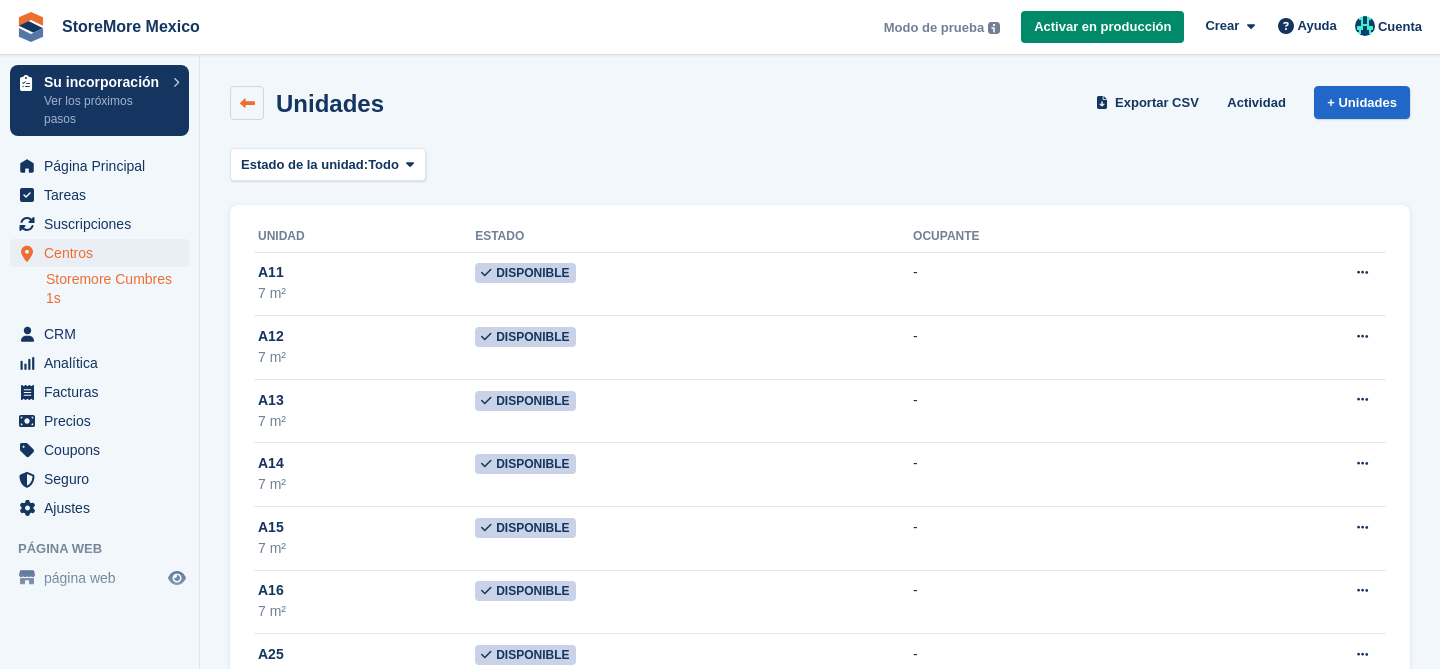 click at bounding box center (247, 103) 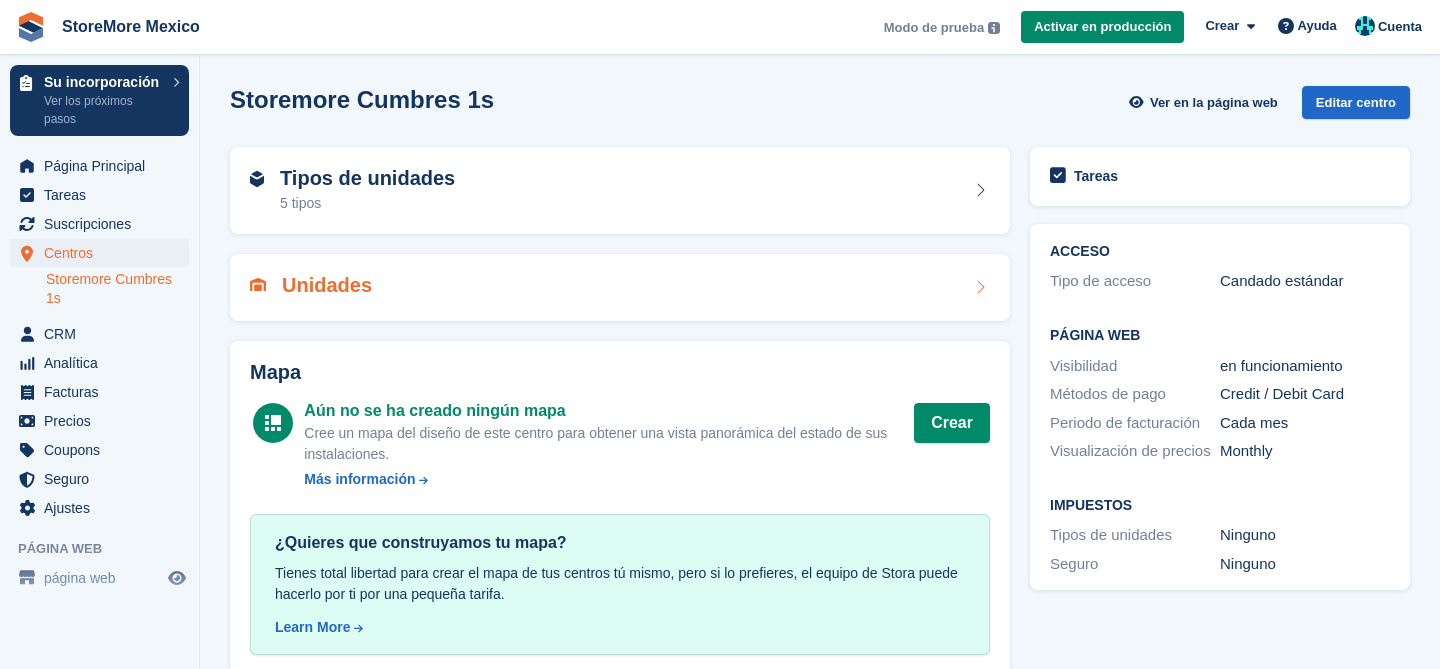 click on "Unidades" at bounding box center [620, 287] 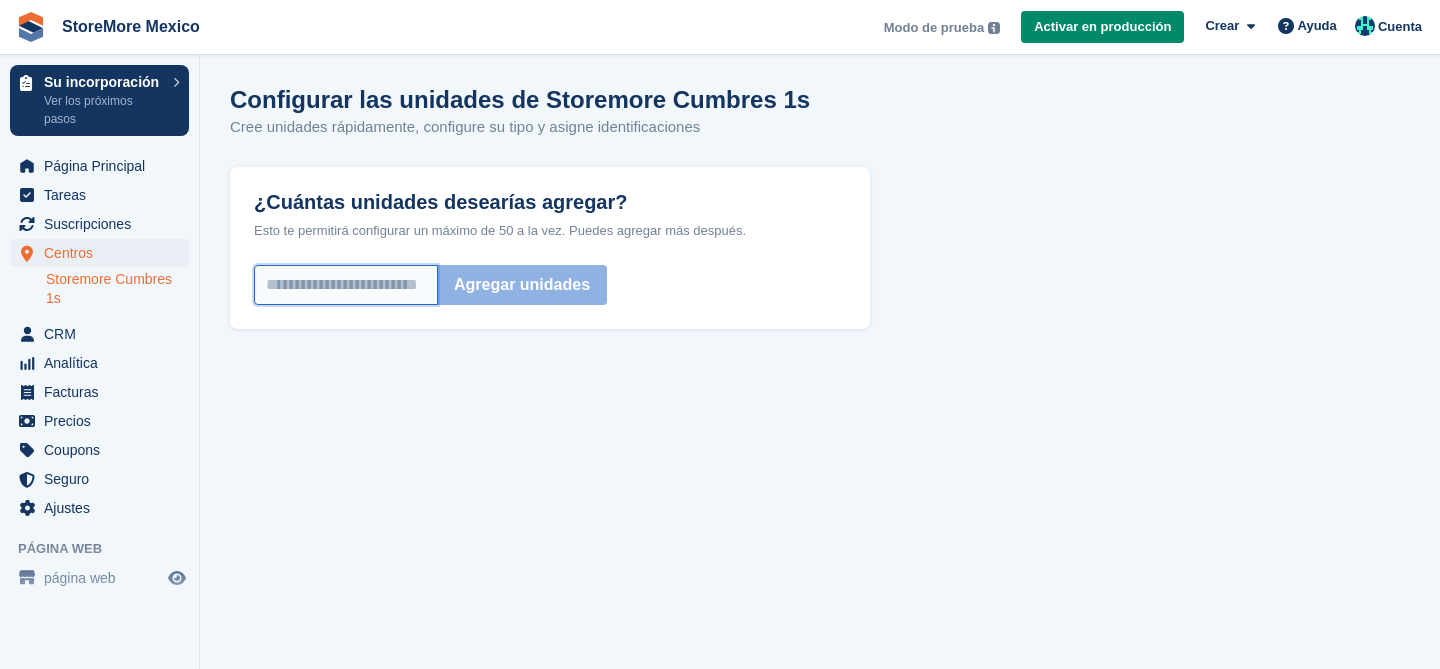 click on "¿Cuántas unidades desearías agregar?" at bounding box center [346, 285] 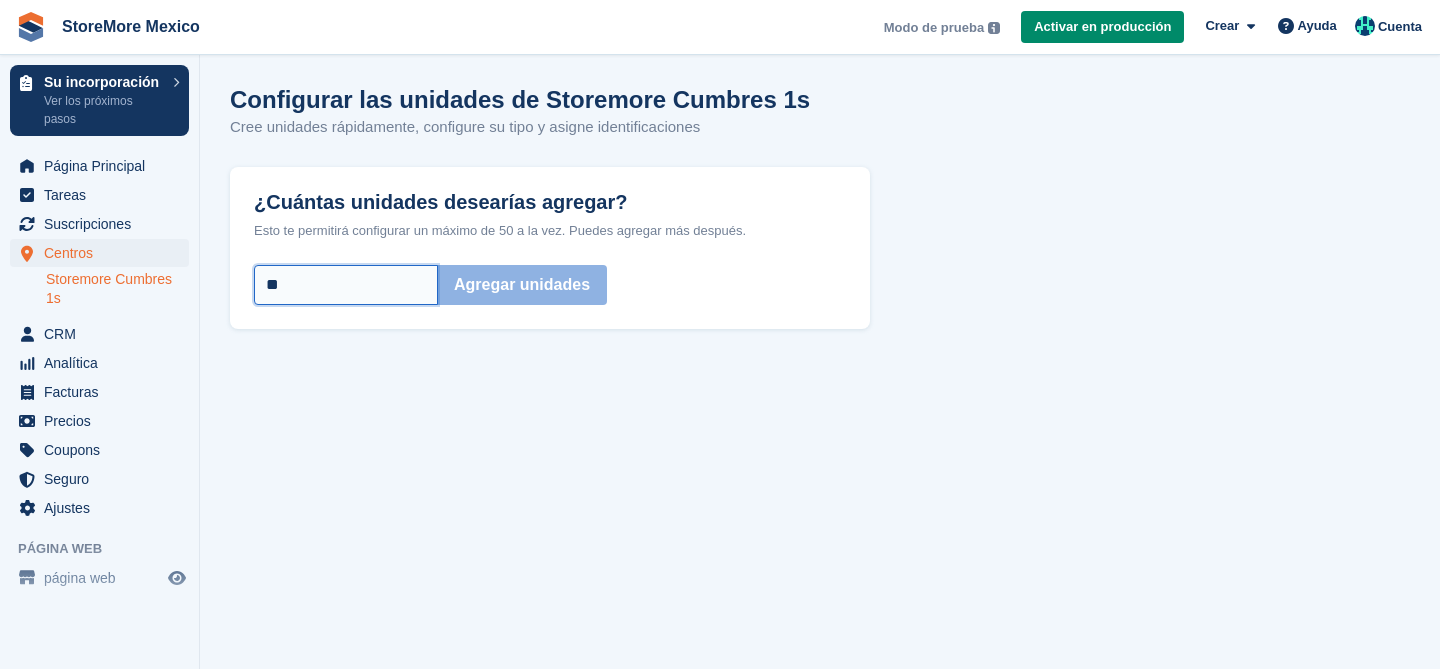 type on "*" 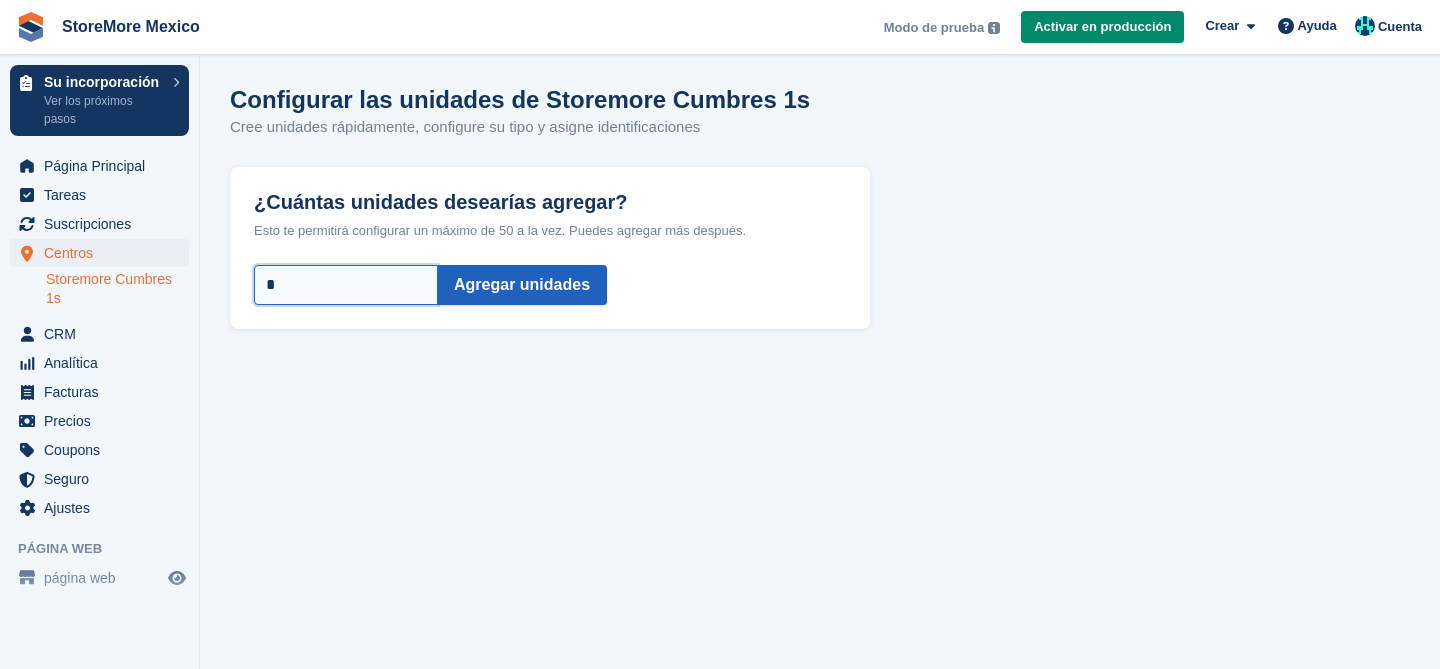 type on "*" 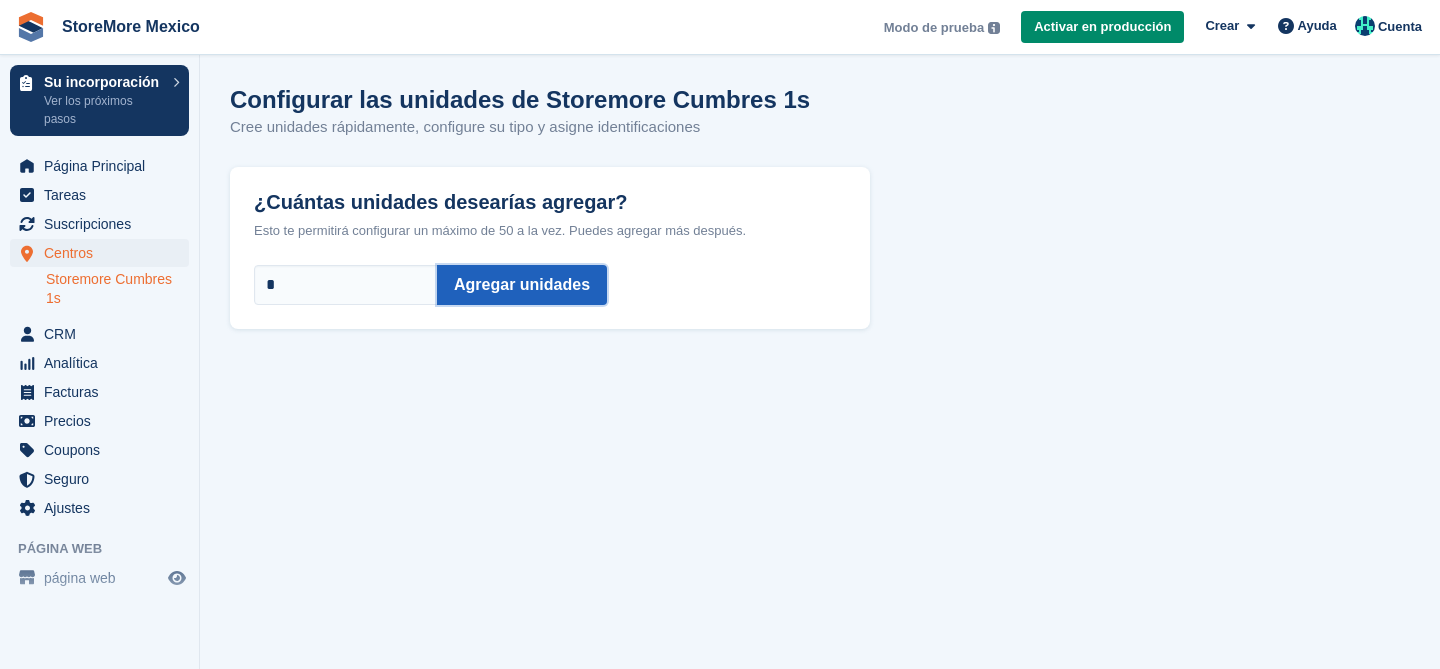 click on "Agregar unidades" at bounding box center (522, 285) 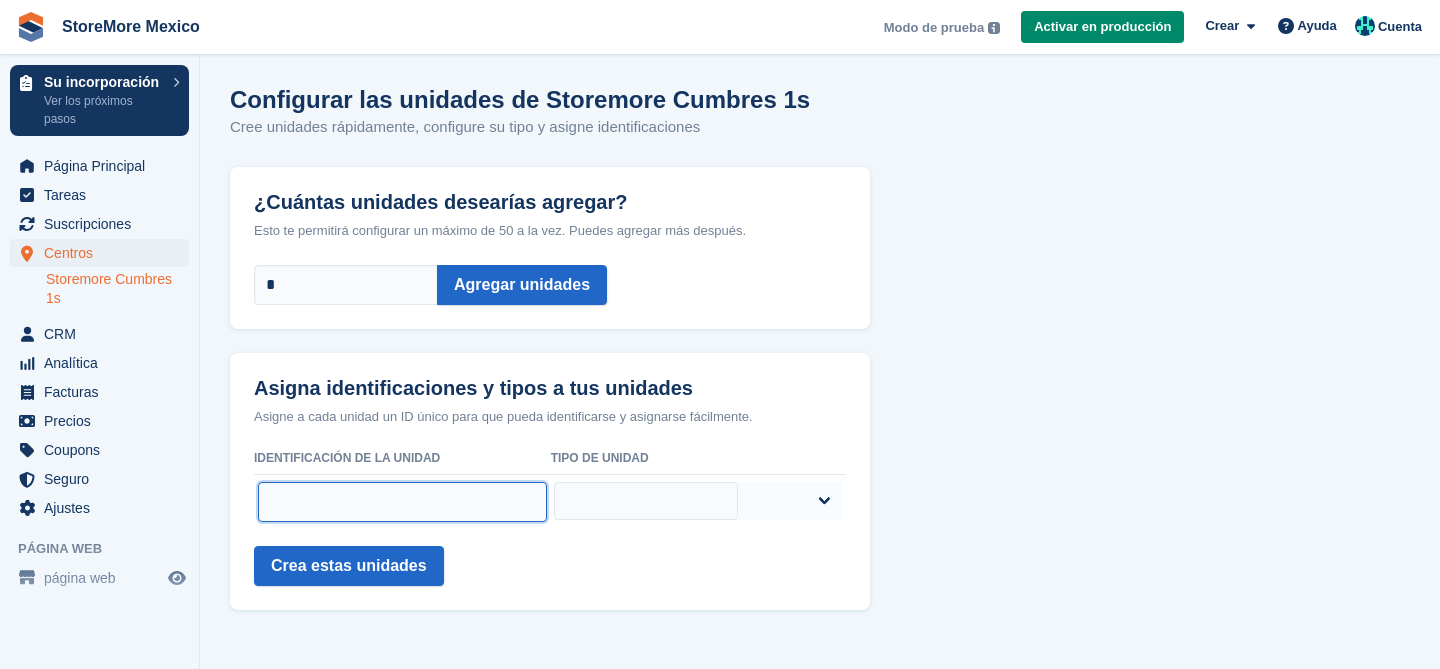 click at bounding box center [402, 502] 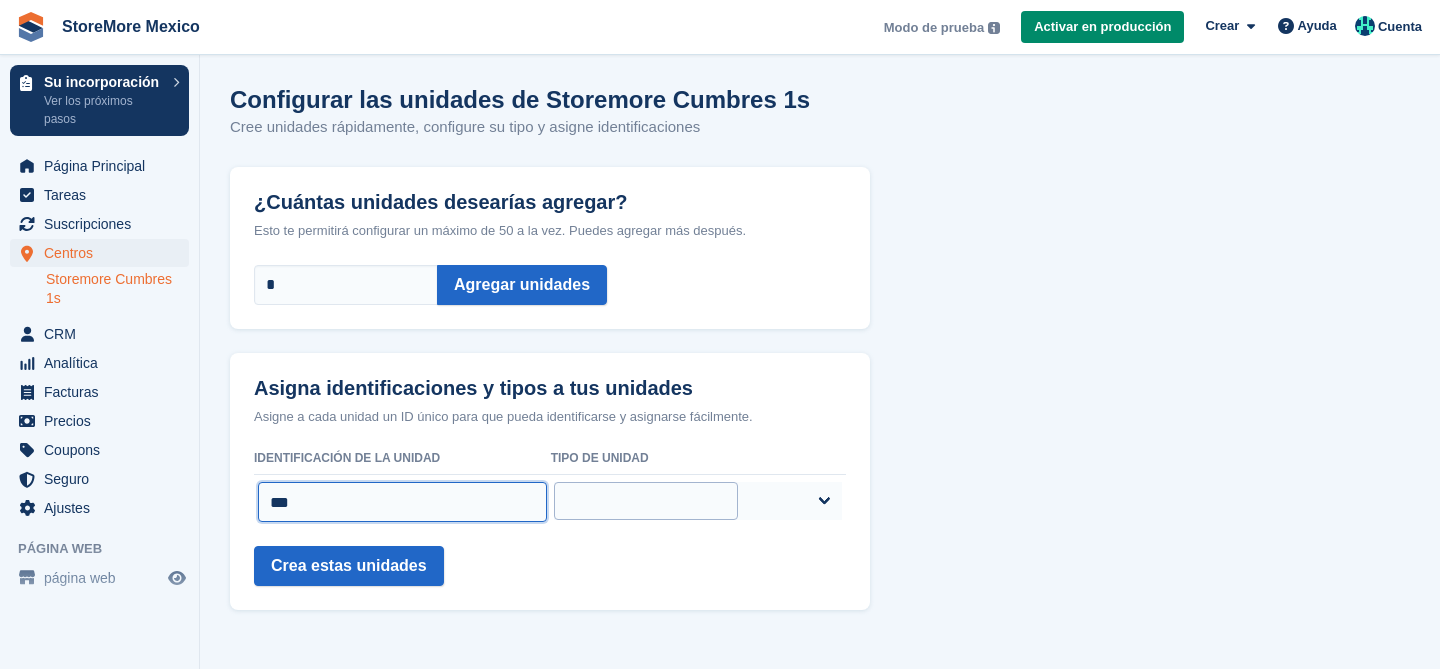 type on "***" 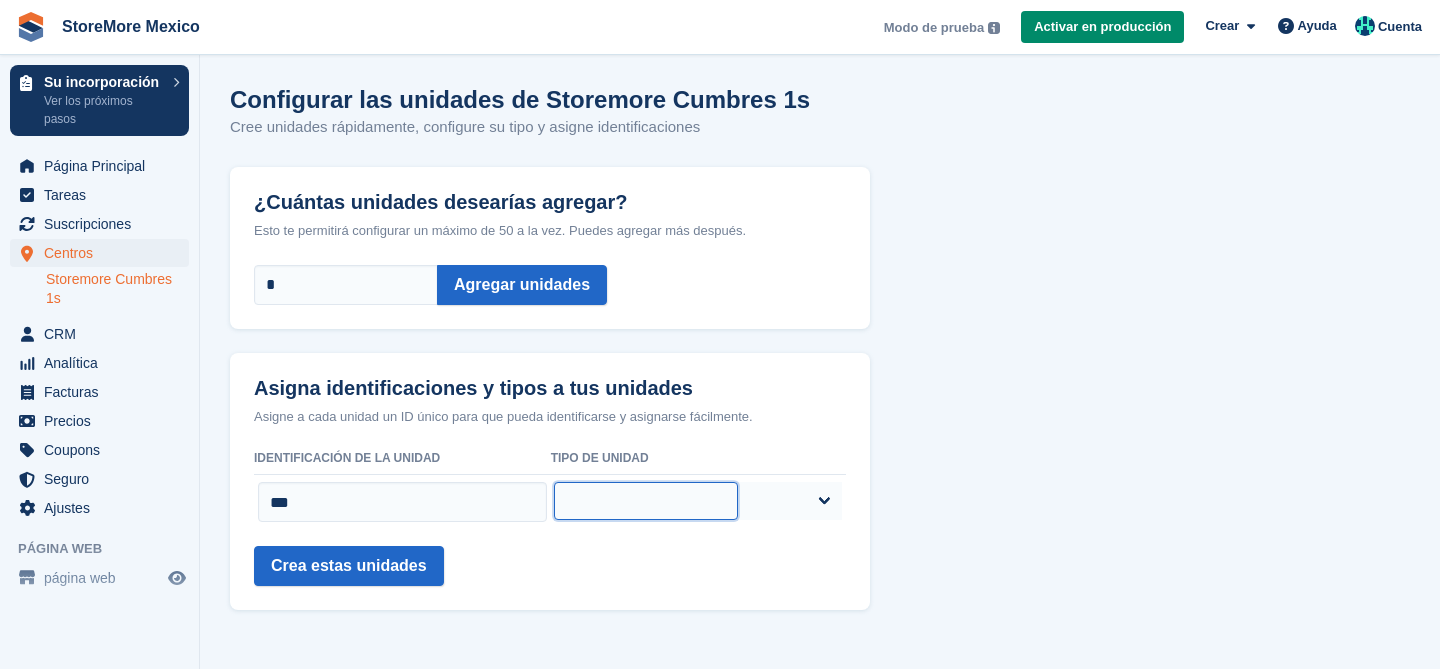 click on "*****
*****
*****
****
****" at bounding box center [645, 501] 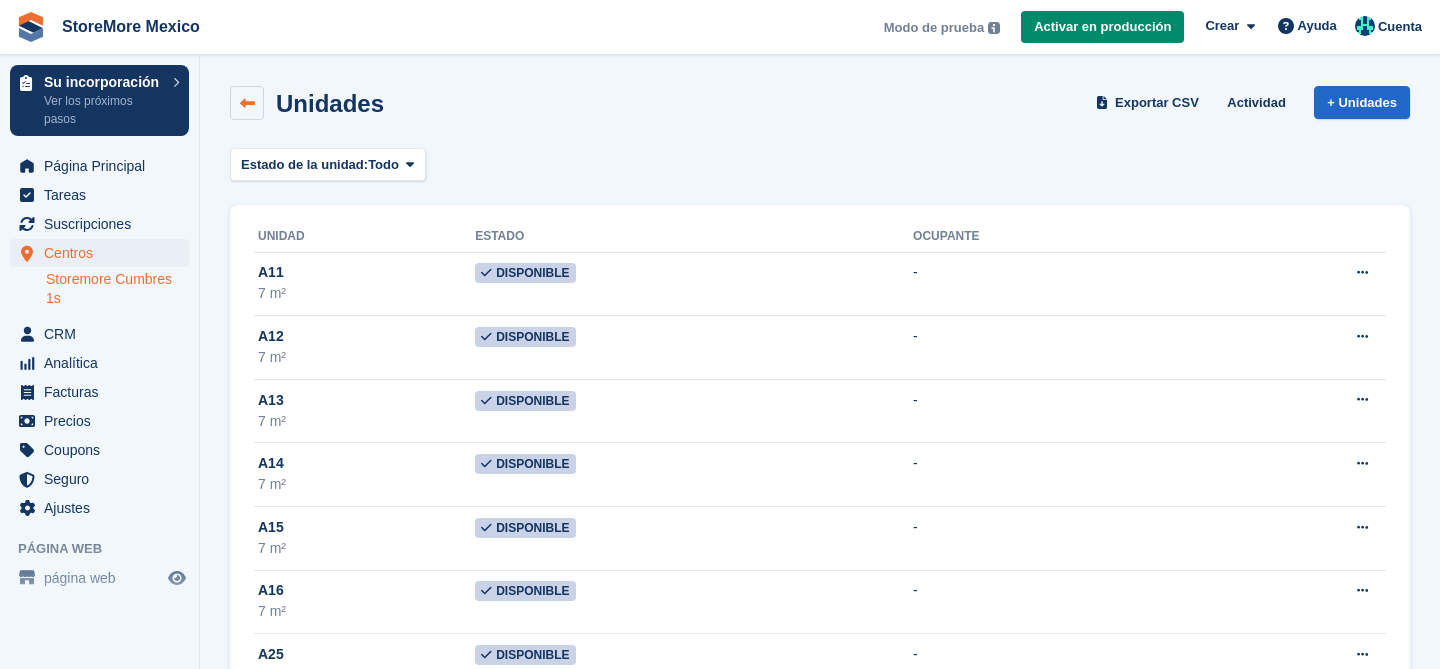 click at bounding box center [247, 103] 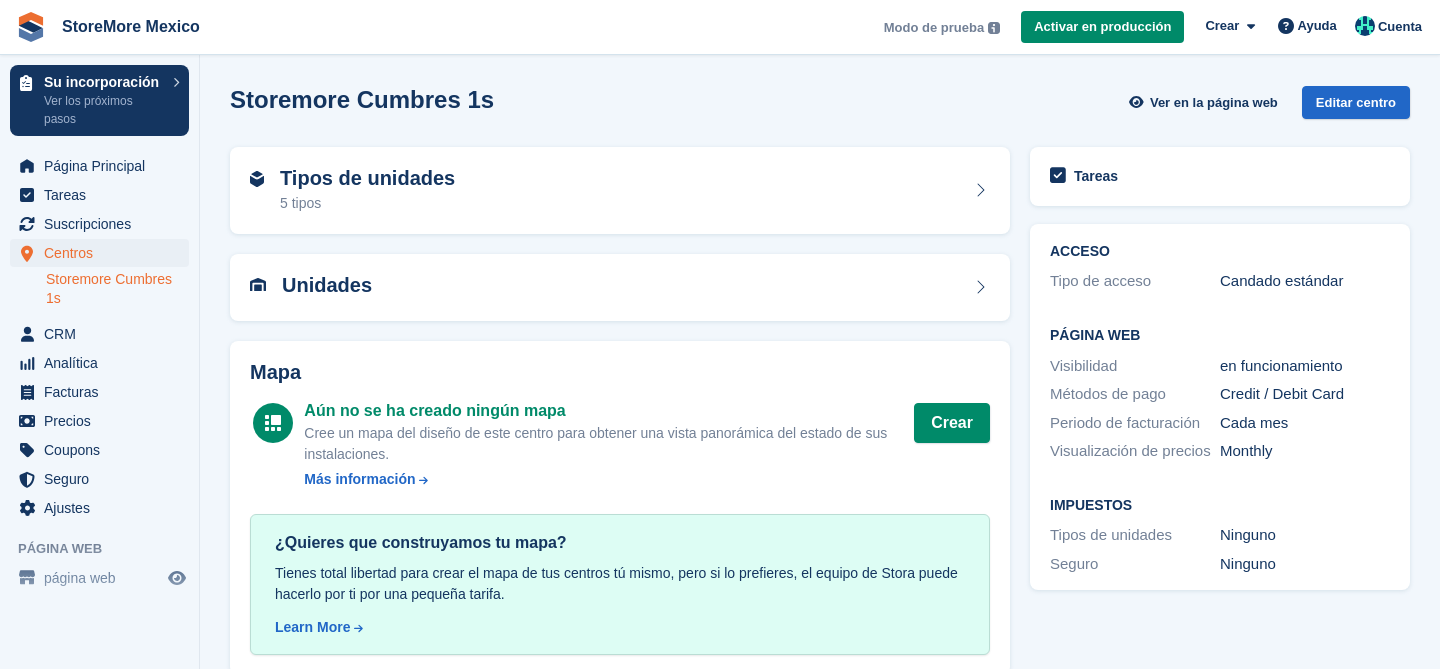 click on "Tipos de unidades
5 tipos" at bounding box center (620, 191) 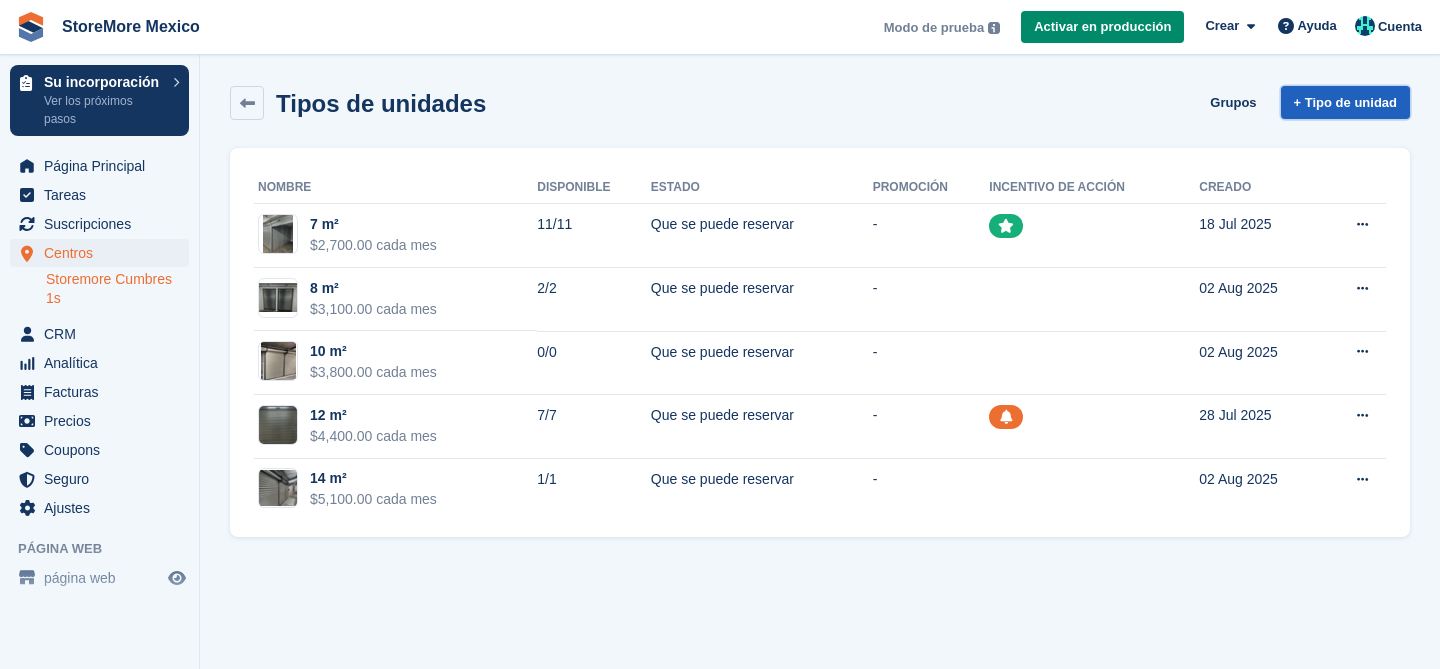 click on "+ Tipo de unidad" at bounding box center [1345, 102] 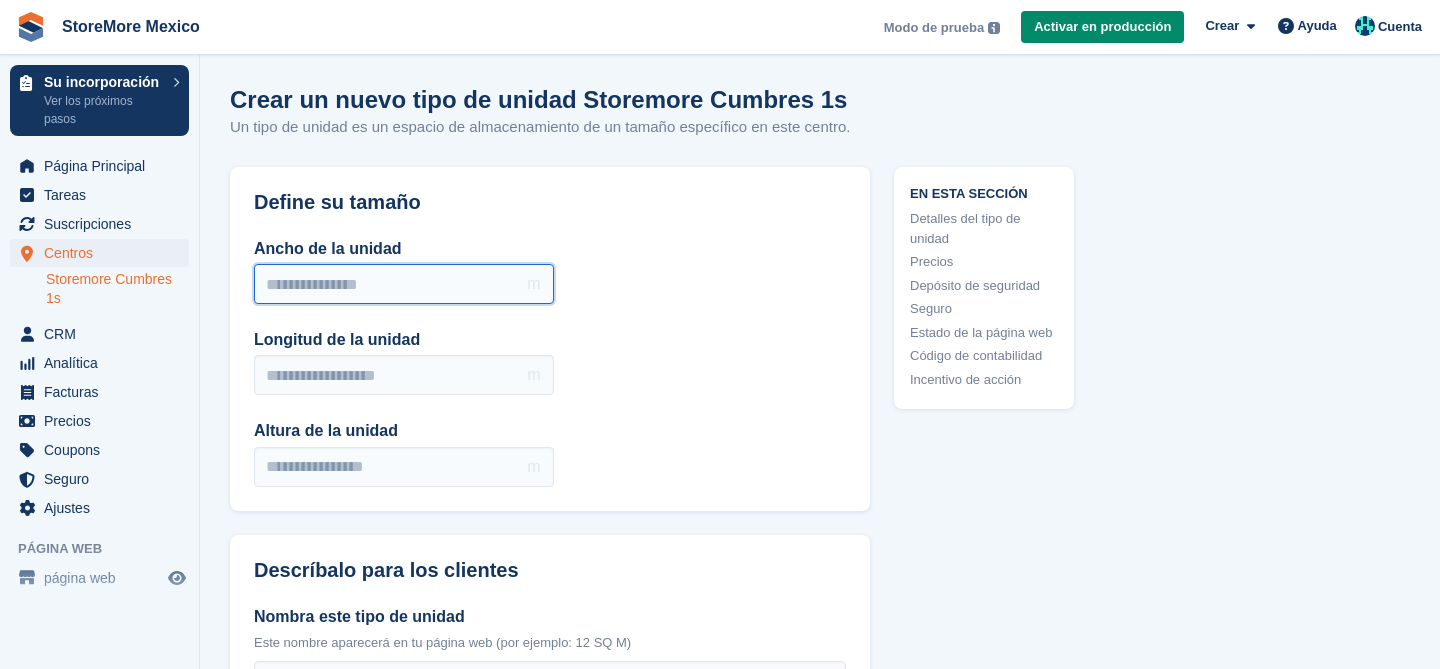 click on "Ancho de la unidad" at bounding box center (404, 284) 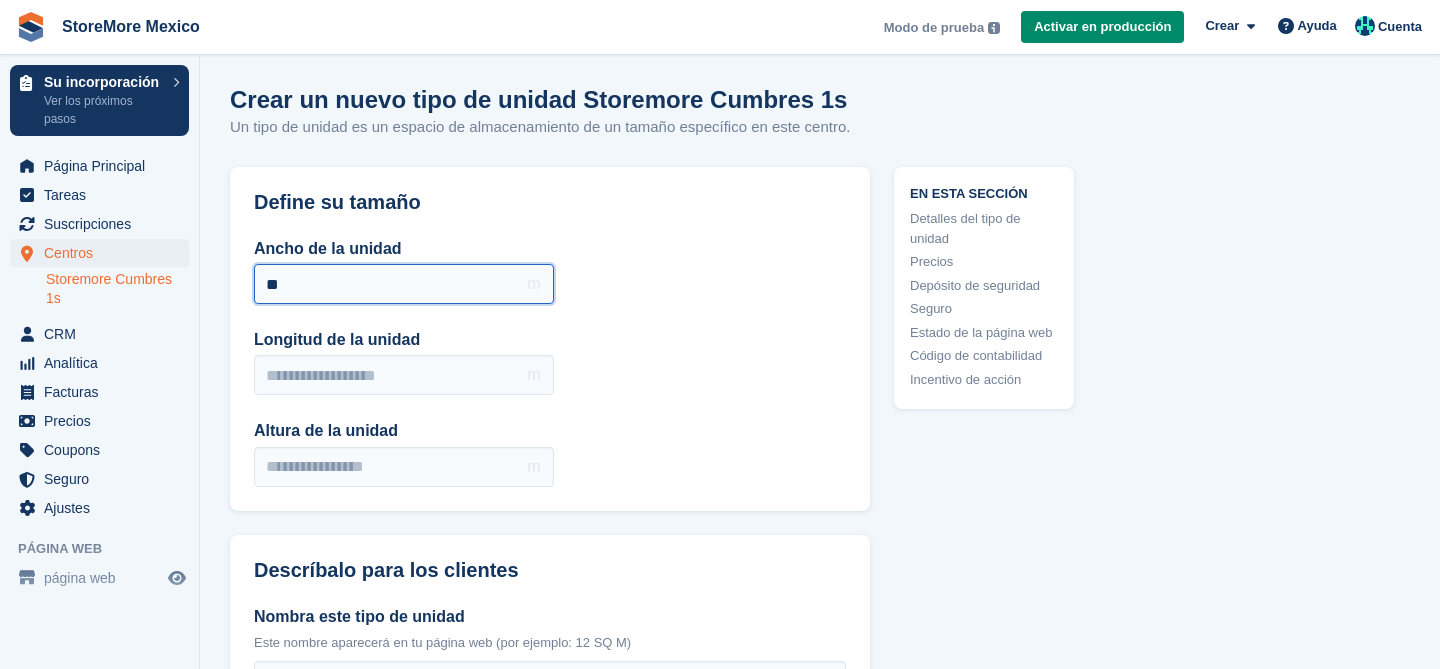 type on "*" 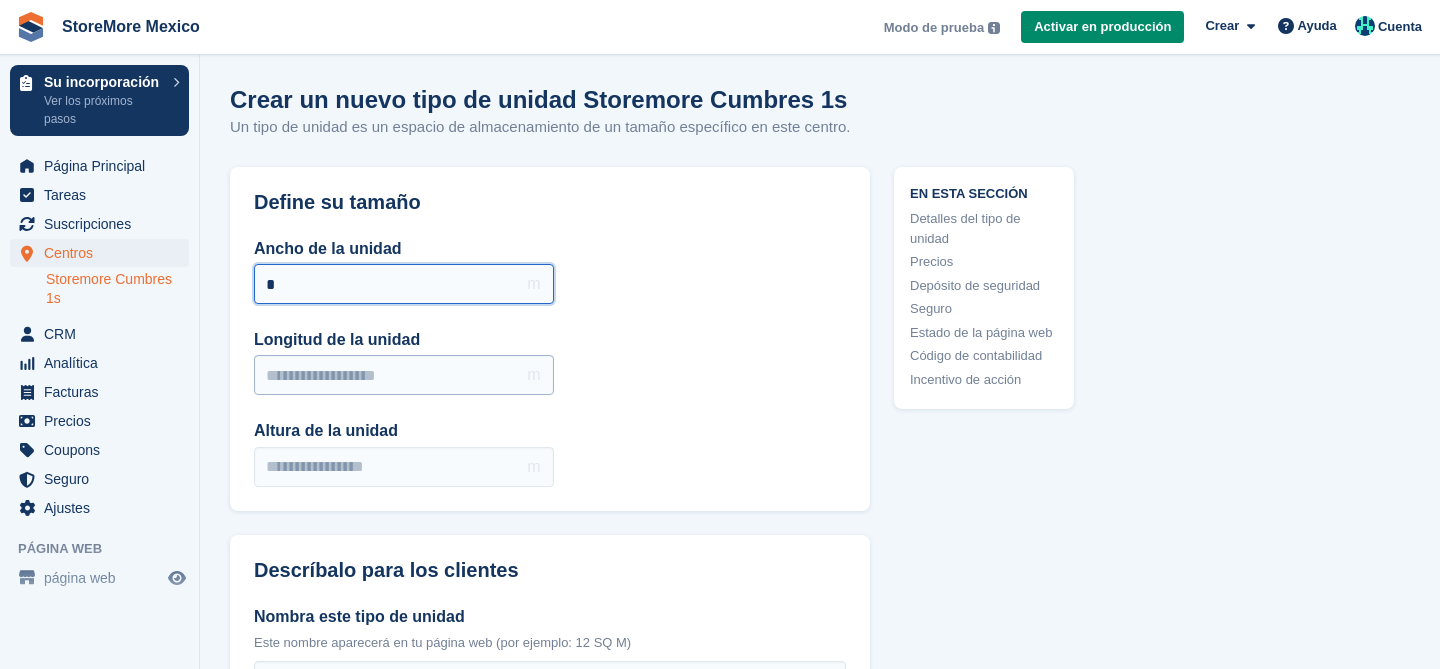 type on "*" 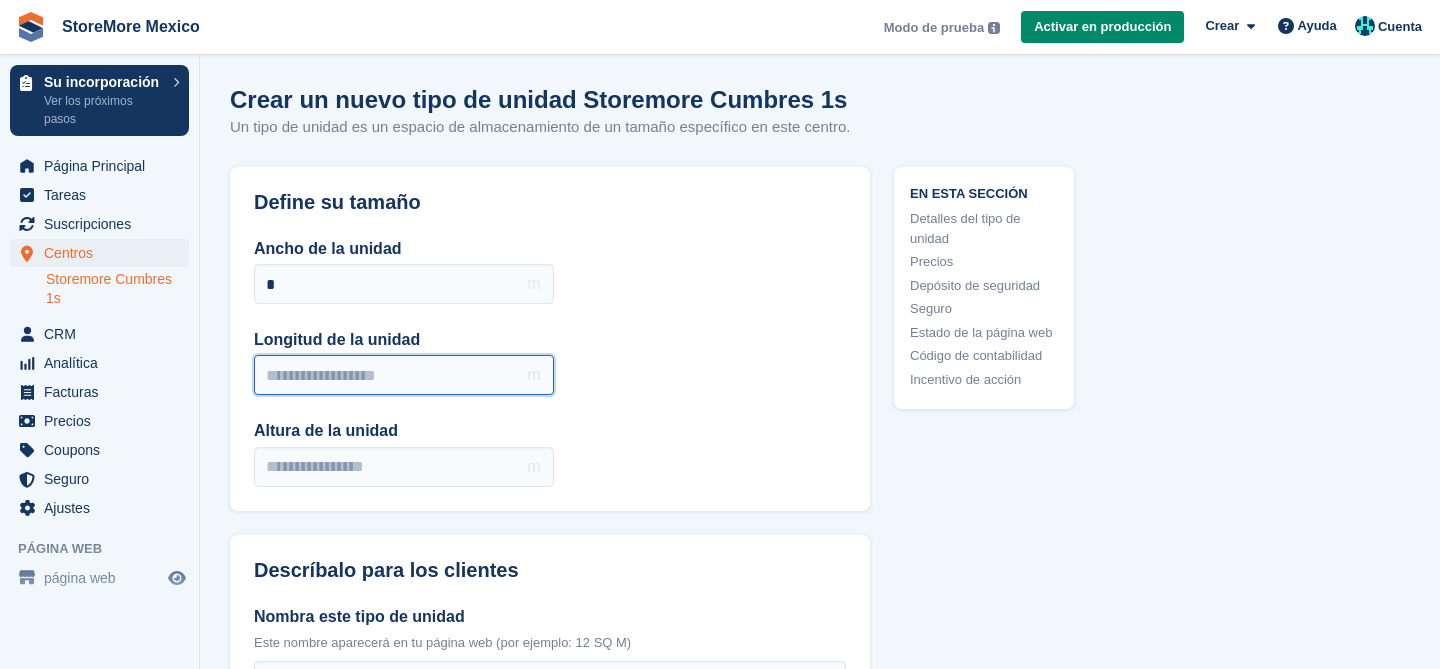 click on "Longitud de la unidad" at bounding box center [404, 375] 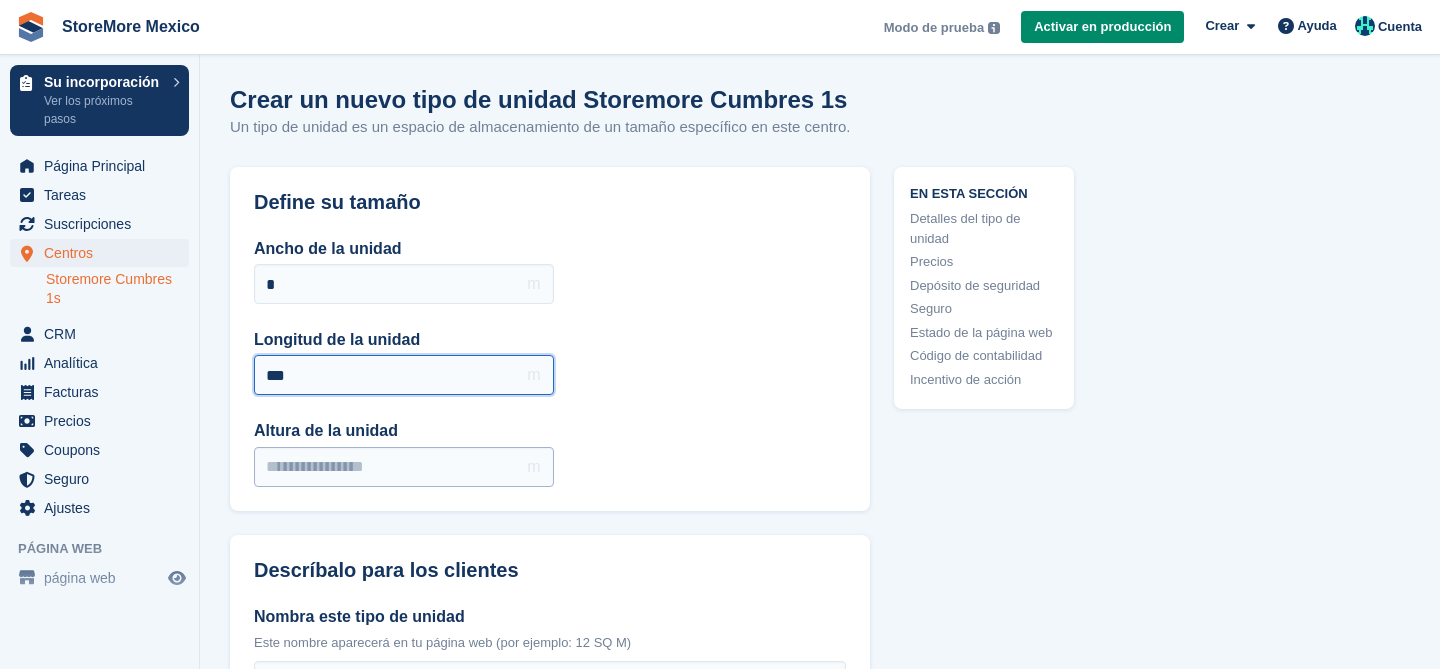 type on "***" 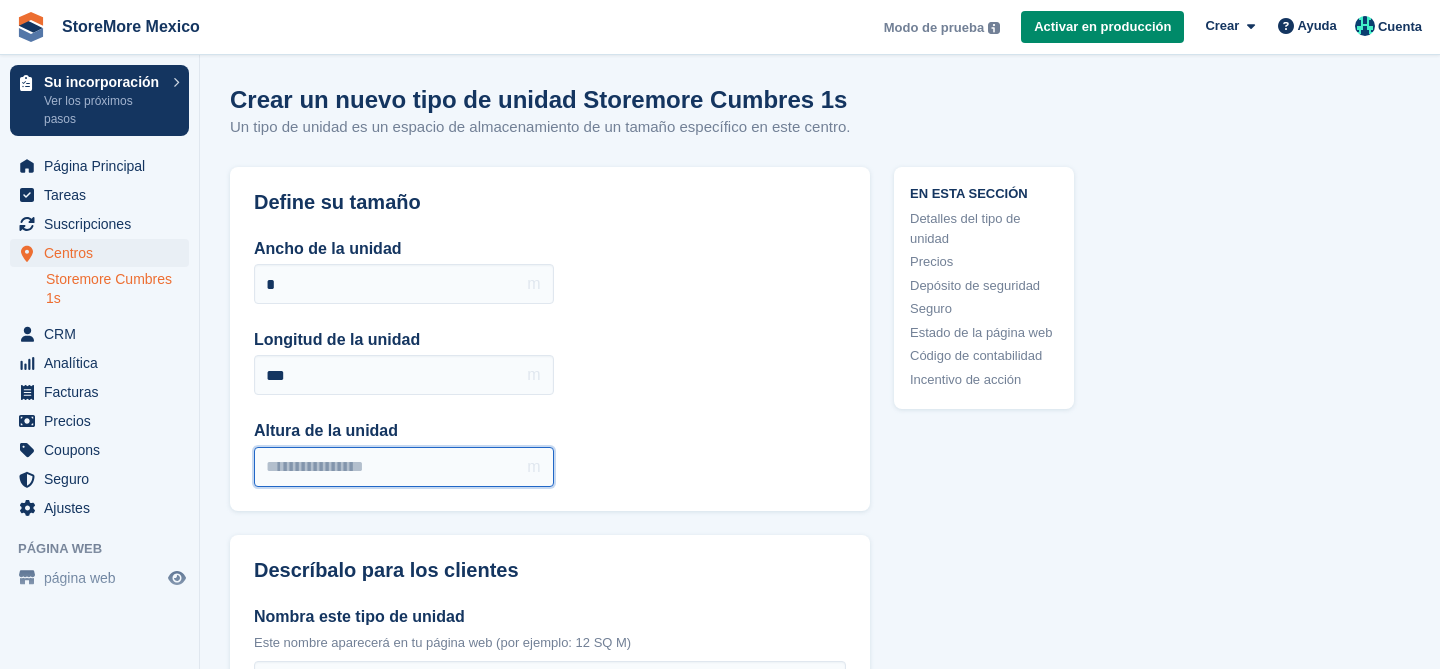 click on "Altura de la unidad" at bounding box center [404, 467] 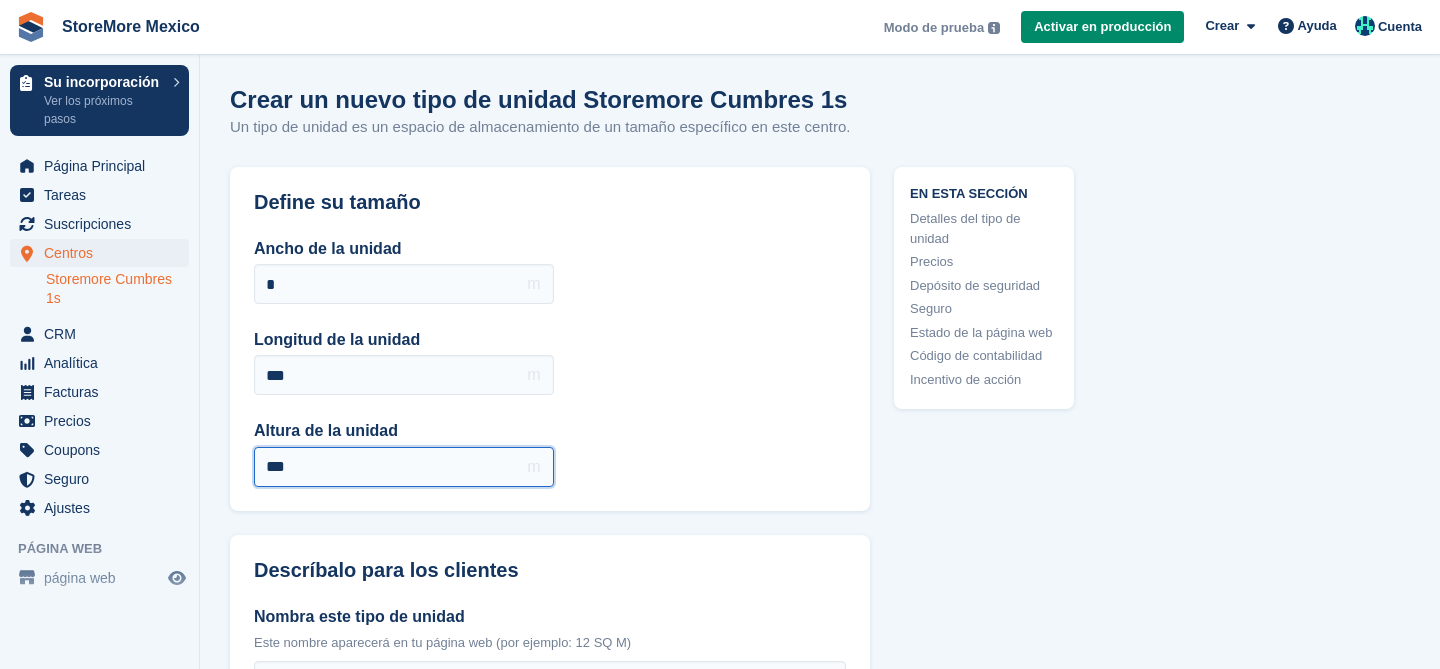 type on "***" 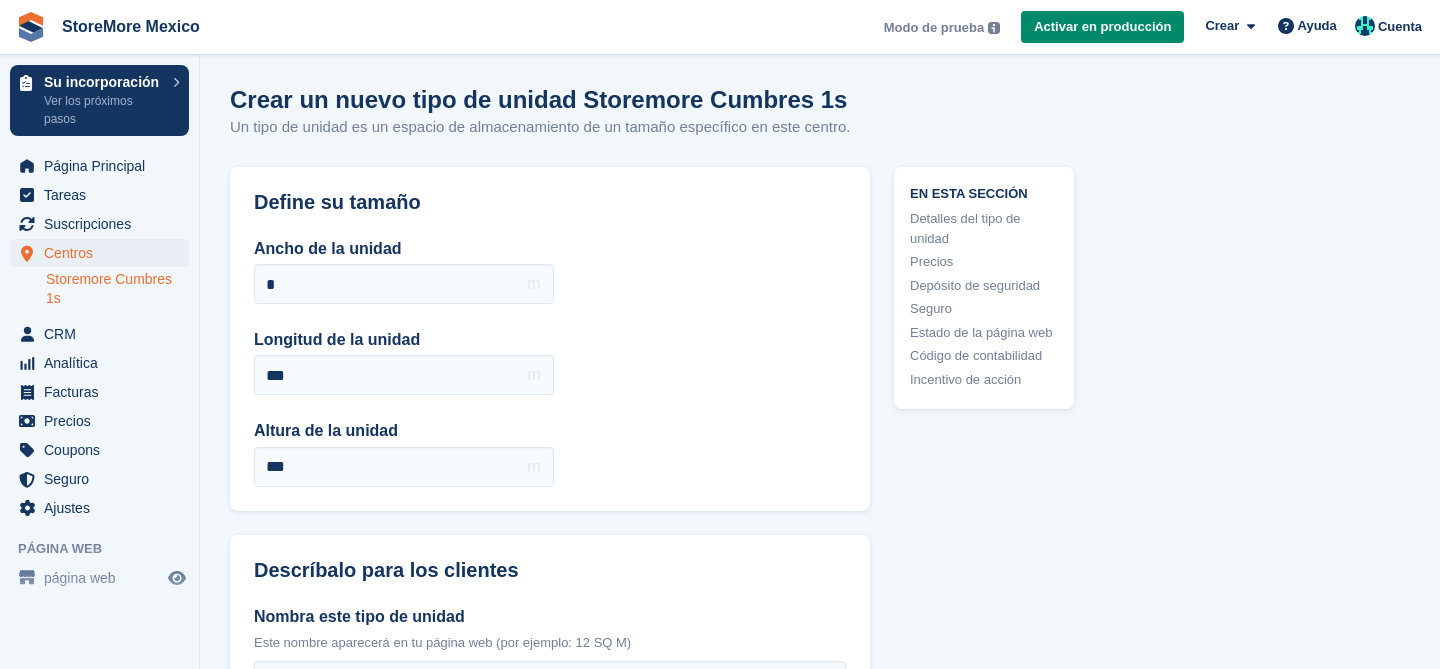 click on "Ancho de la unidad
* m
Longitud de la unidad
*** m
Altura de la unidad
*** m" at bounding box center (550, 362) 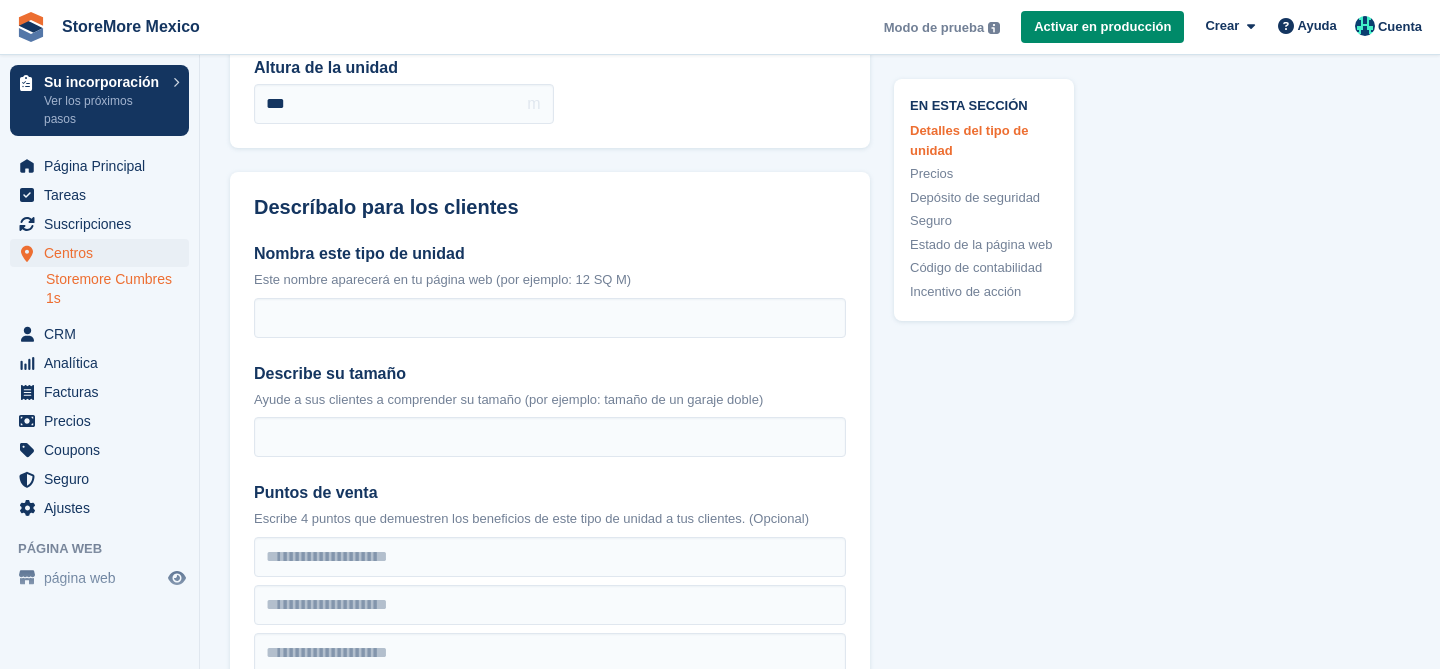 scroll, scrollTop: 369, scrollLeft: 0, axis: vertical 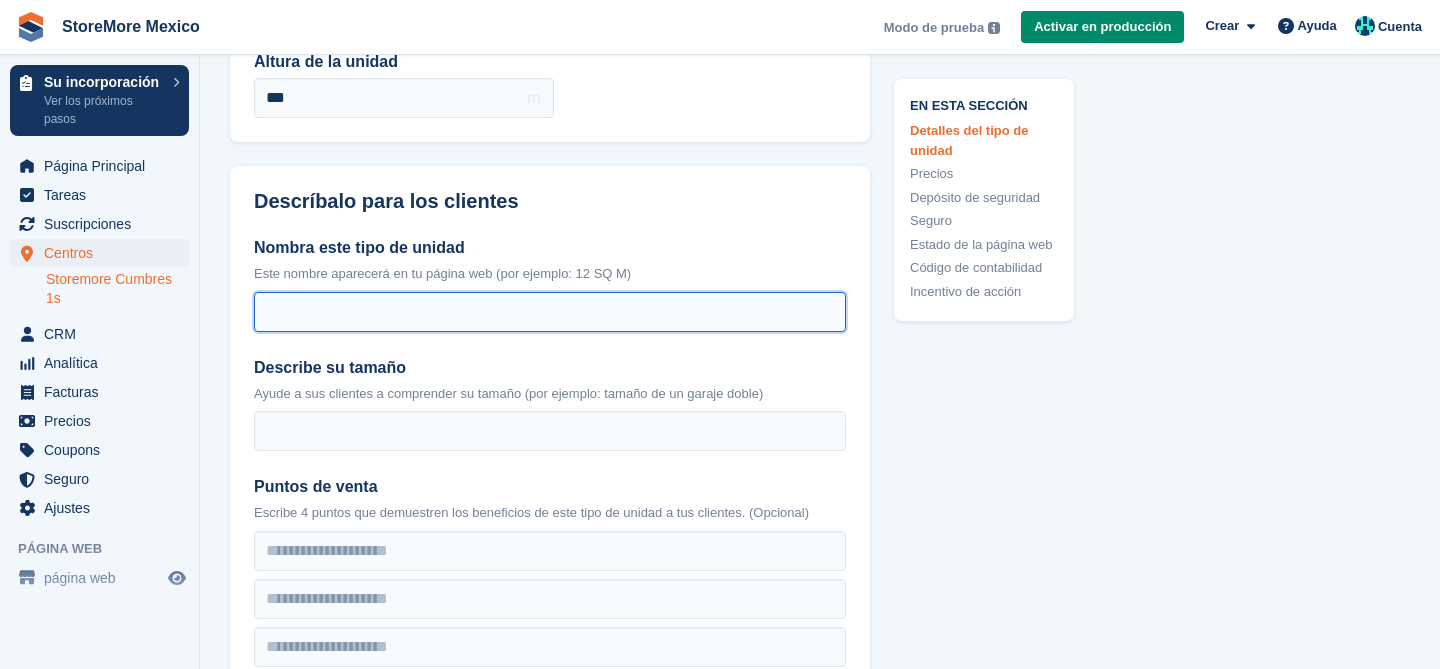 click on "Nombra este tipo de unidad" at bounding box center [550, 312] 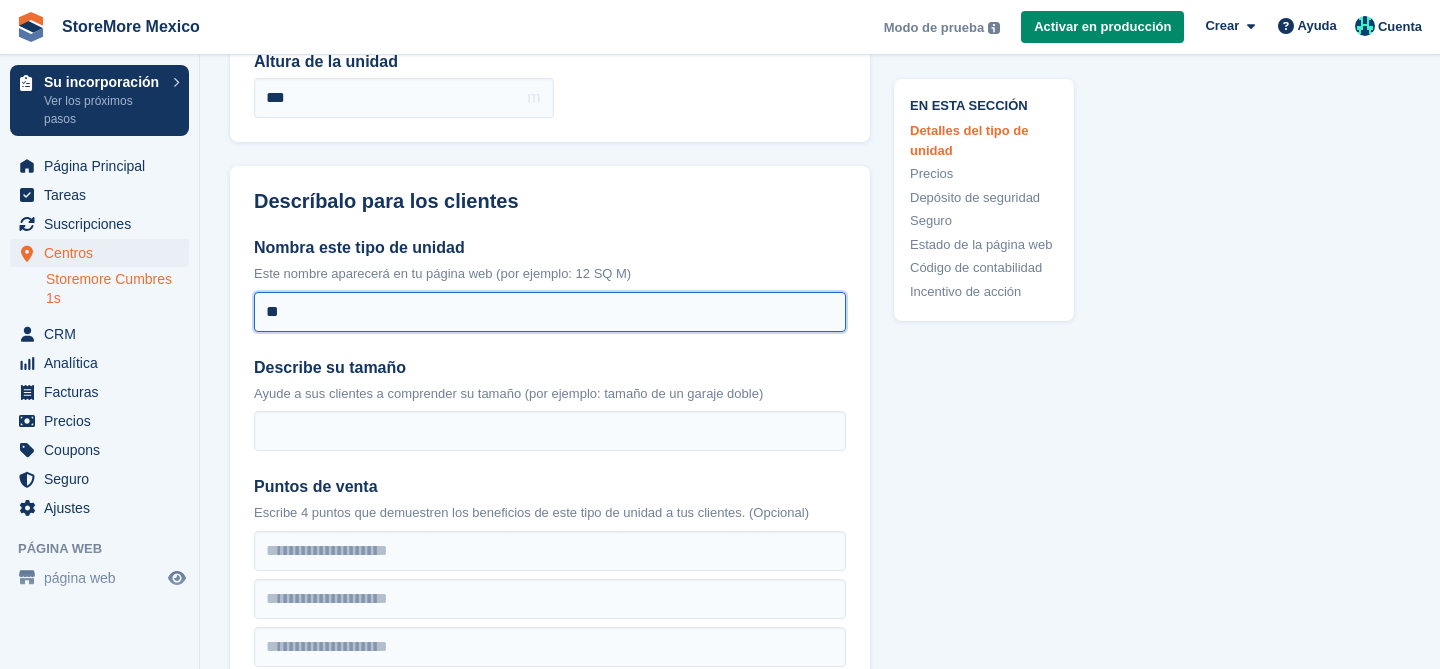 type on "*" 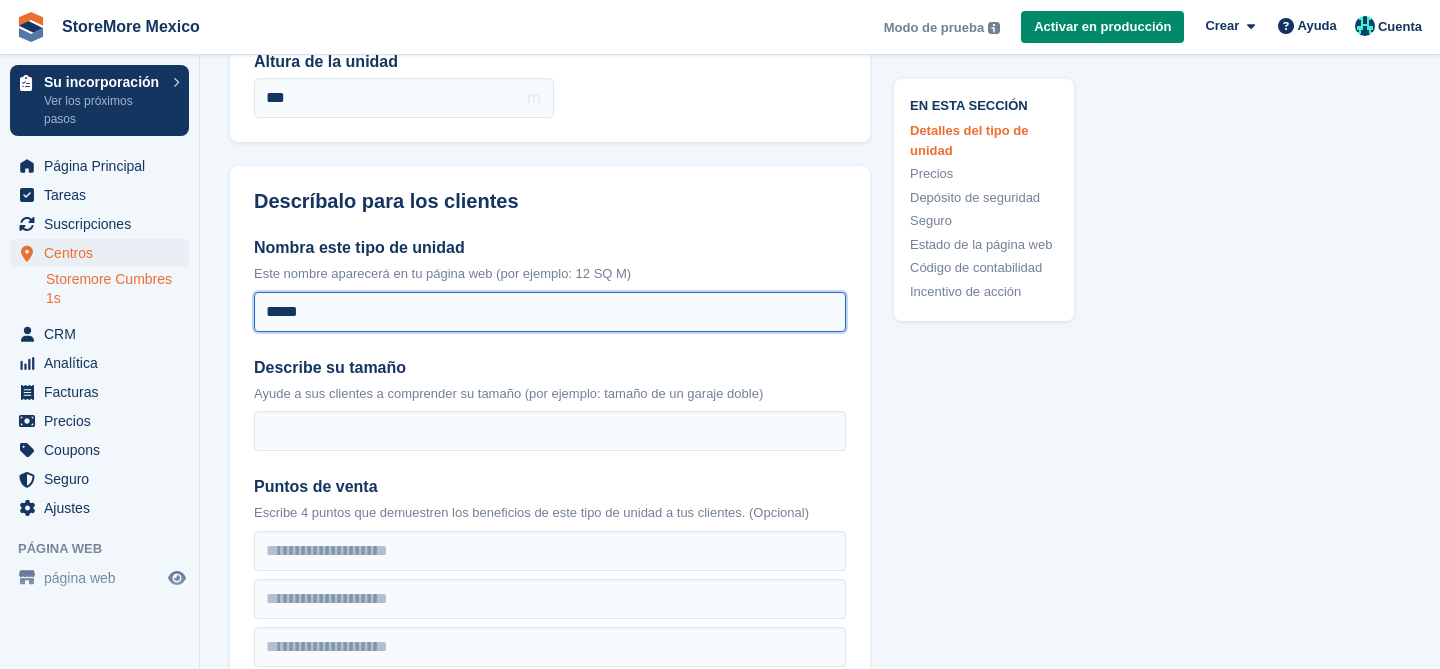 click on "*****" at bounding box center (550, 312) 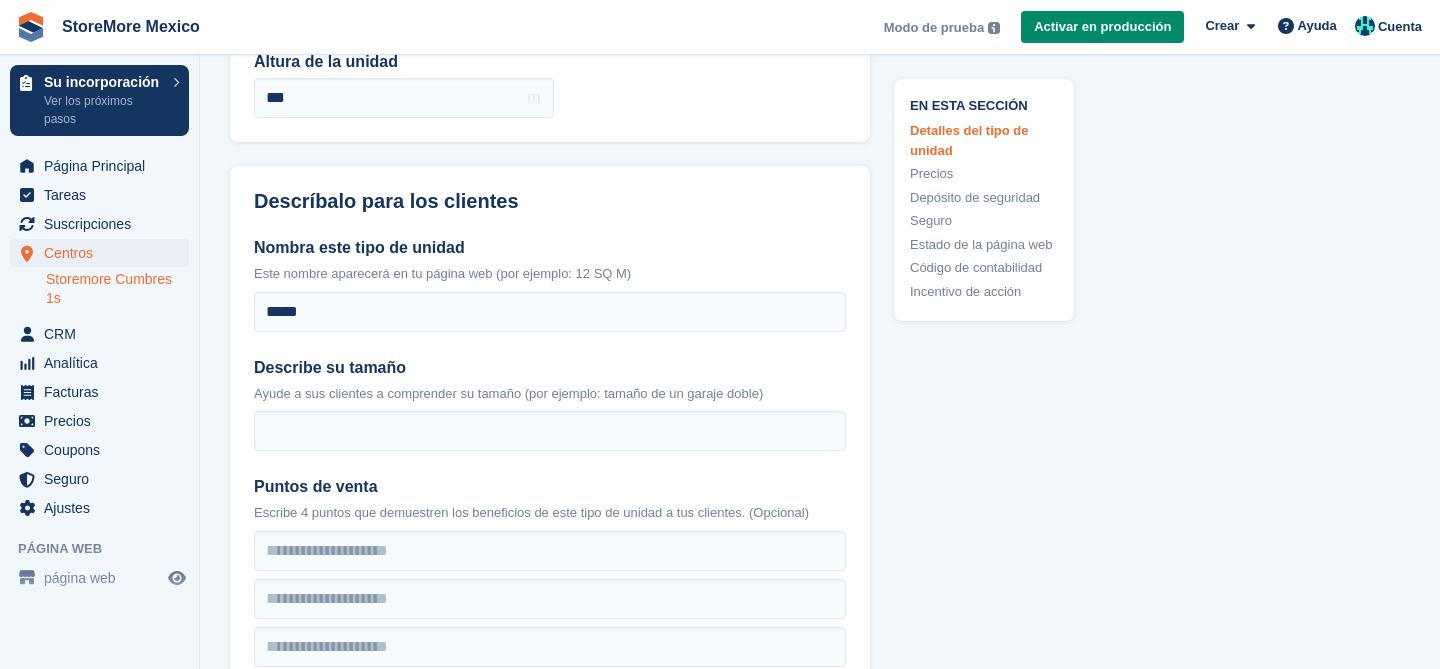 click on "Describe su tamaño" at bounding box center [550, 368] 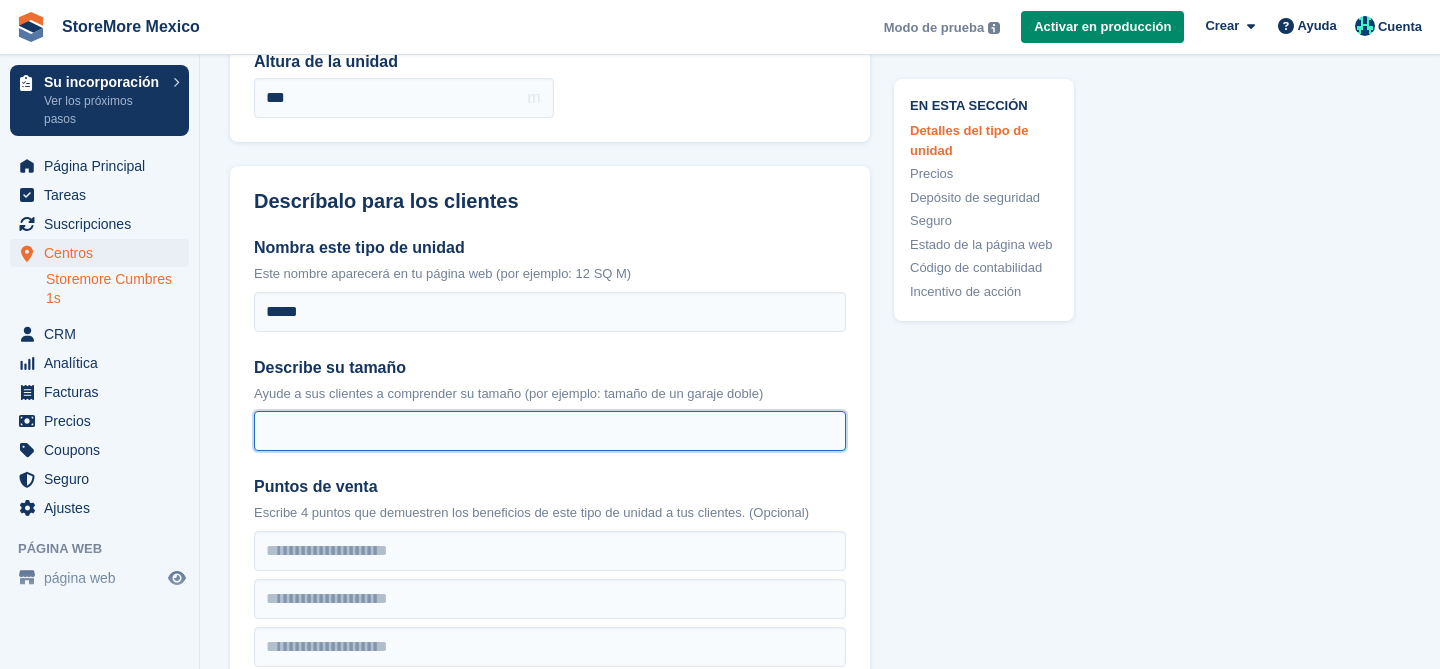 click on "Describe su tamaño" at bounding box center (550, 431) 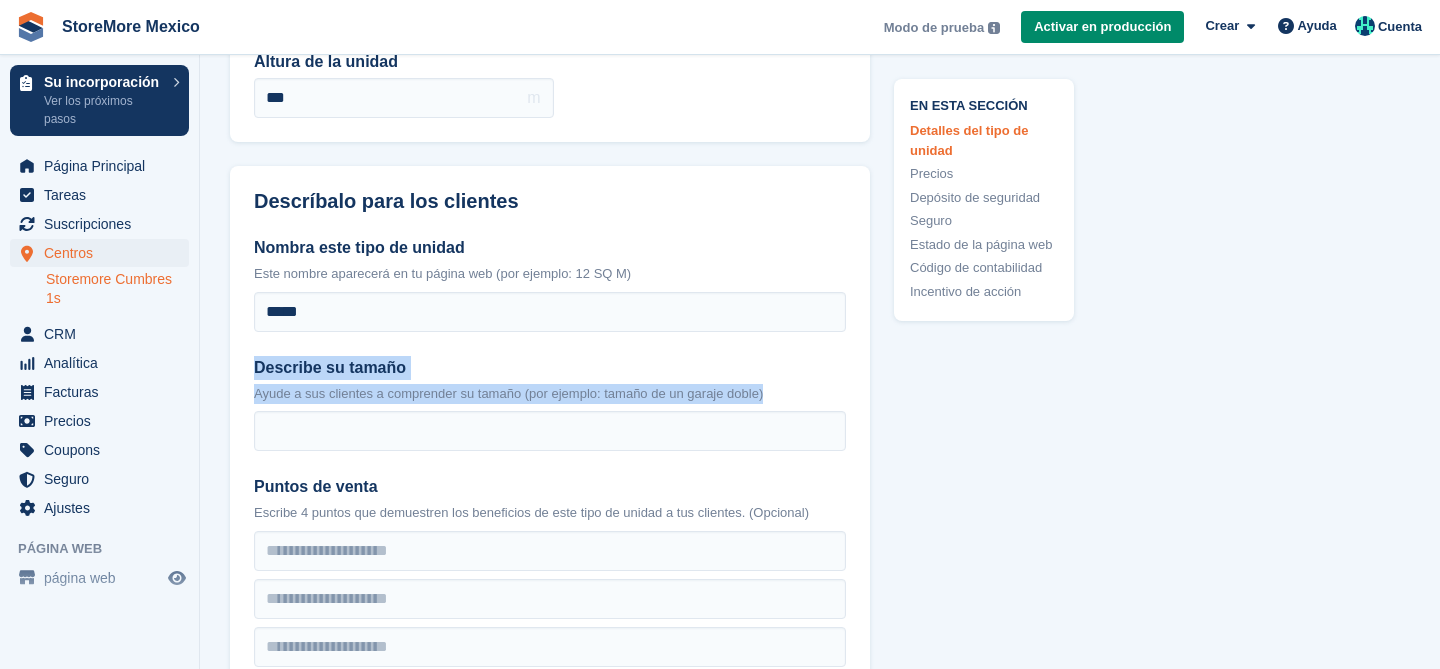 drag, startPoint x: 255, startPoint y: 363, endPoint x: 811, endPoint y: 396, distance: 556.97845 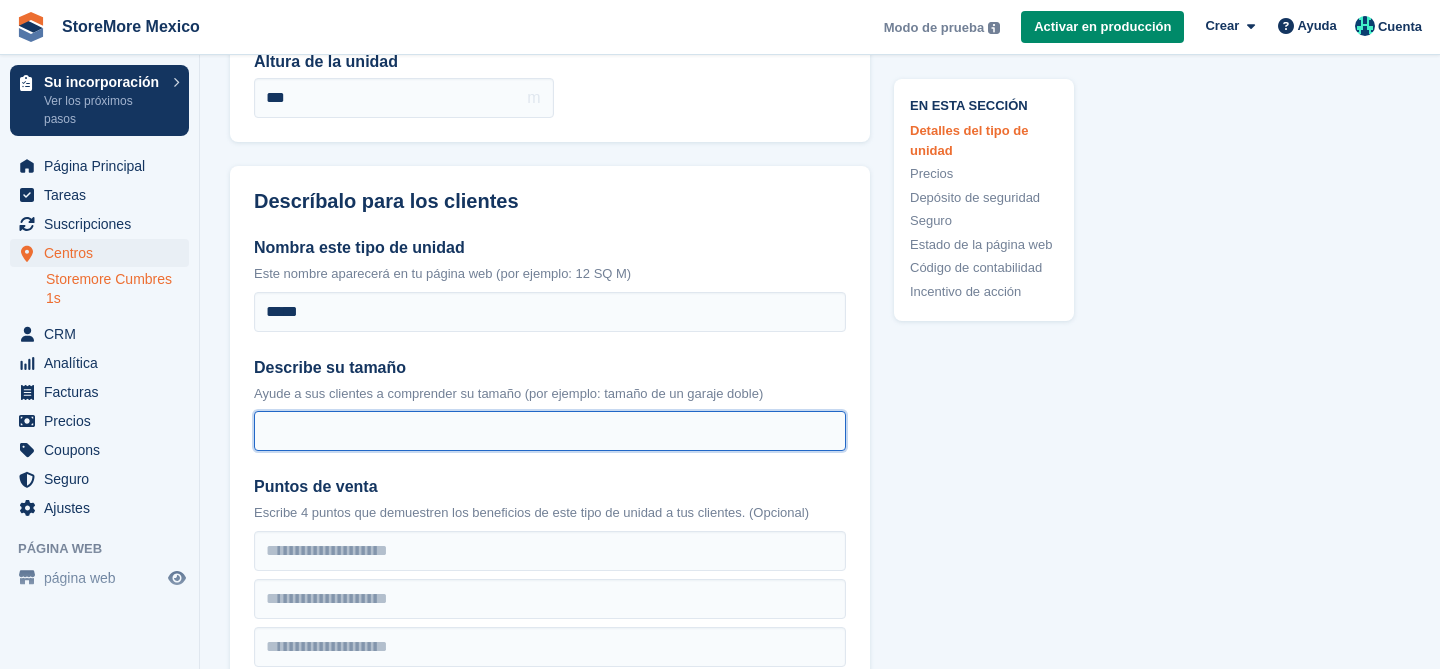 click on "Describe su tamaño" at bounding box center [550, 431] 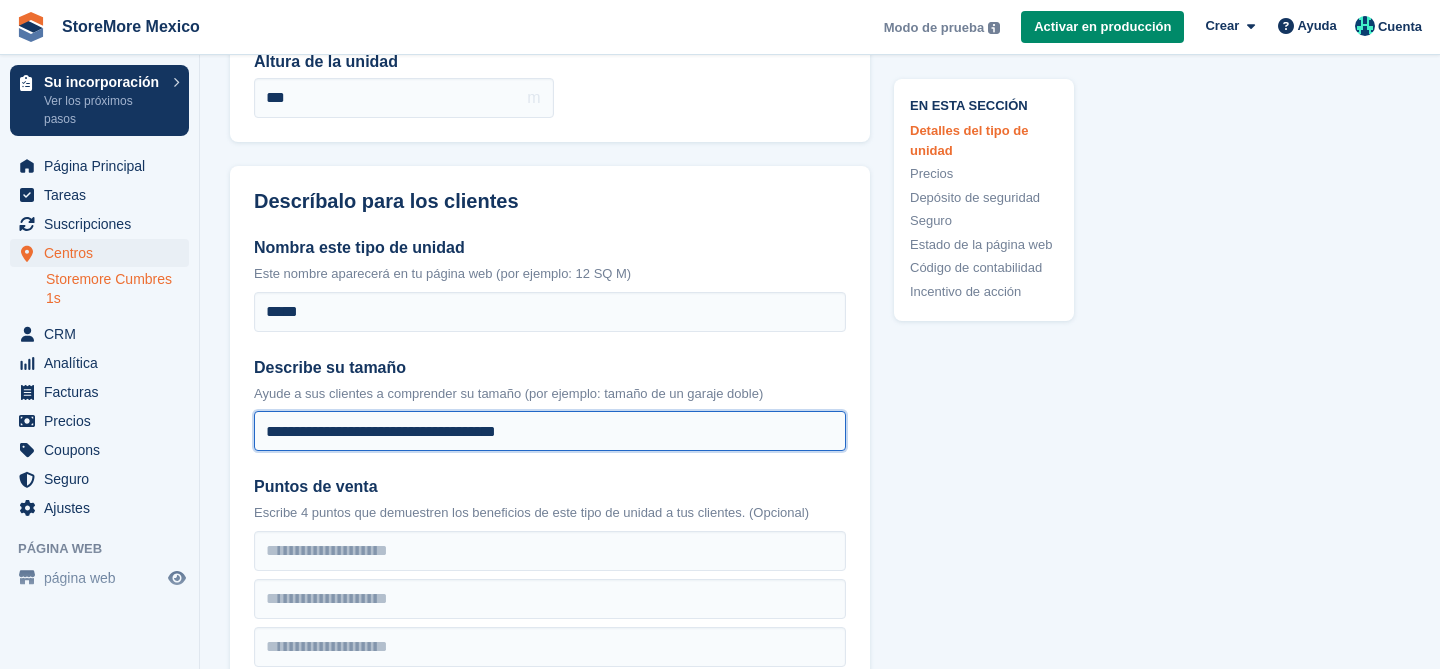 type on "**********" 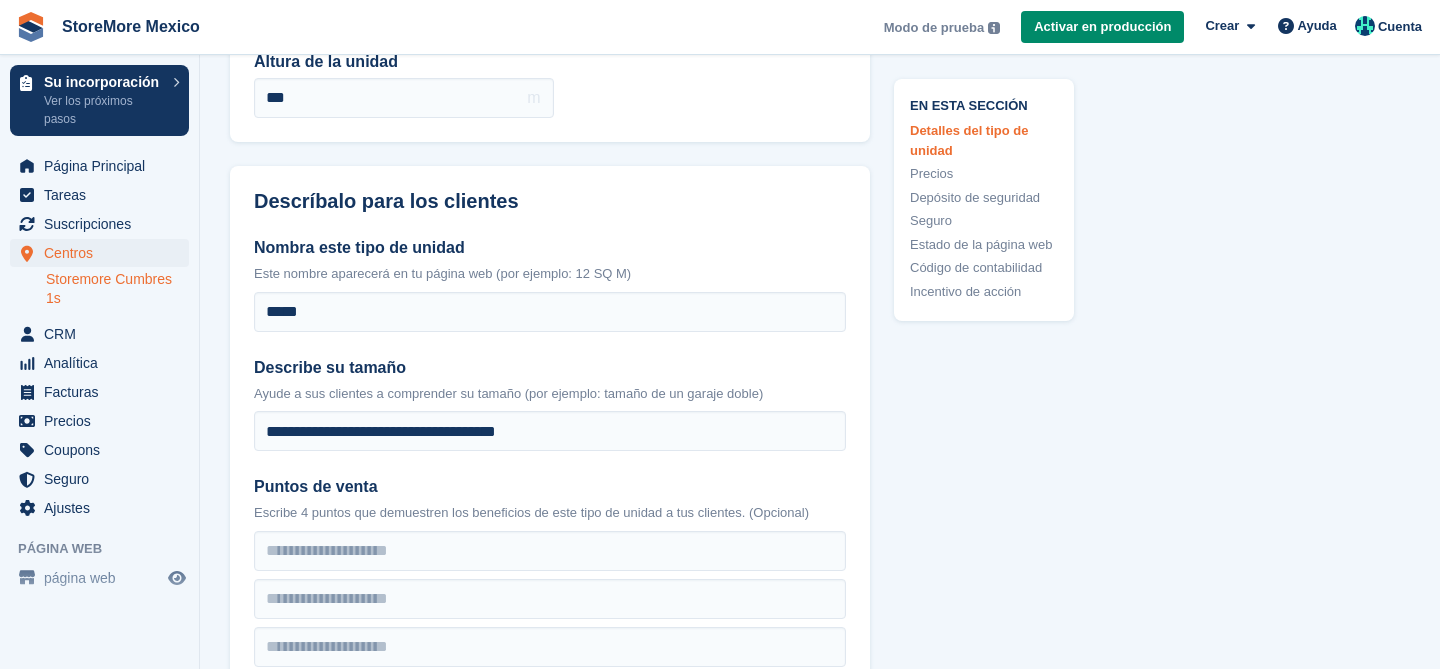 click on "**********" at bounding box center [550, 475] 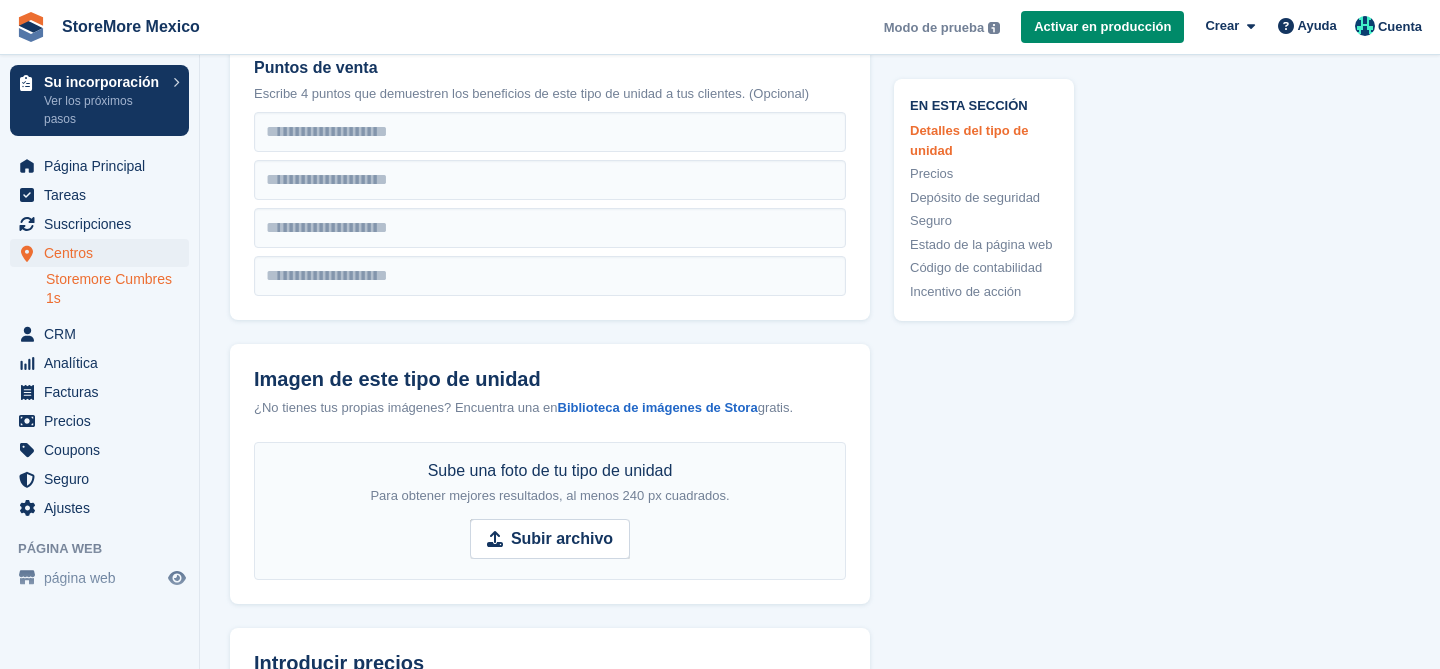 scroll, scrollTop: 710, scrollLeft: 0, axis: vertical 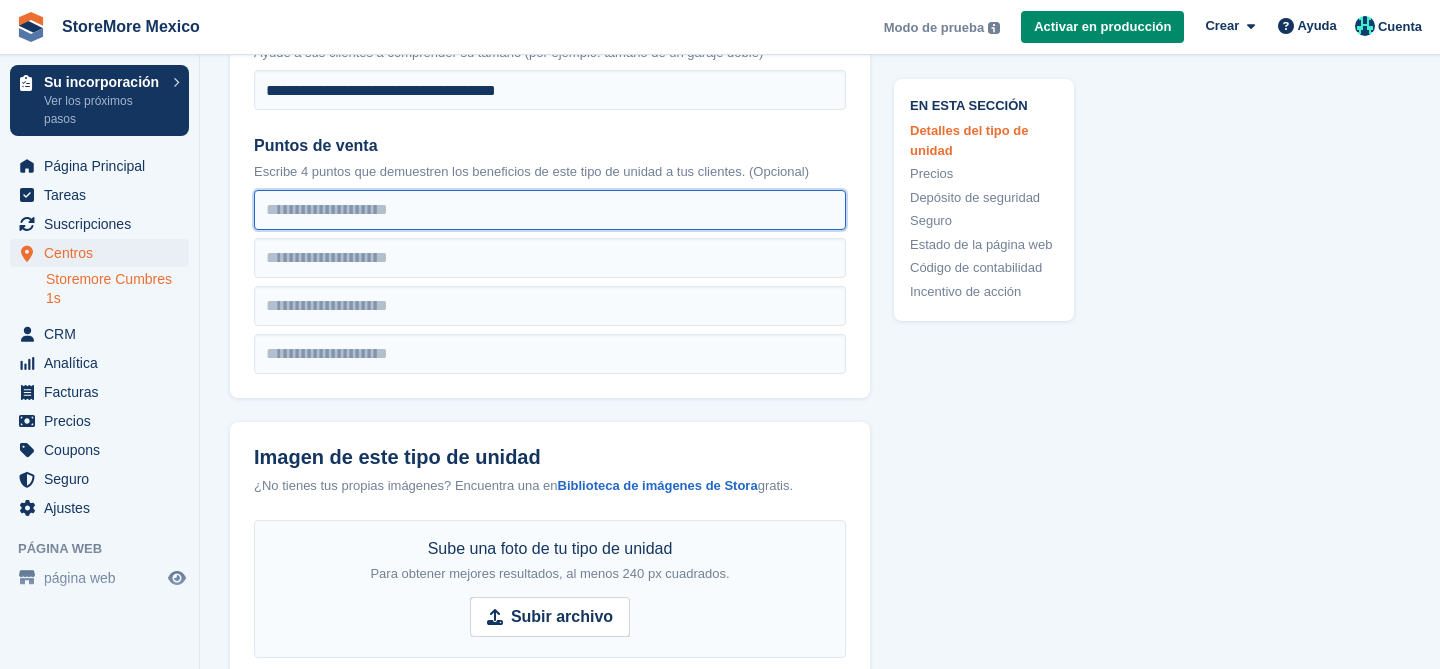 click at bounding box center [550, 210] 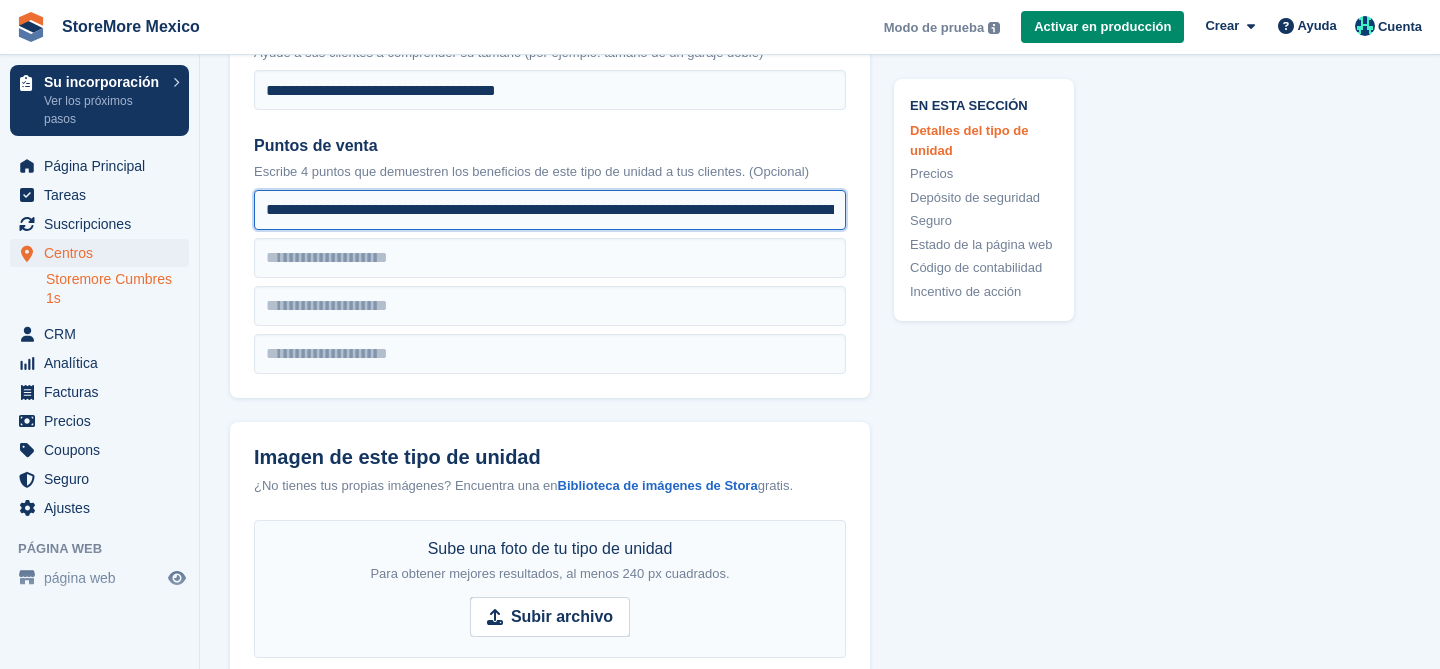 scroll, scrollTop: 0, scrollLeft: 227, axis: horizontal 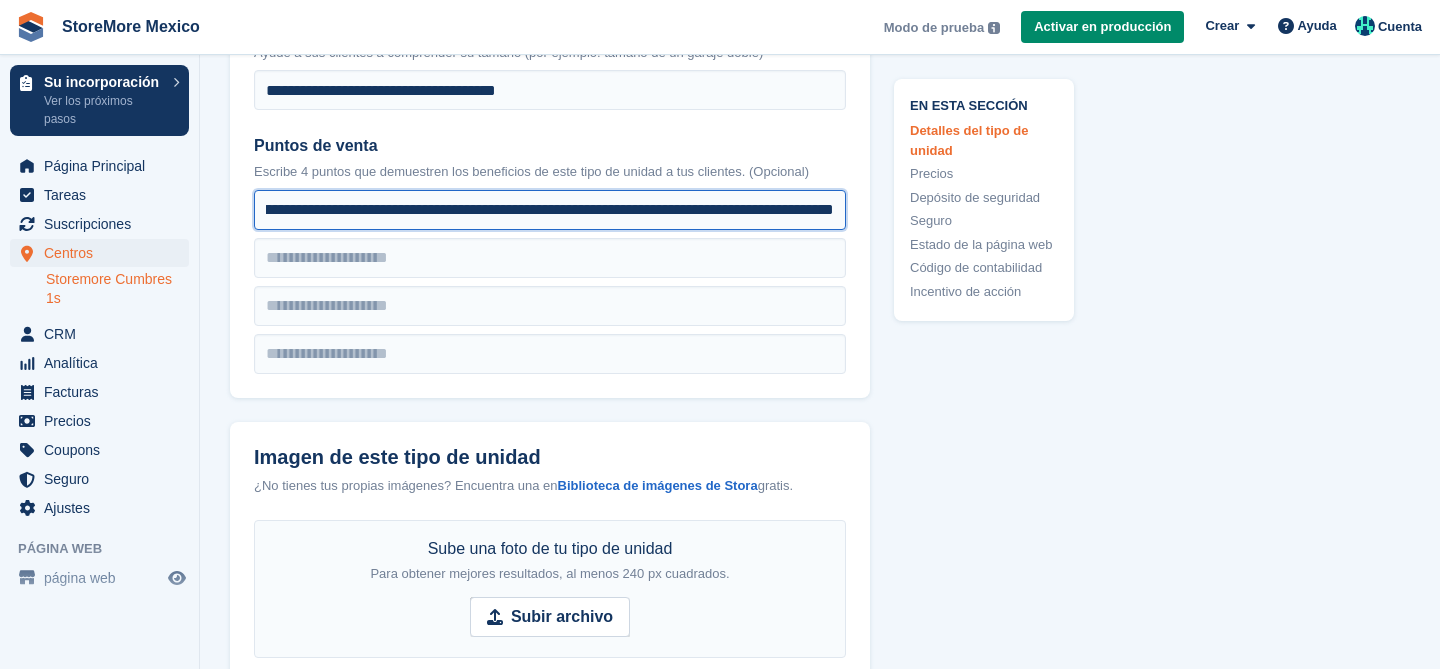 type on "**********" 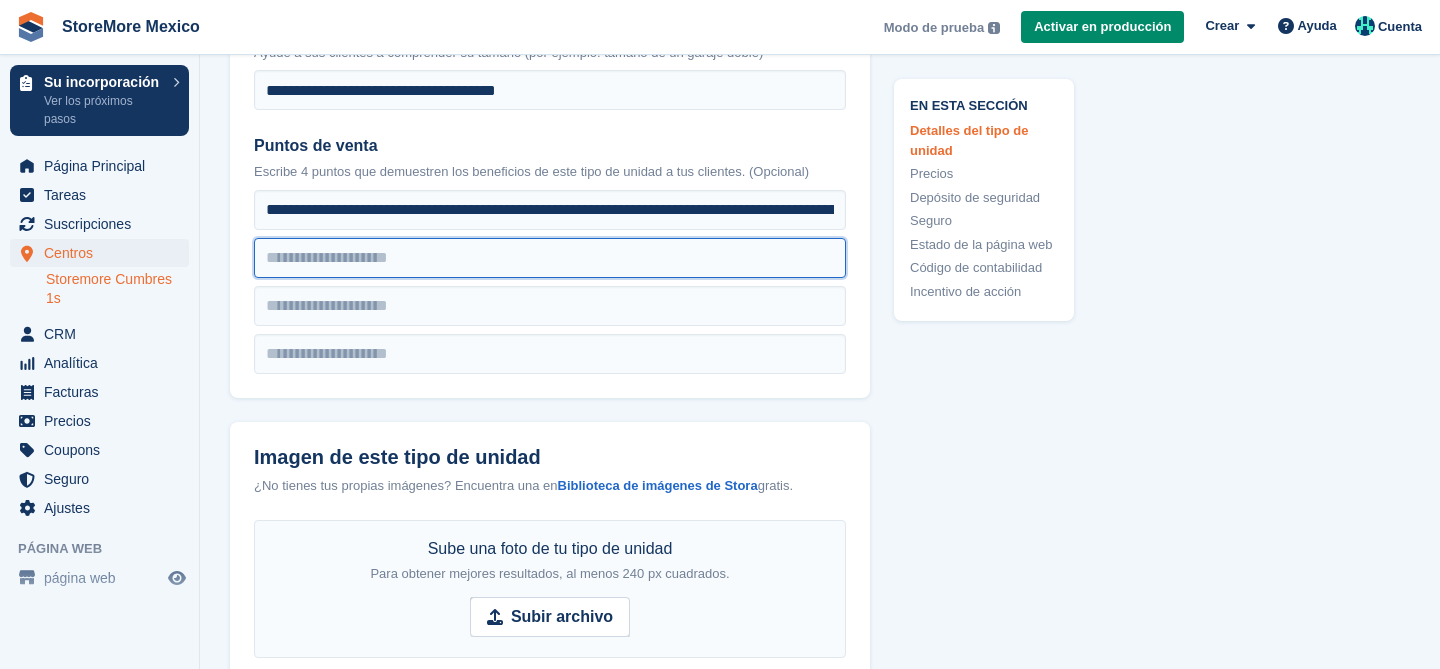 click at bounding box center [550, 210] 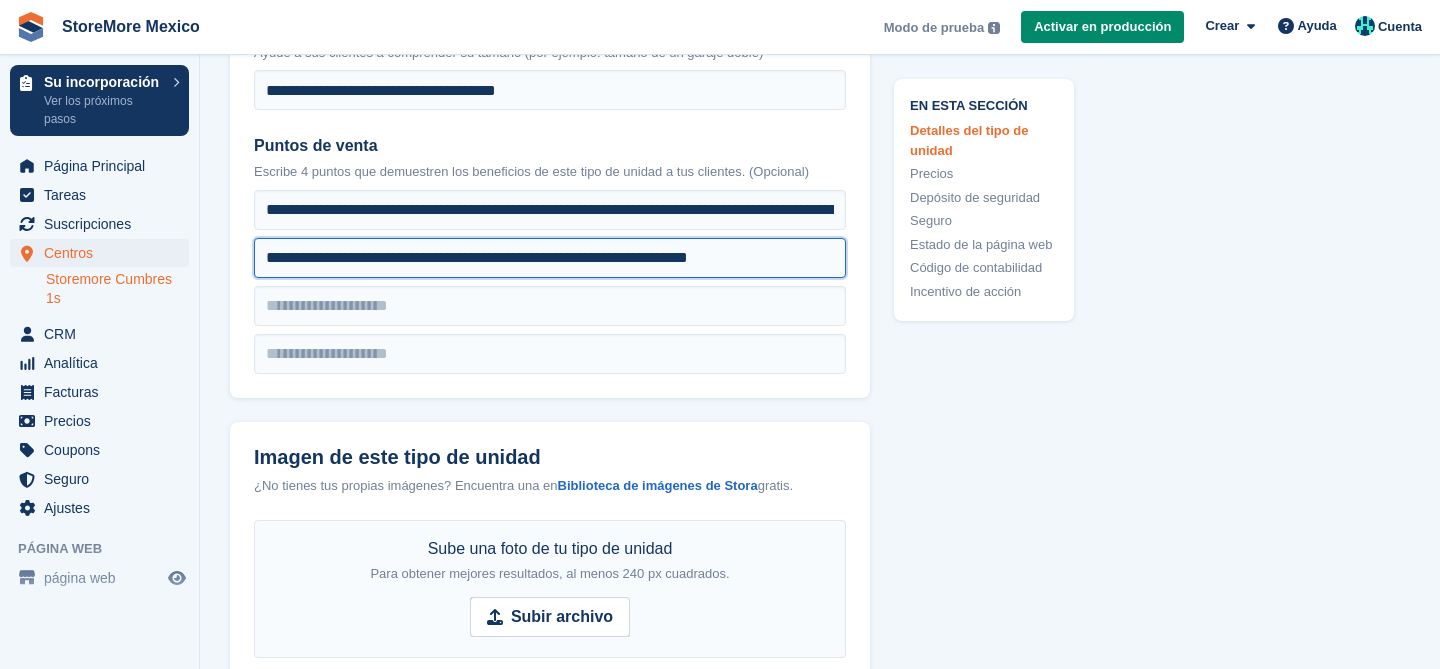 type on "**********" 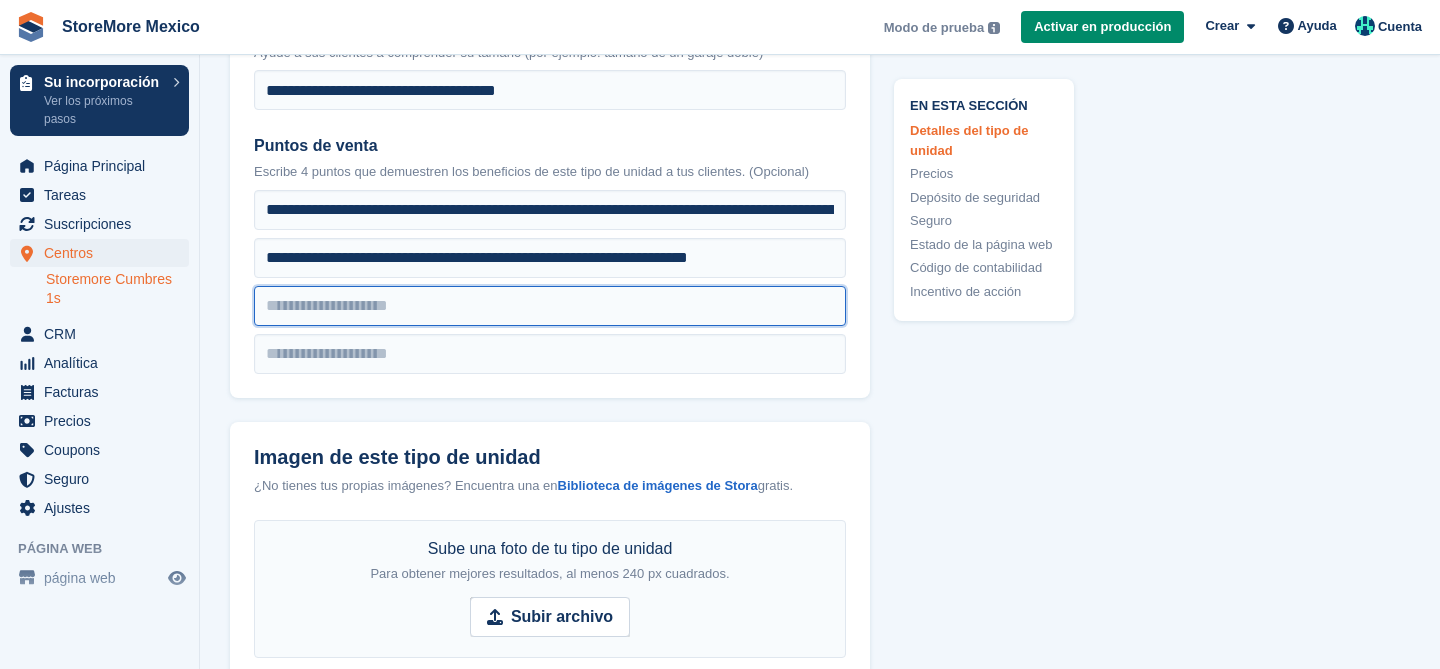 click at bounding box center [550, 210] 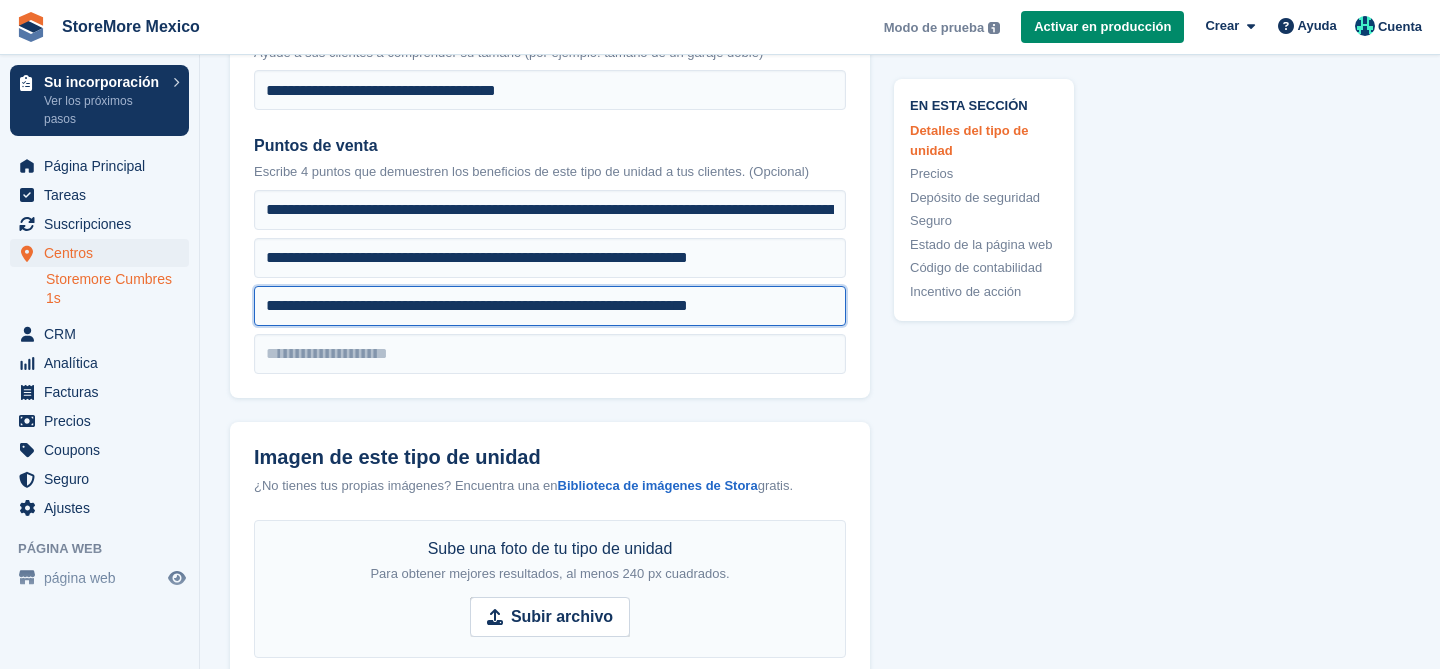 type on "**********" 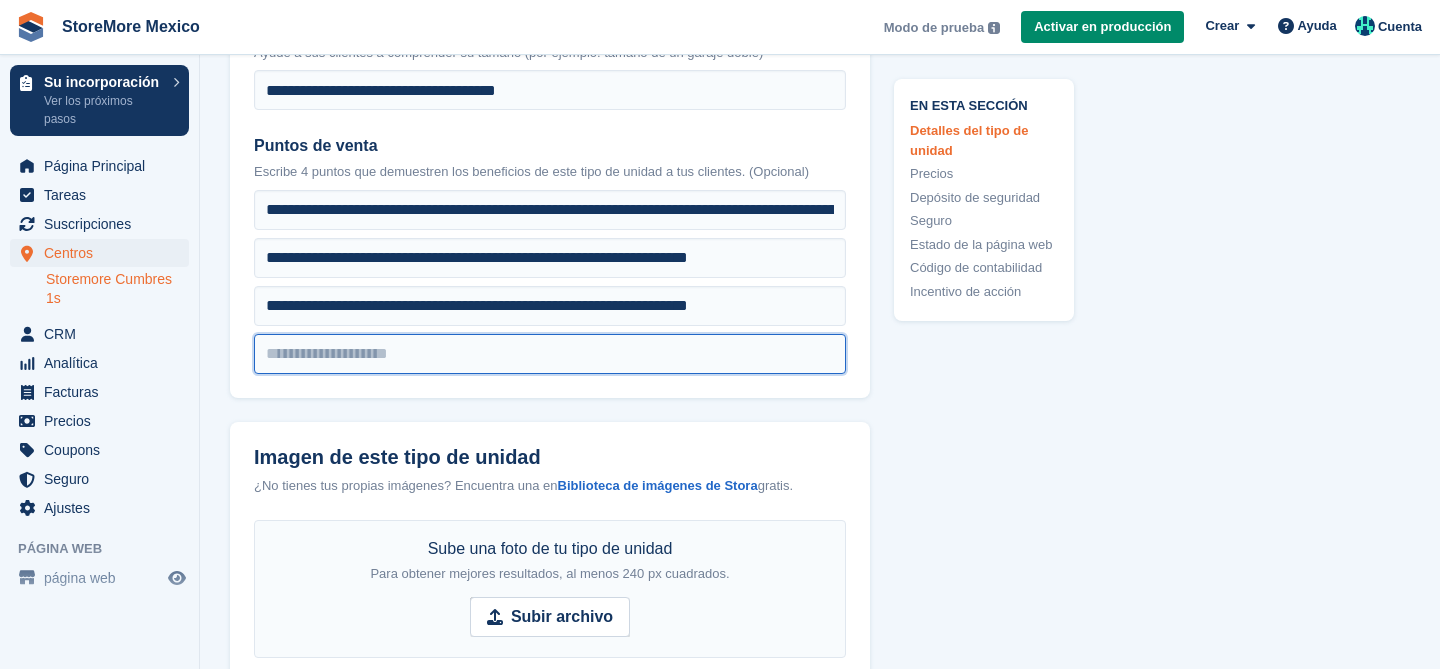 click at bounding box center [550, 210] 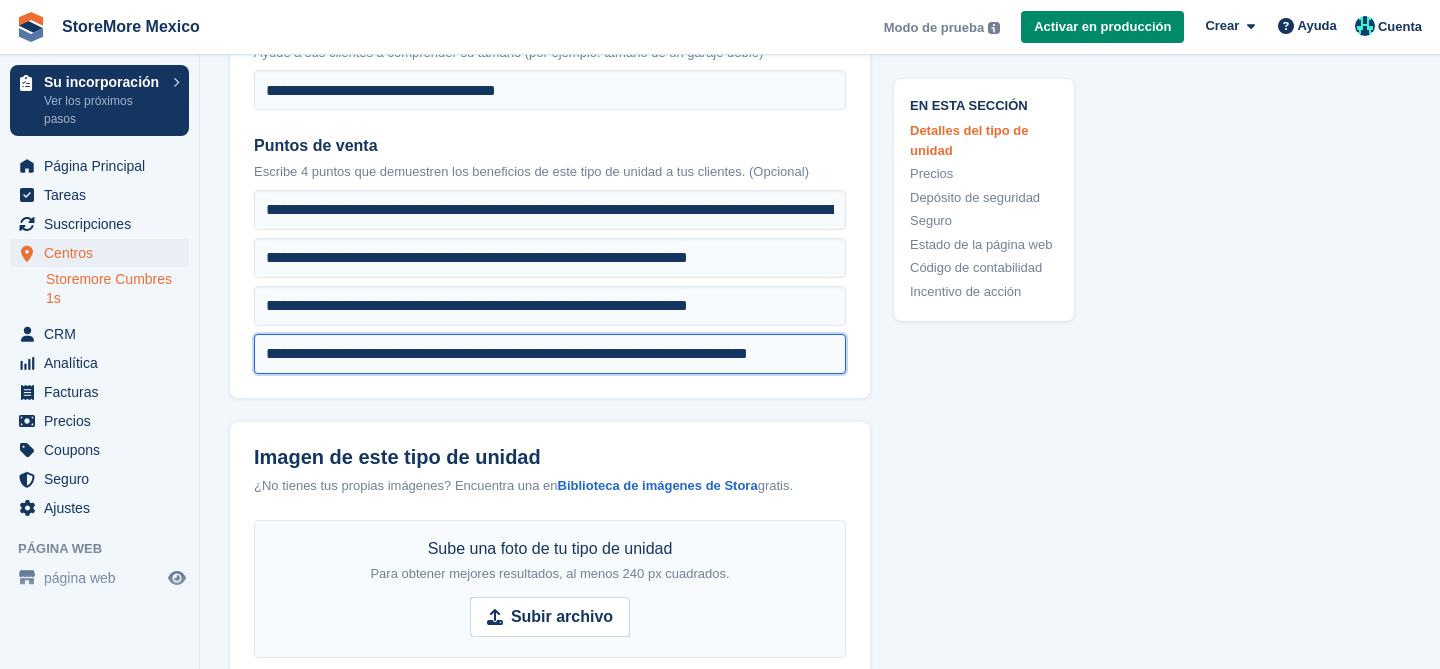 scroll, scrollTop: 0, scrollLeft: 28, axis: horizontal 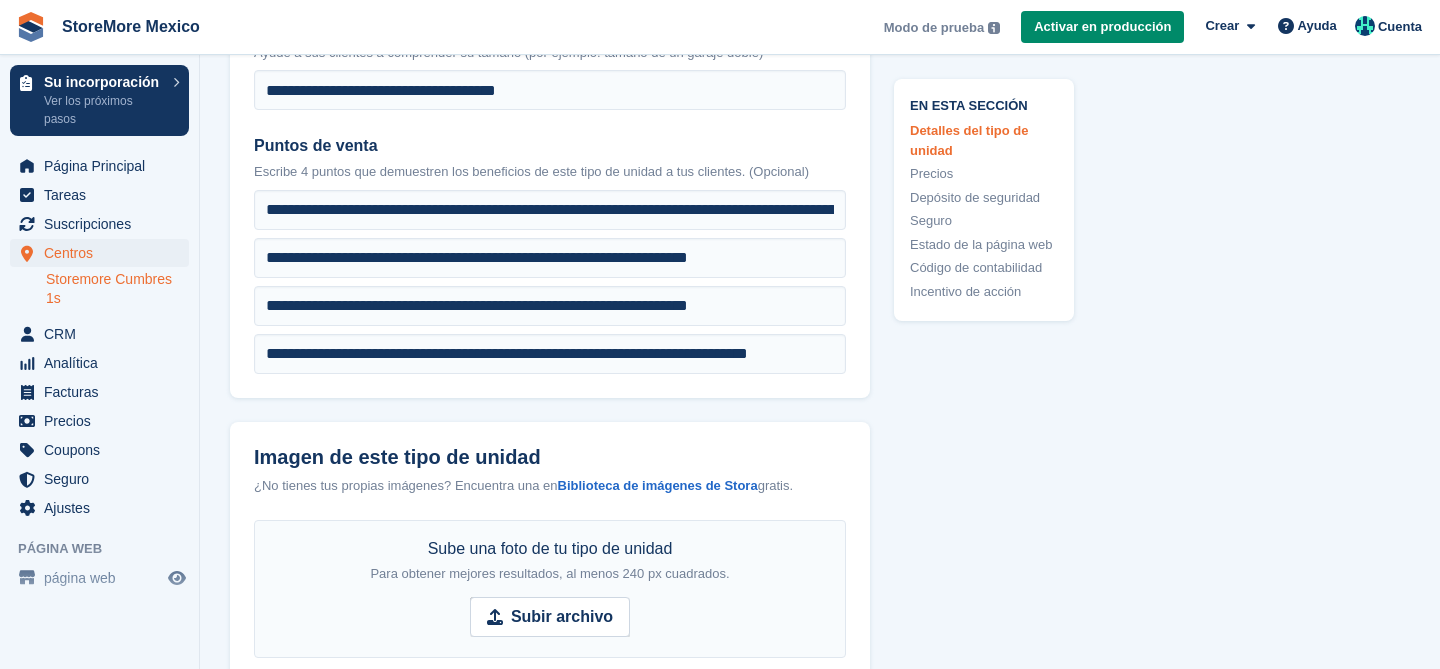 click on "**********" at bounding box center [820, 1238] 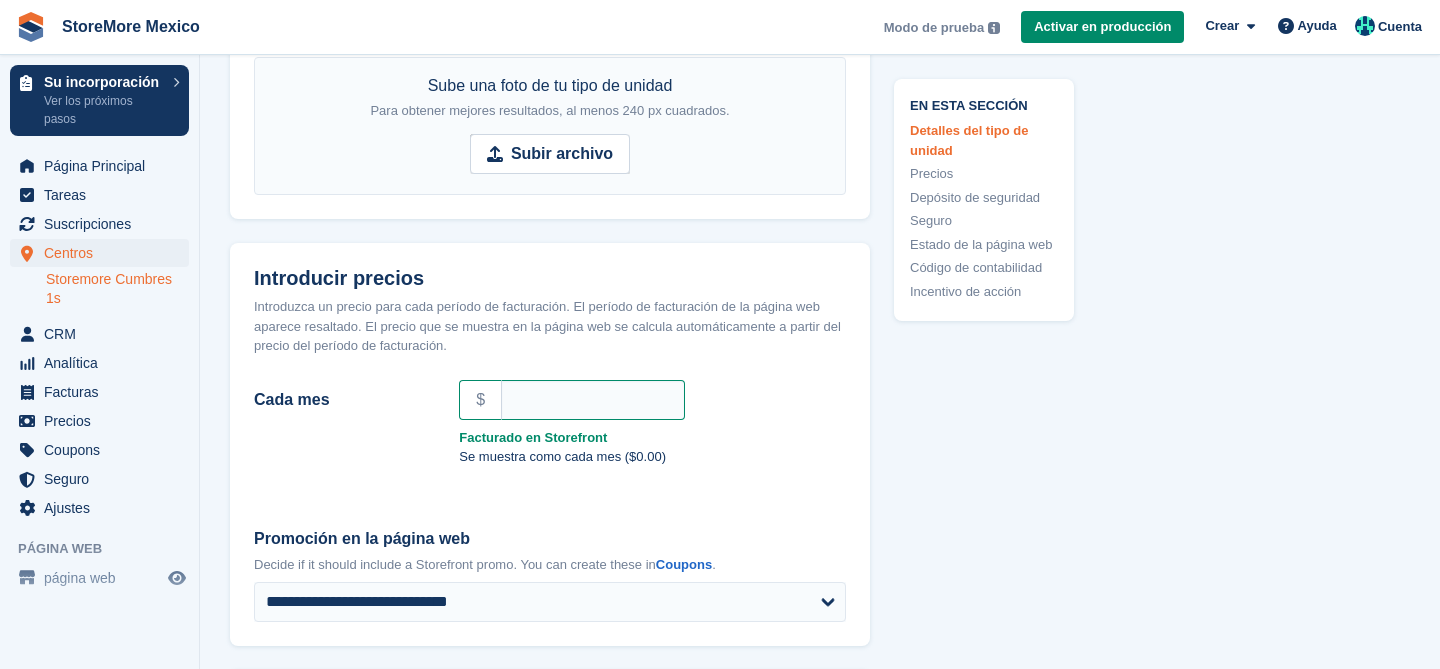 scroll, scrollTop: 1203, scrollLeft: 0, axis: vertical 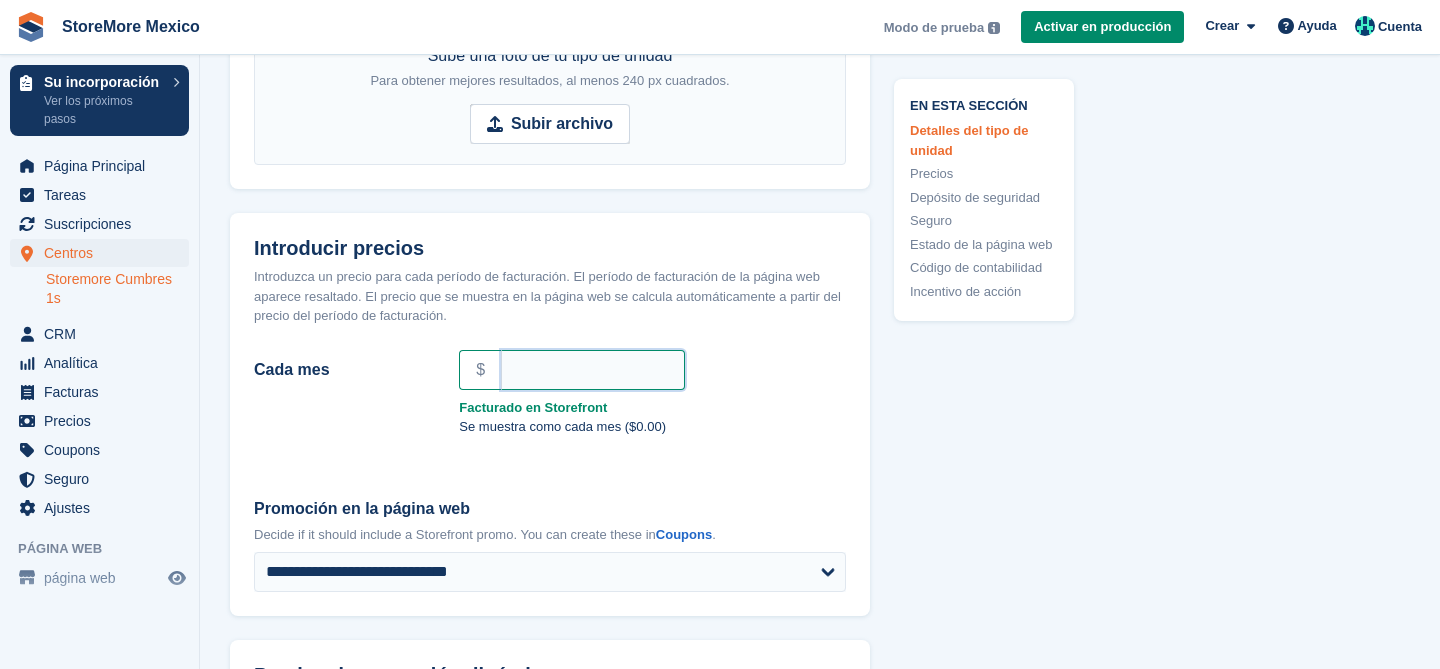 click on "Cada mes" at bounding box center [593, 370] 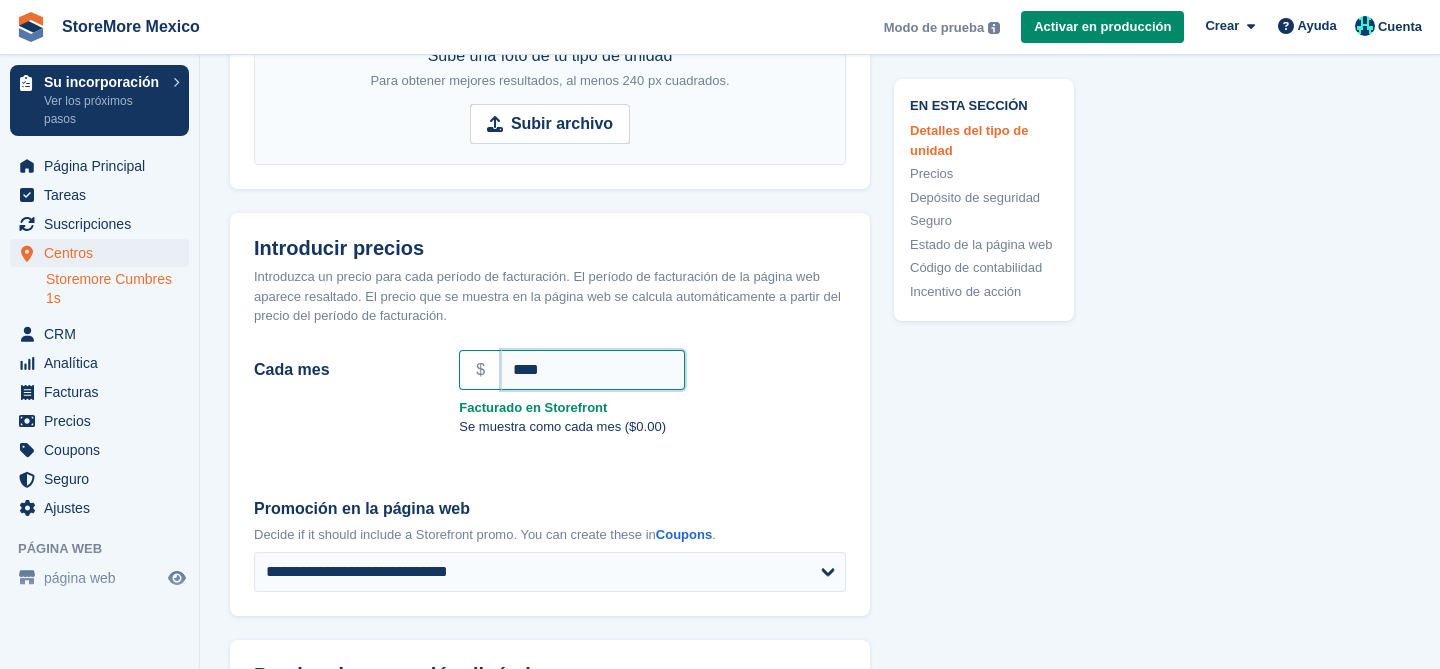 type on "****" 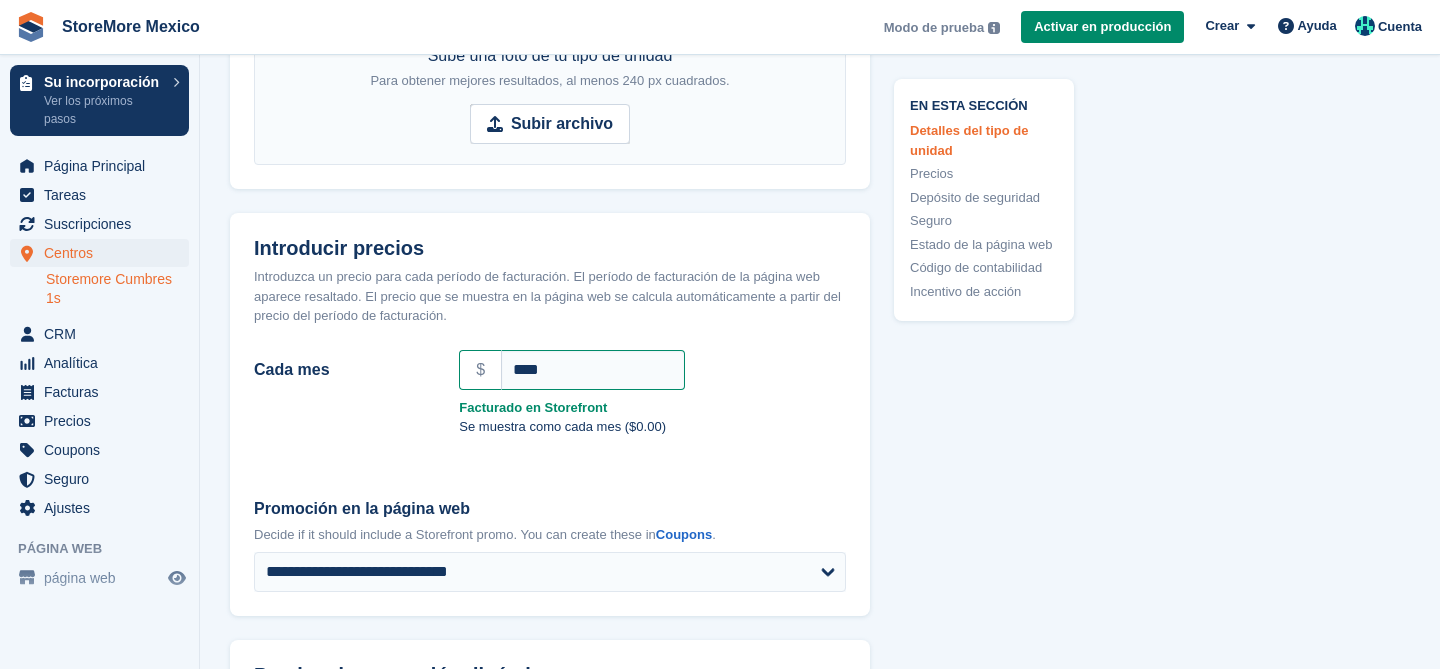 click on "Facturado en Storefront" at bounding box center (550, 406) 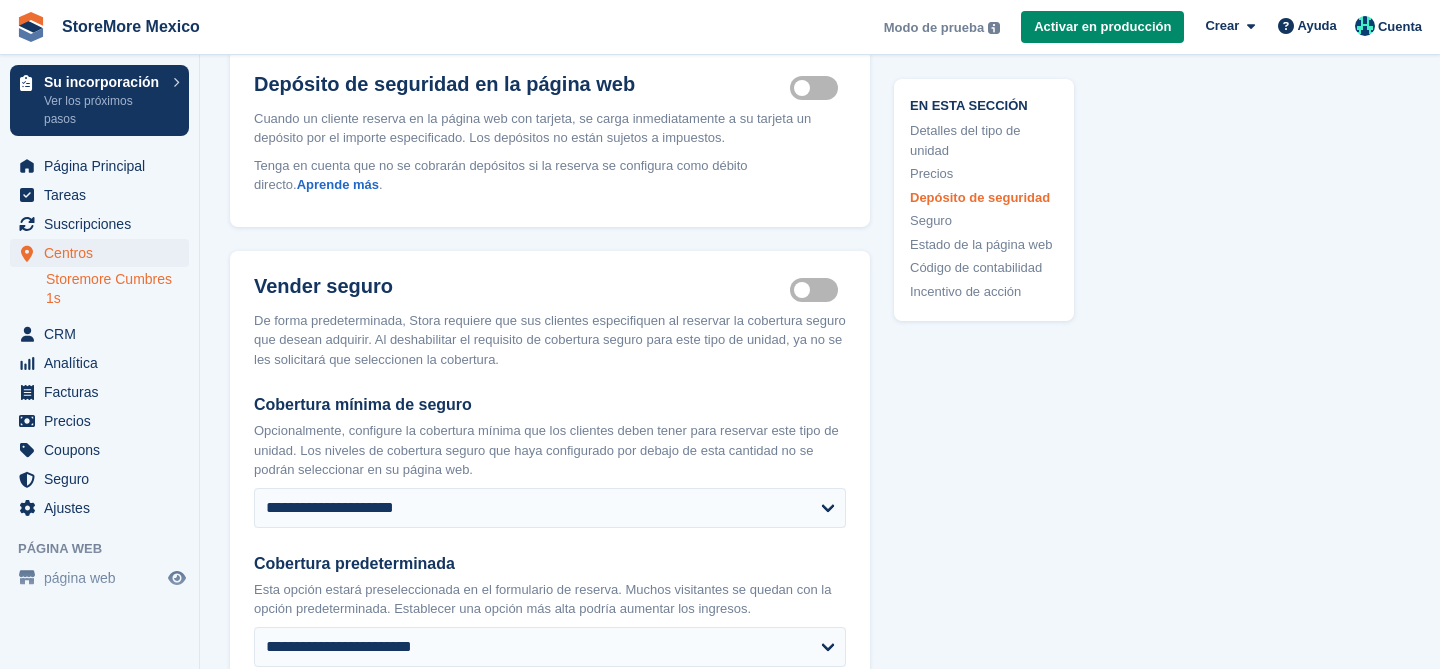 scroll, scrollTop: 2084, scrollLeft: 0, axis: vertical 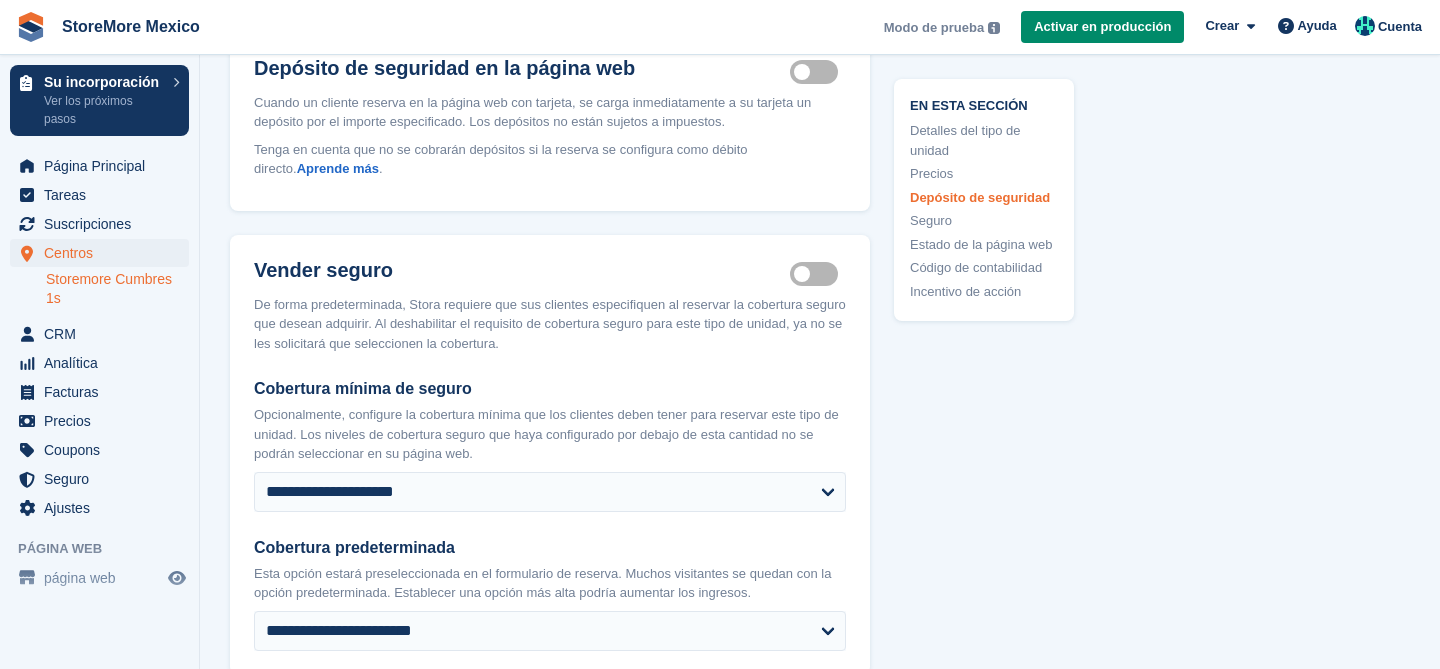 click on "Insurance coverage required" at bounding box center (818, 273) 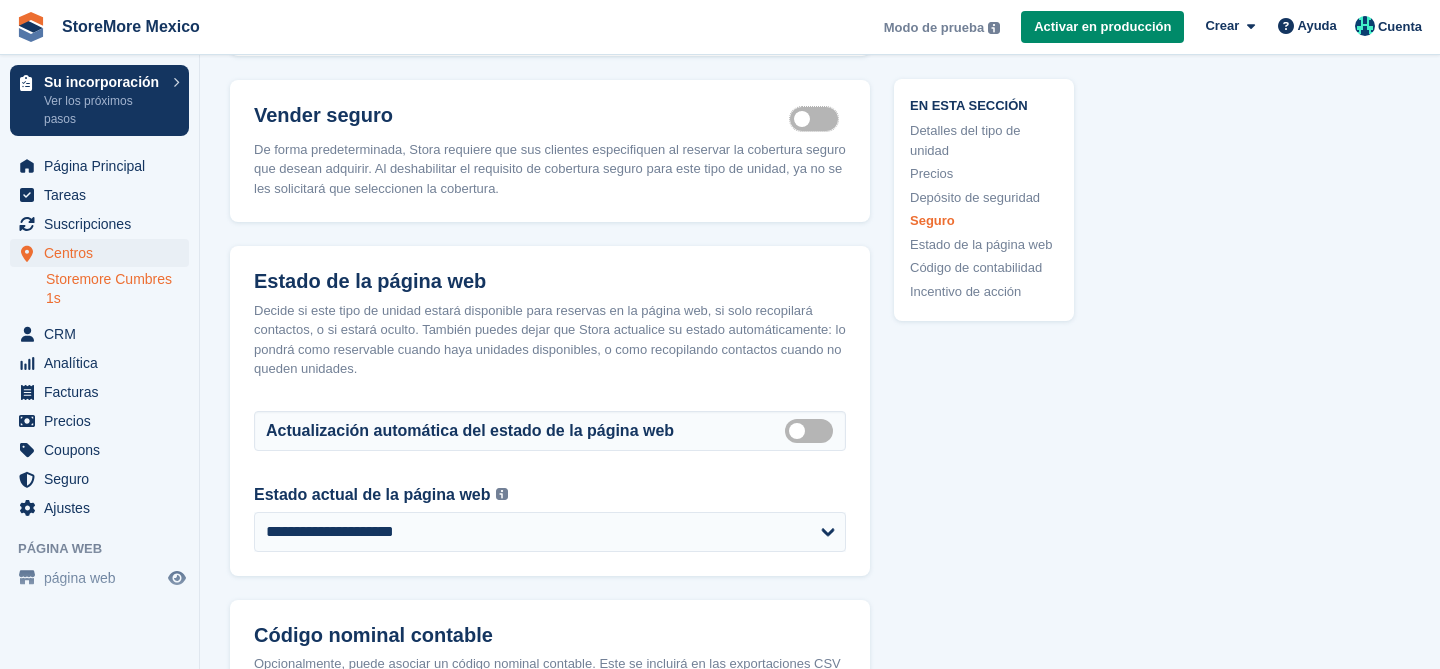 scroll, scrollTop: 2238, scrollLeft: 0, axis: vertical 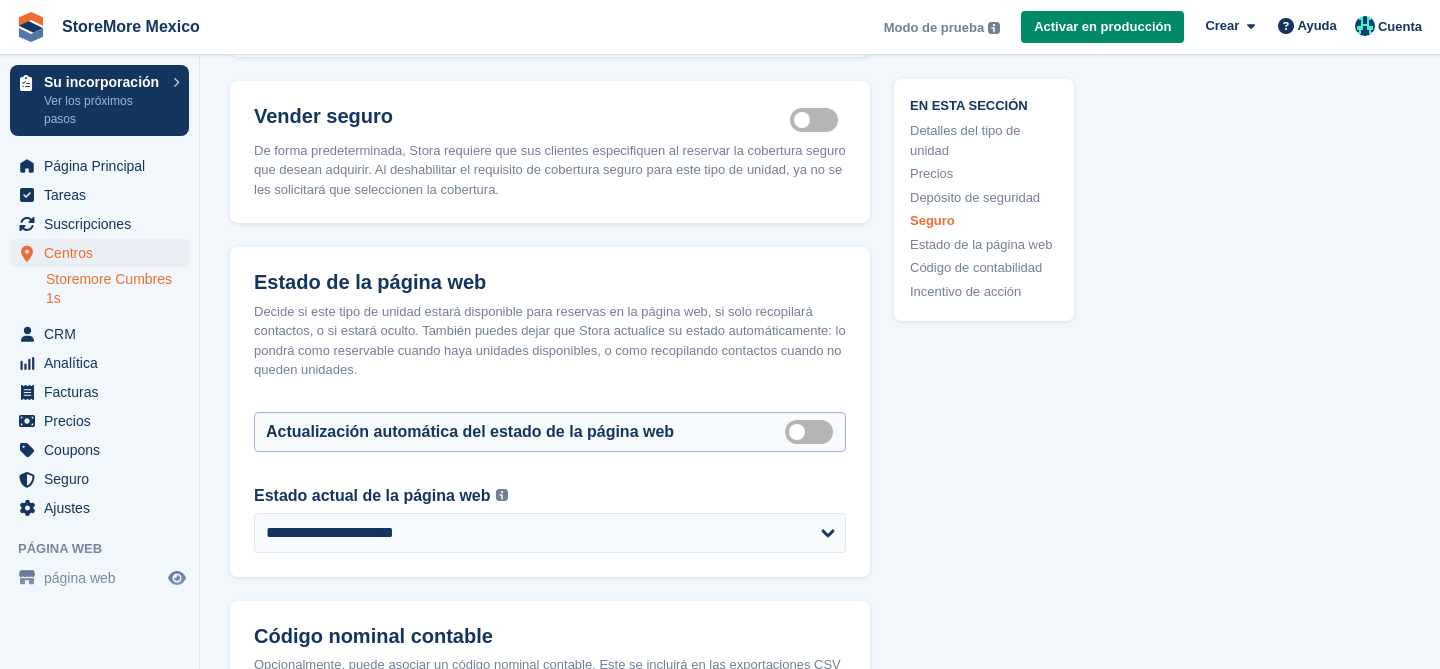 click on "Auto manage storefront status" at bounding box center [813, 431] 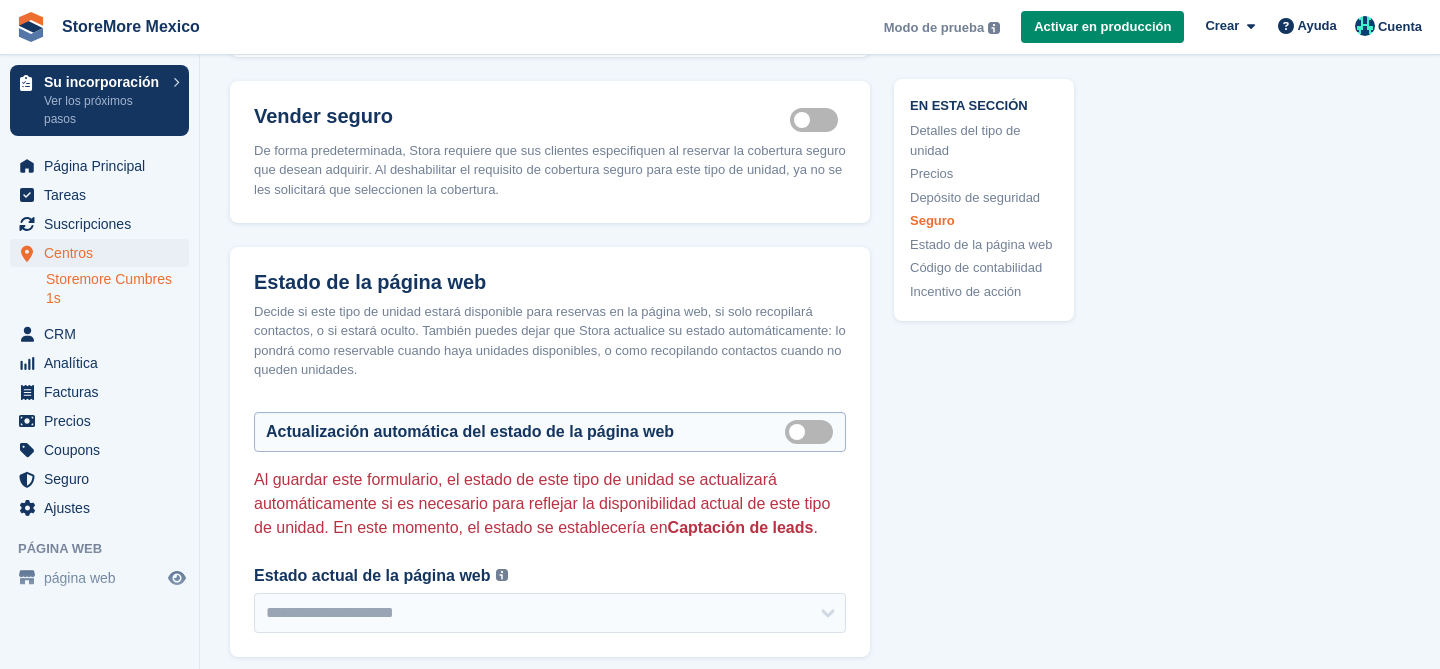 click on "Auto manage storefront status" at bounding box center [813, 431] 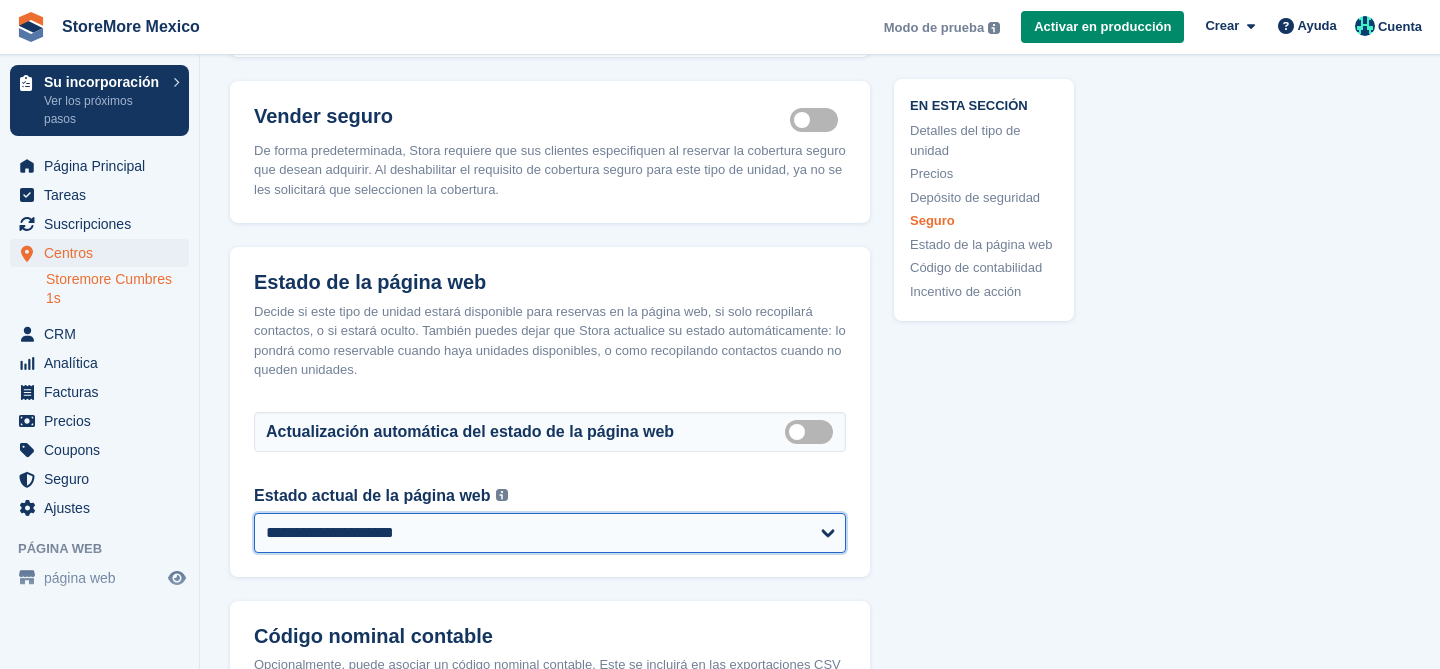 click on "**********" at bounding box center [550, 533] 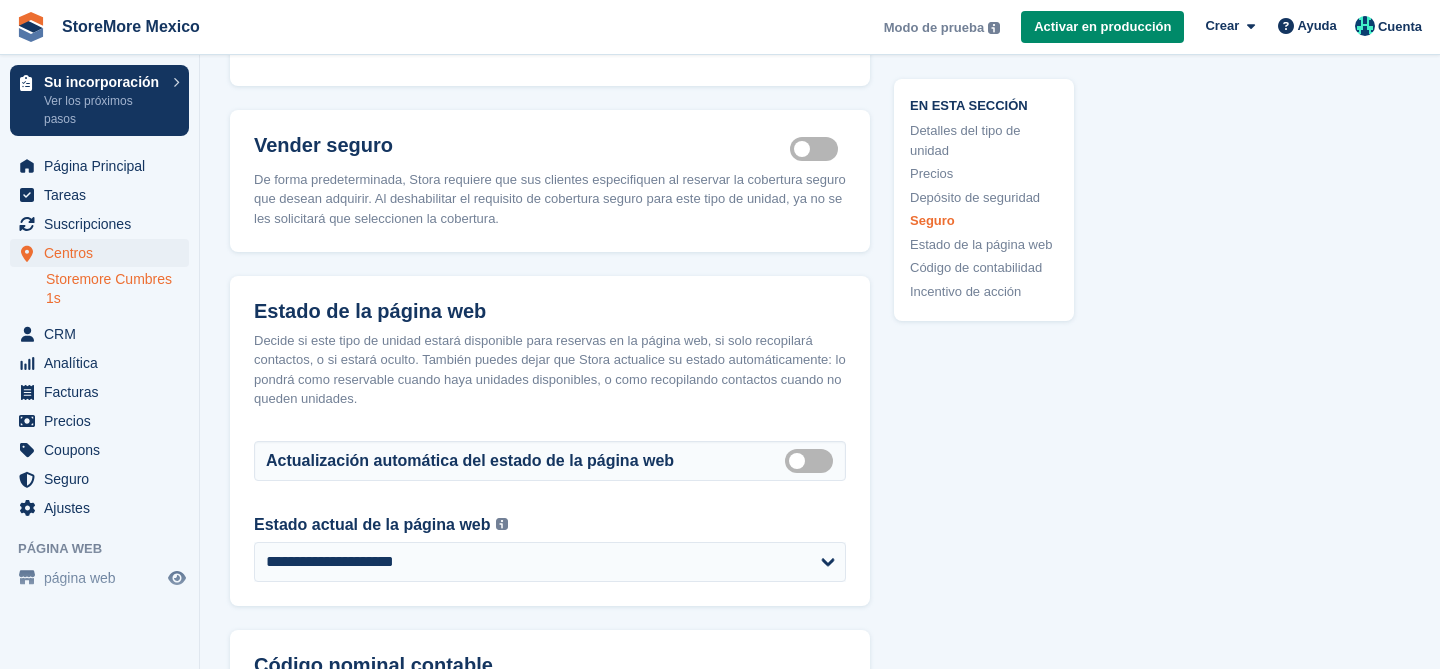 click on "Actualización automática del estado de la página web
Auto manage storefront status
Al guardar este formulario, el estado de este tipo de unidad se actualizará automáticamente si es necesario para reflejar la disponibilidad actual de este tipo de unidad.
En este momento, el estado se establecería en   Captación de leads ." at bounding box center (550, 469) 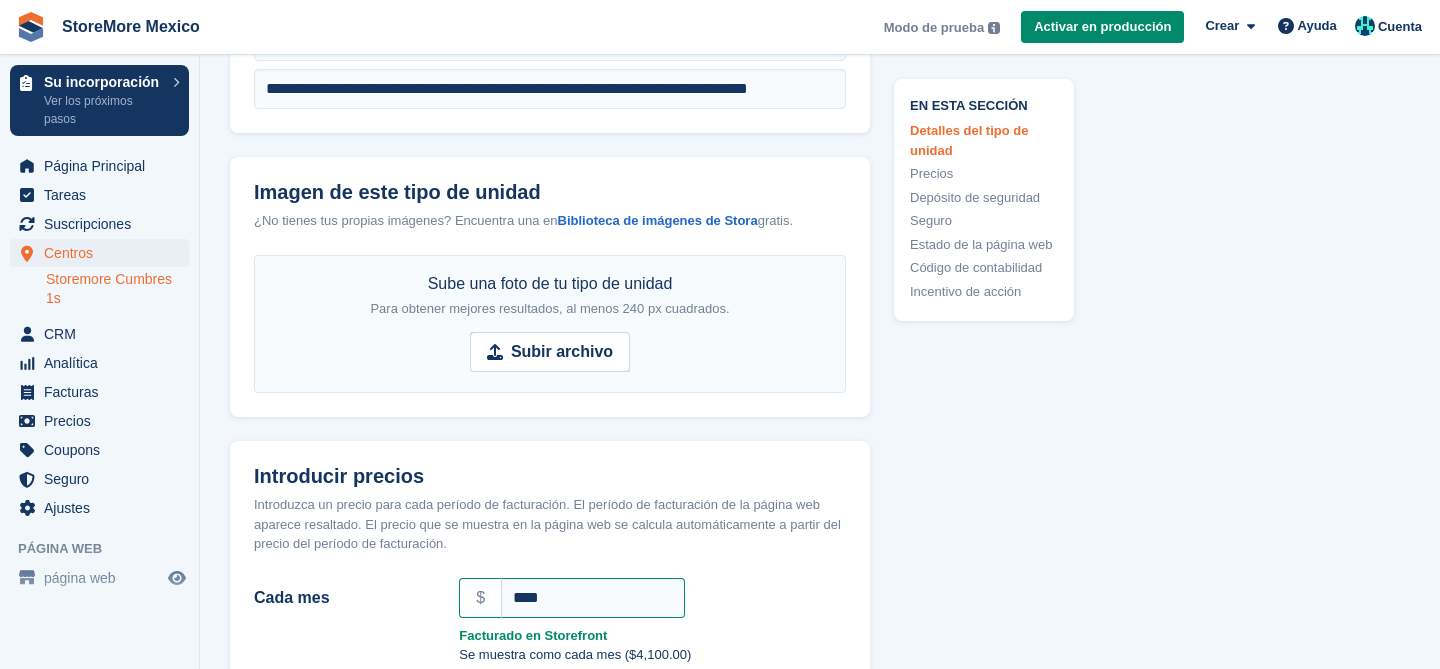 scroll, scrollTop: 1017, scrollLeft: 0, axis: vertical 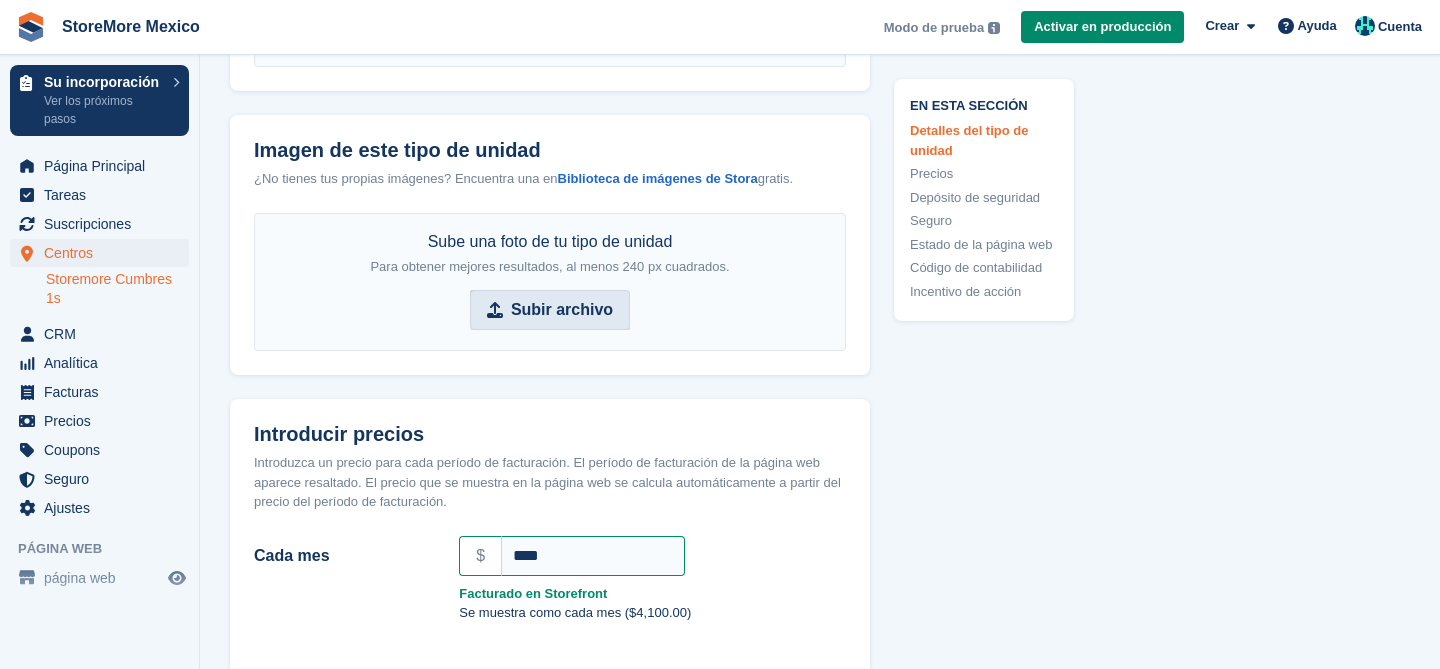 click on "Subir archivo" at bounding box center [562, 310] 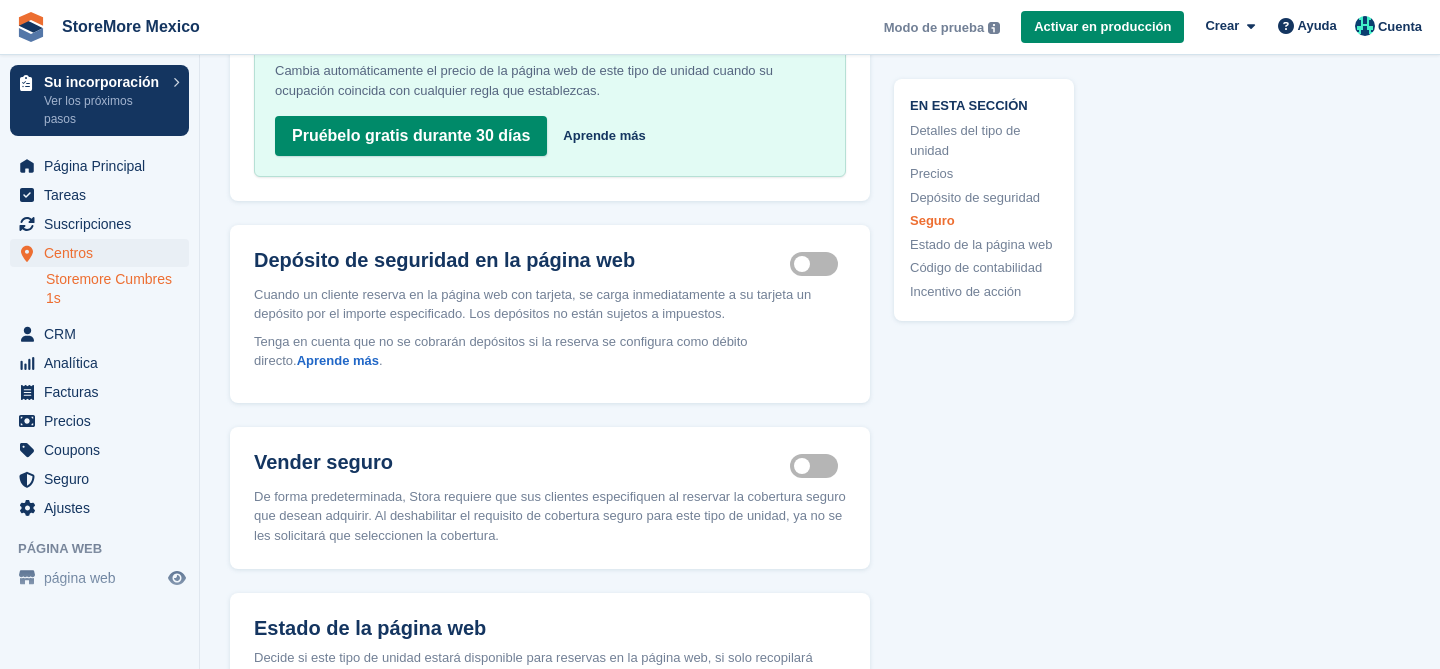 scroll, scrollTop: 2950, scrollLeft: 0, axis: vertical 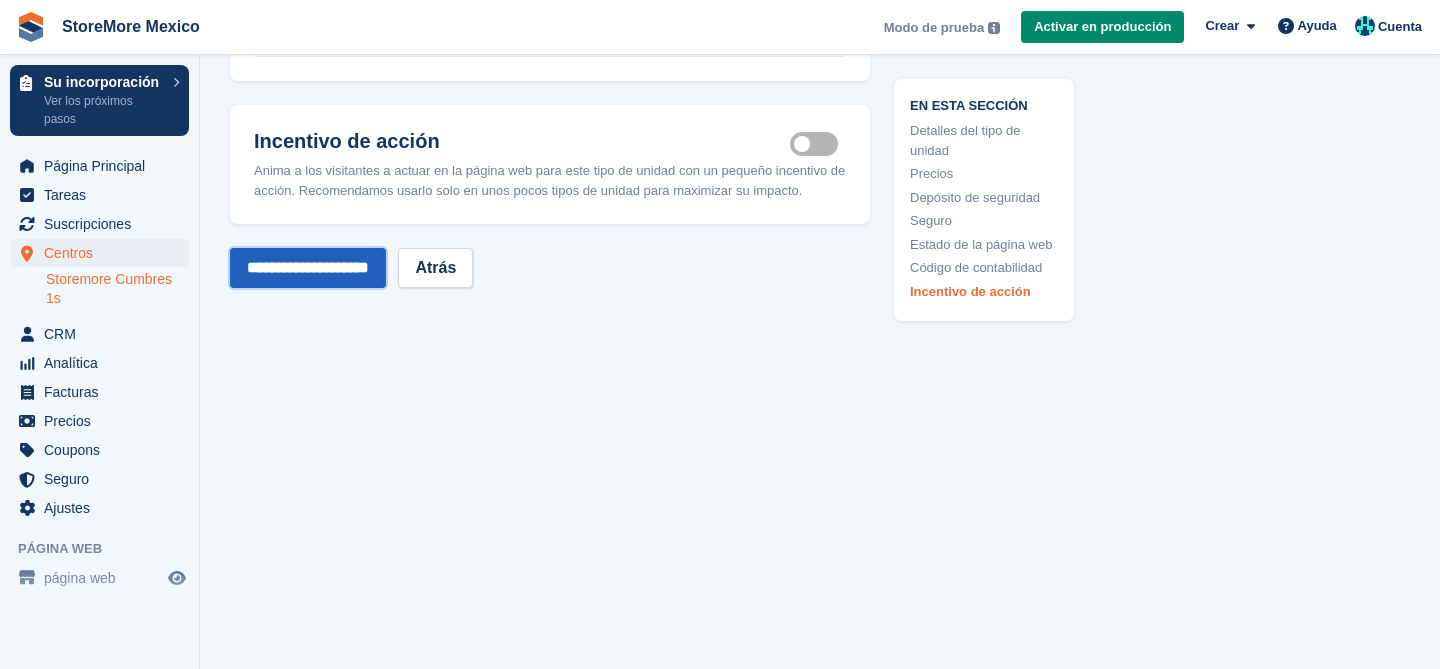 click on "**********" at bounding box center (308, 268) 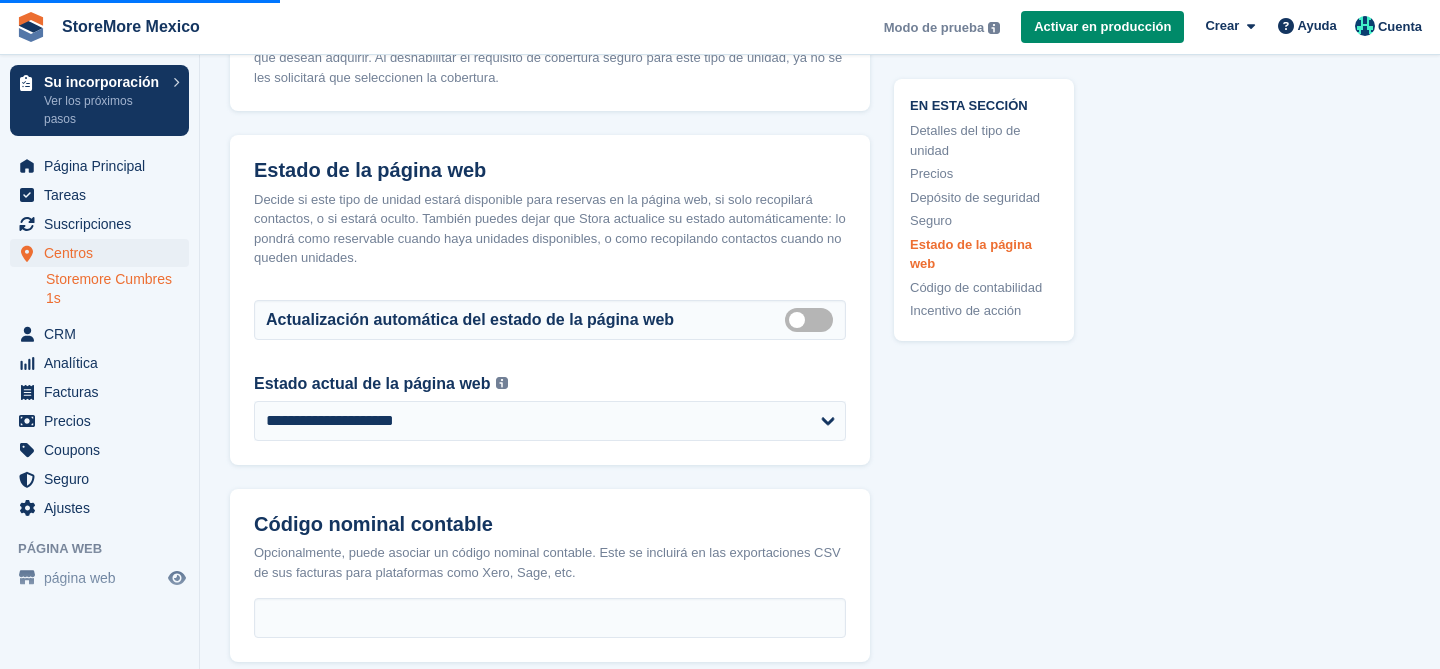 scroll, scrollTop: 2338, scrollLeft: 0, axis: vertical 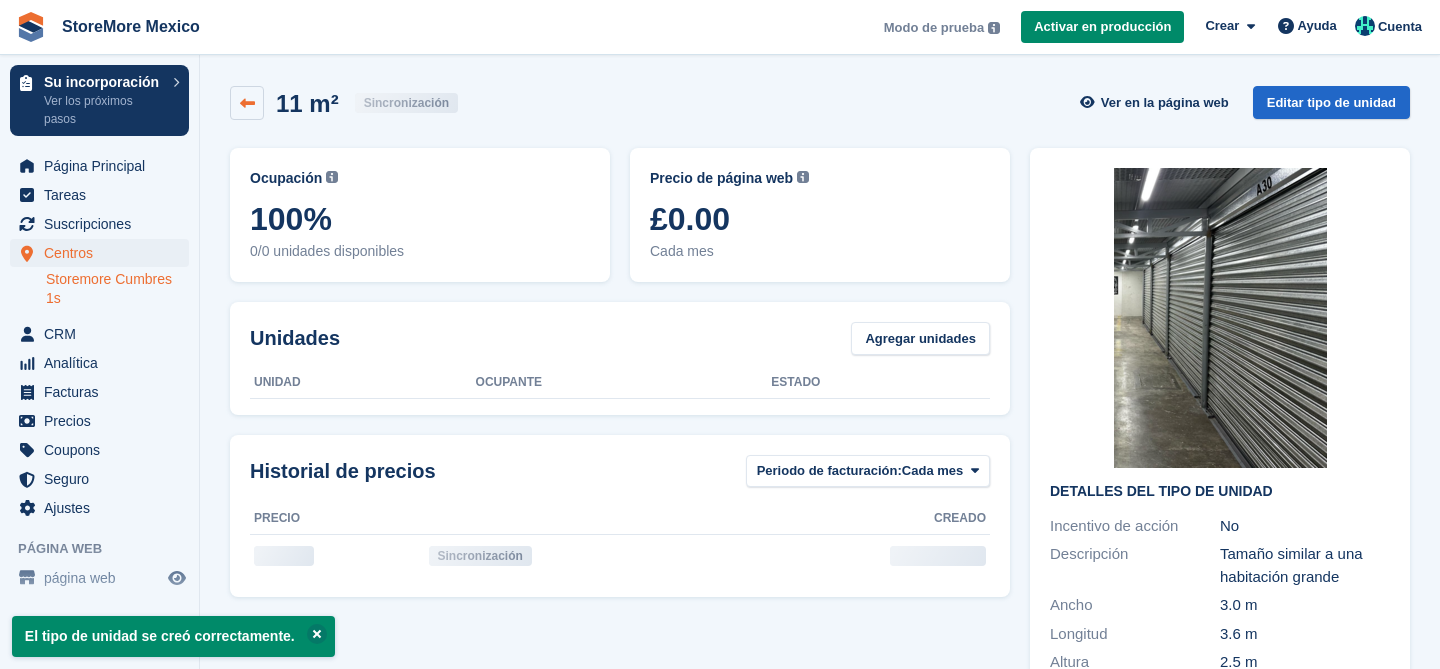 click at bounding box center [247, 103] 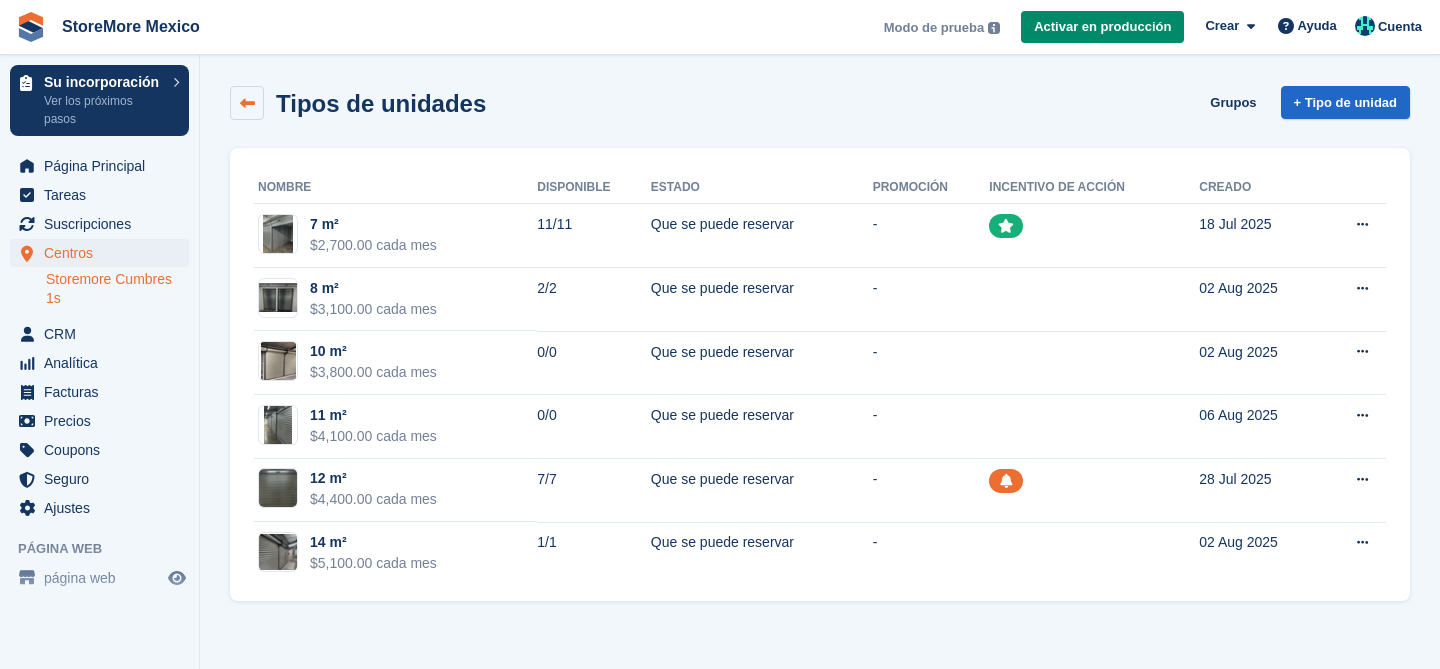 click at bounding box center (247, 103) 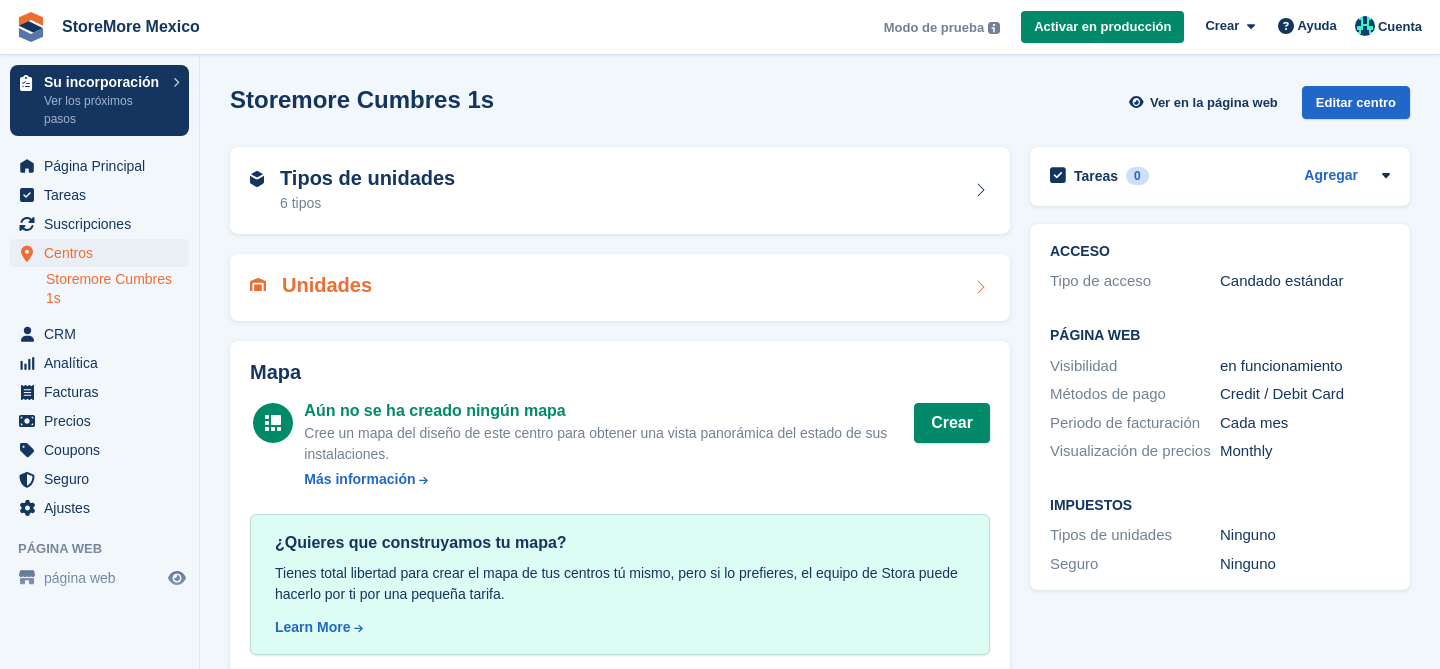 click on "Unidades" at bounding box center (327, 285) 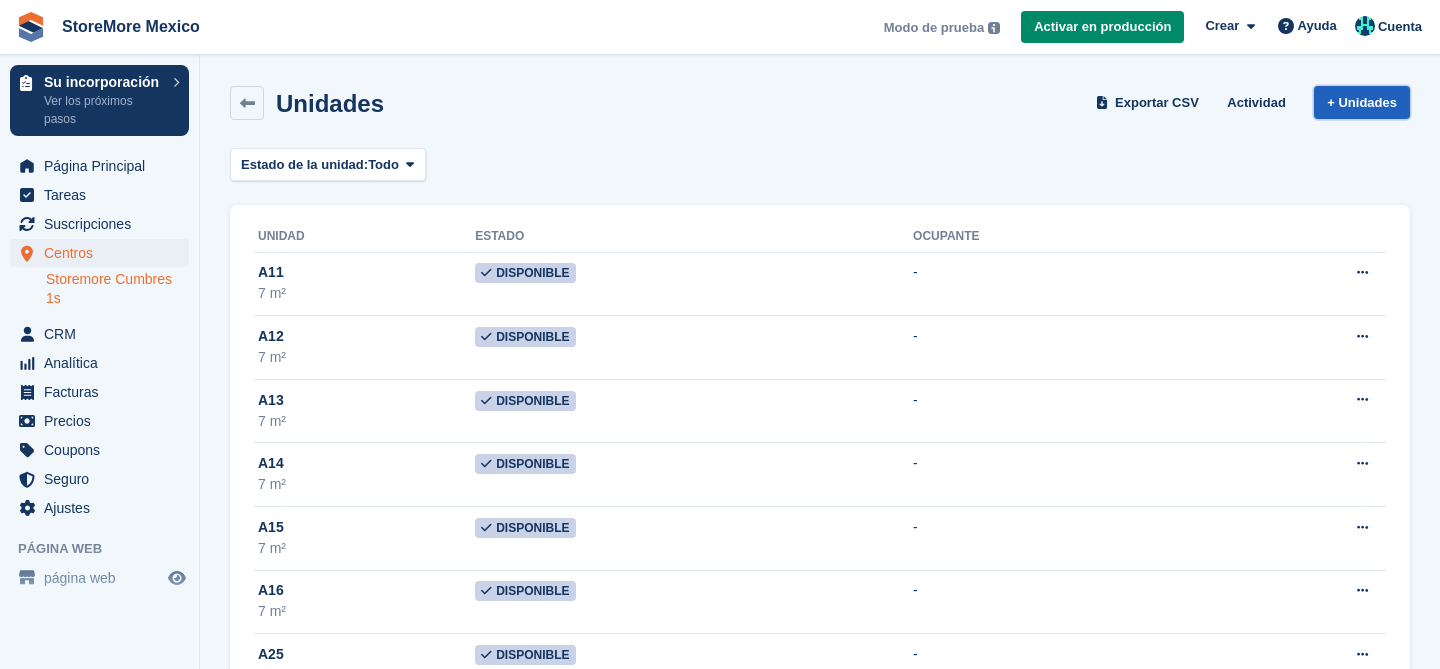 click on "+ Unidades" at bounding box center [1362, 102] 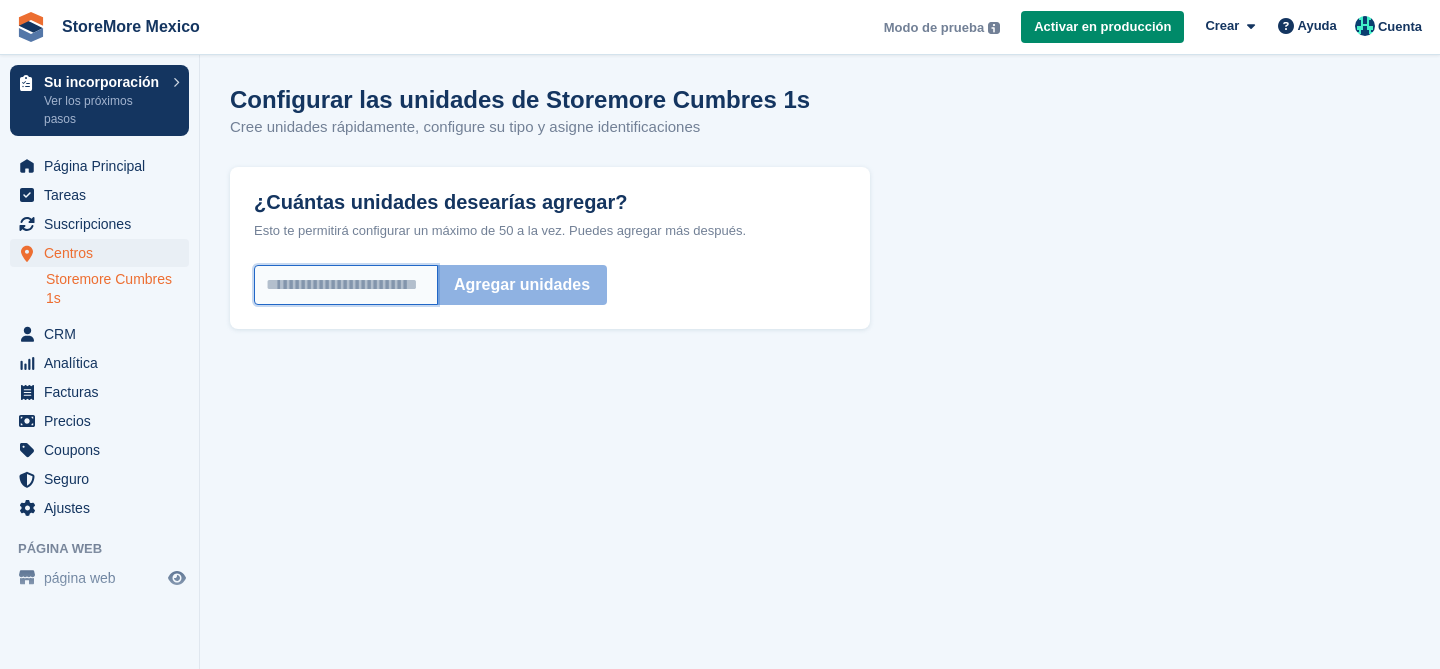 click on "¿Cuántas unidades desearías agregar?" at bounding box center [346, 285] 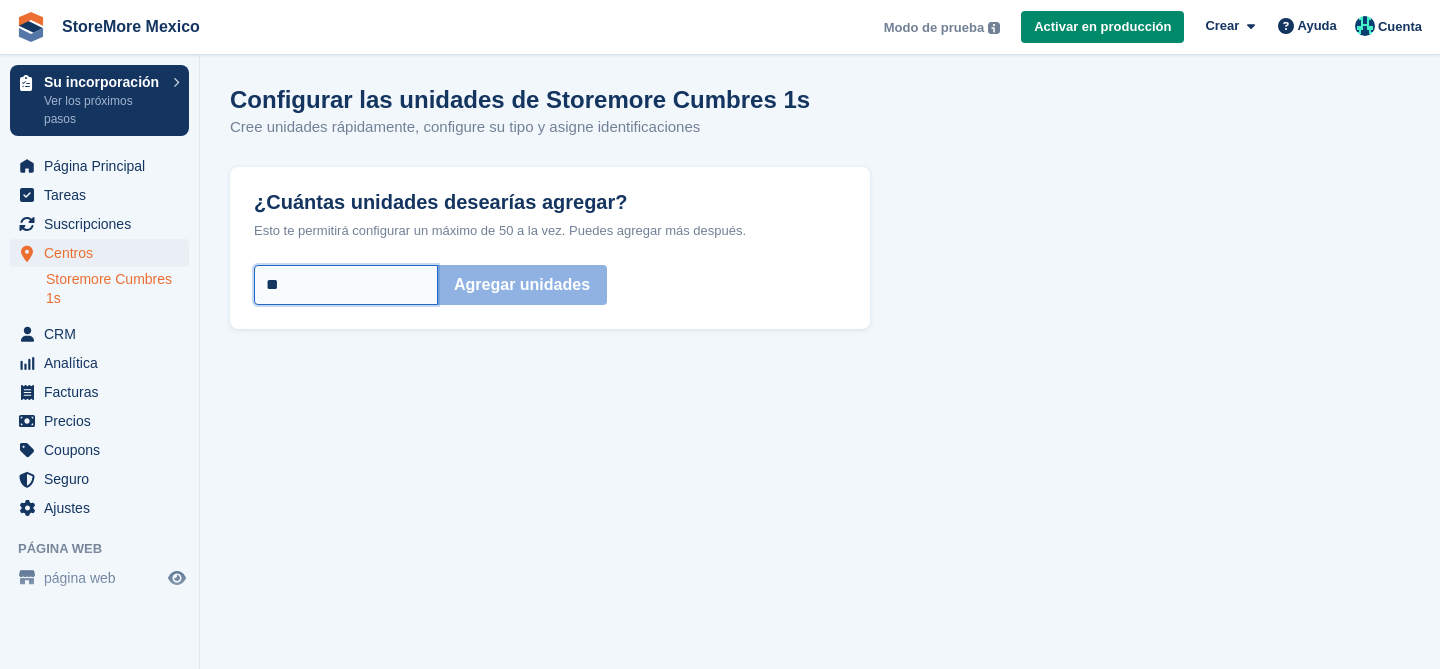 click on "**" at bounding box center [346, 285] 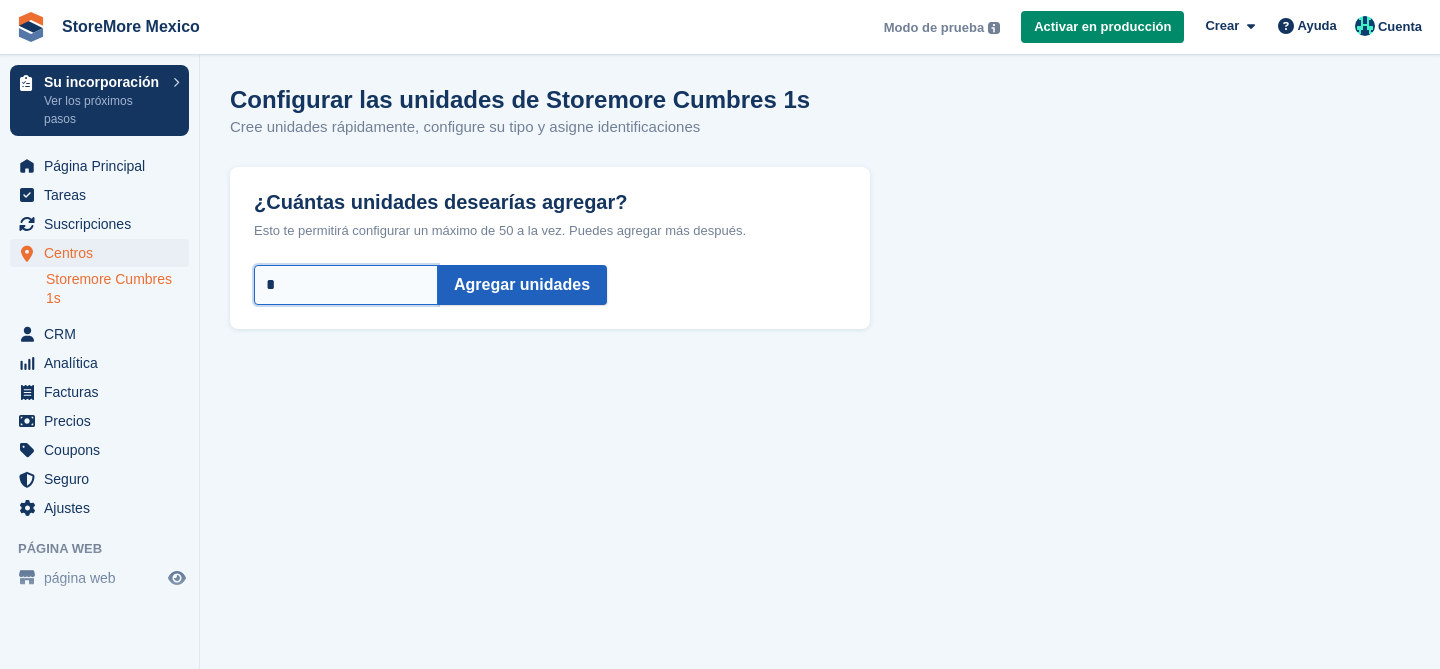 type on "*" 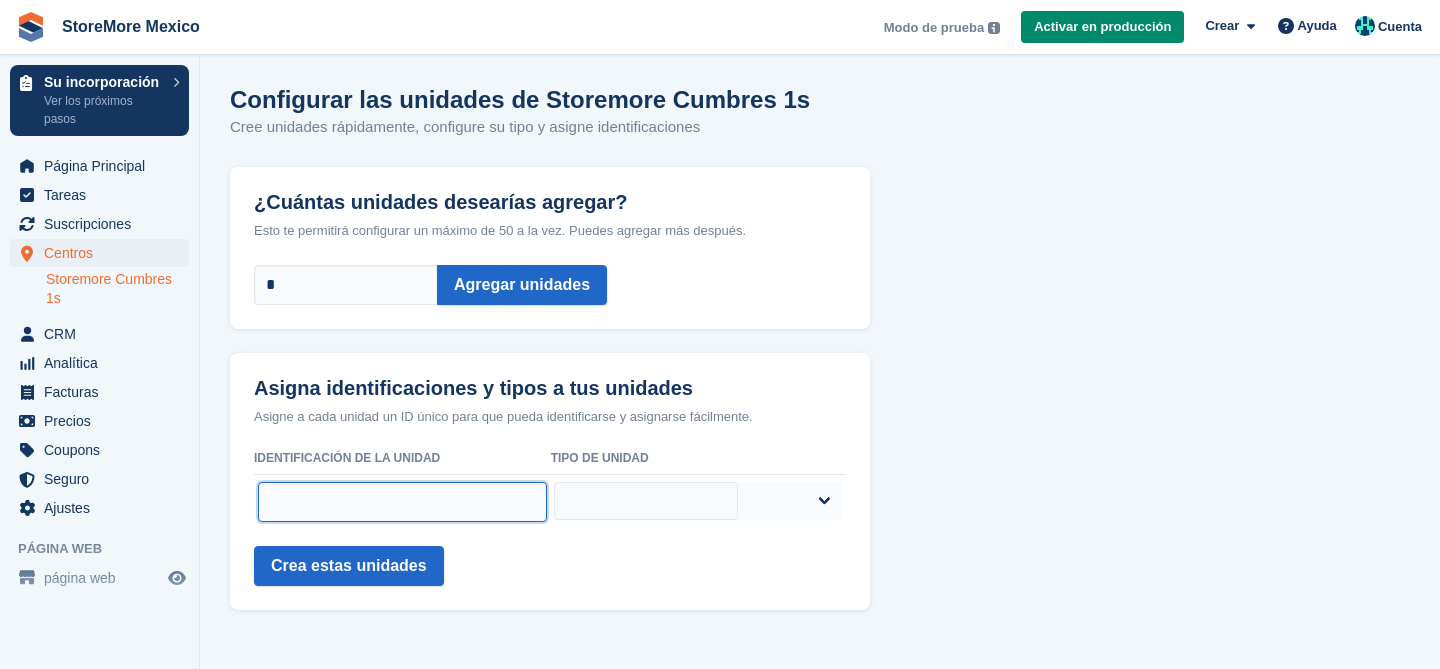 click at bounding box center [402, 502] 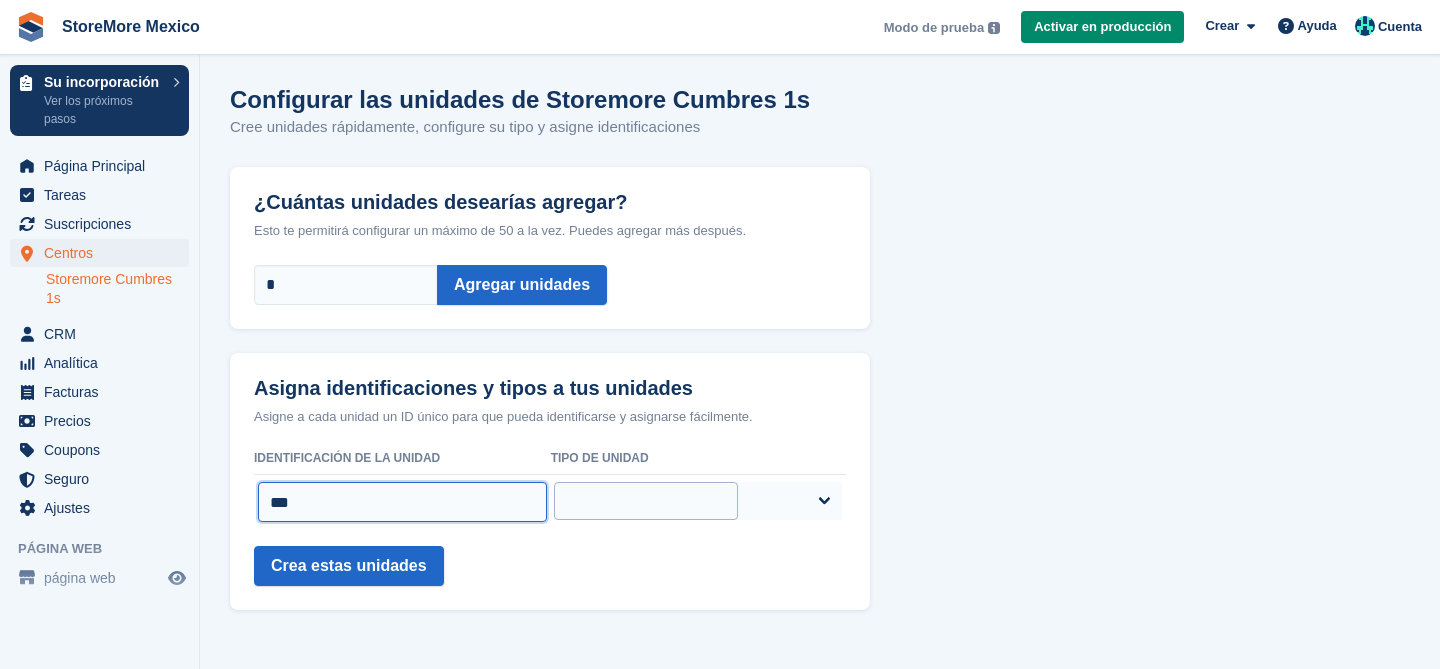 type on "***" 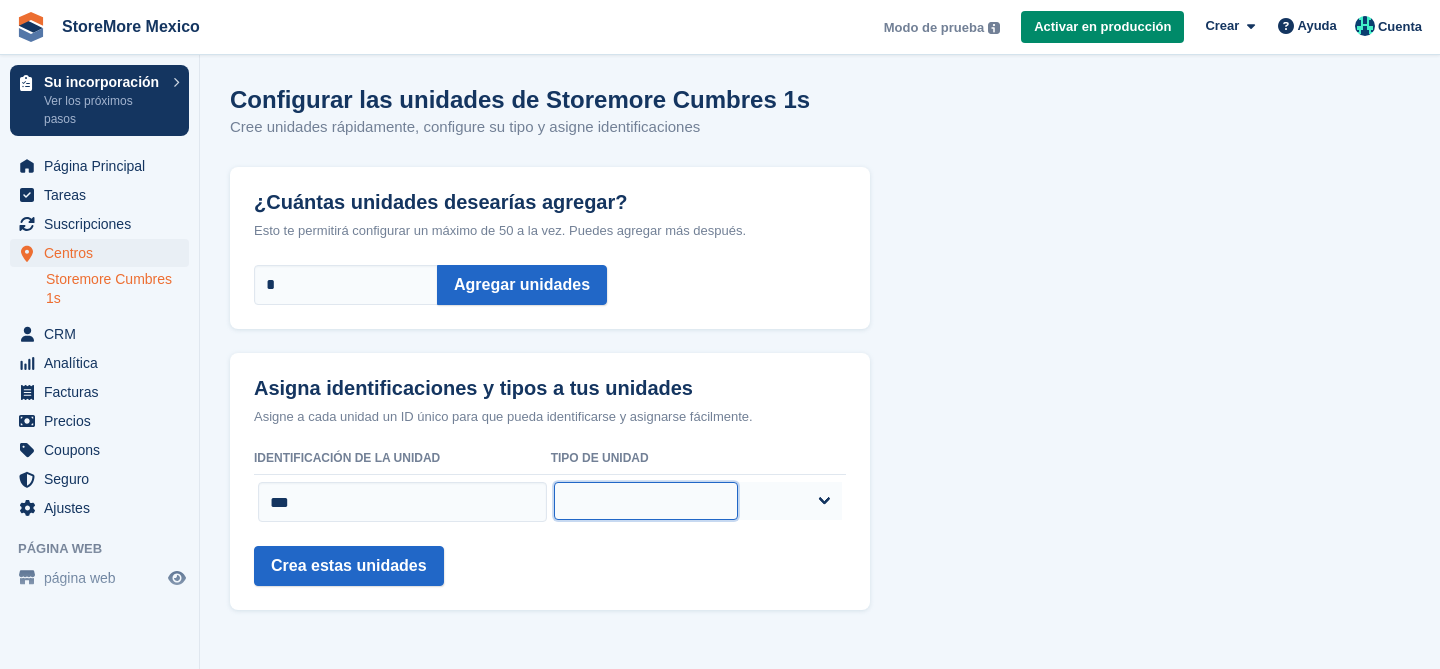 click on "*****
*****
*****
*****
****
****" at bounding box center (645, 501) 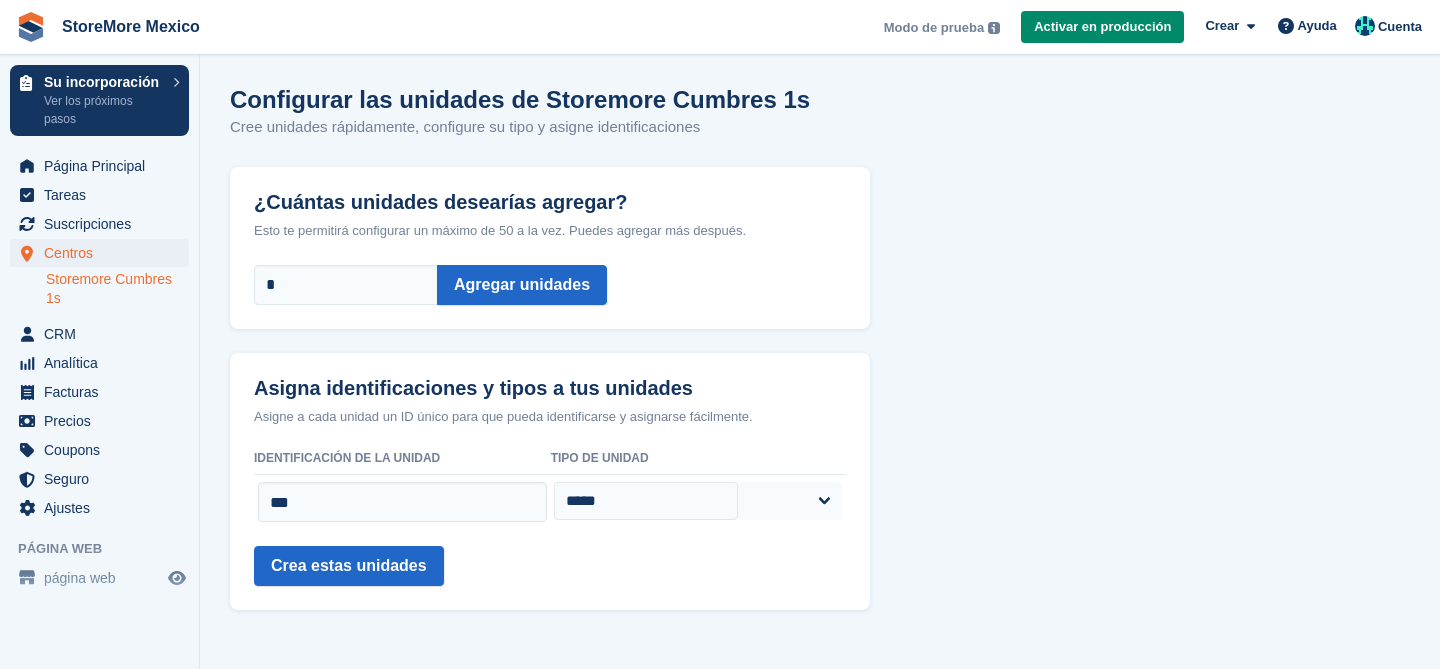 click on "Actualizar para agregar más unidades
Su plan solo permite hasta 50 unidades. Contáctenos para hablar sobre cómo ampliar su asignación de unidades.
Ponte en contacto con nosotros
Asigna identificaciones y tipos a tus unidades
Asigne a cada unidad un ID único para que pueda identificarse y asignarse fácilmente.
identificación de la unidad
Tipo de unidad
***
*****
*****
*****
*****
****
****
Crea estas unidades" at bounding box center [550, 481] 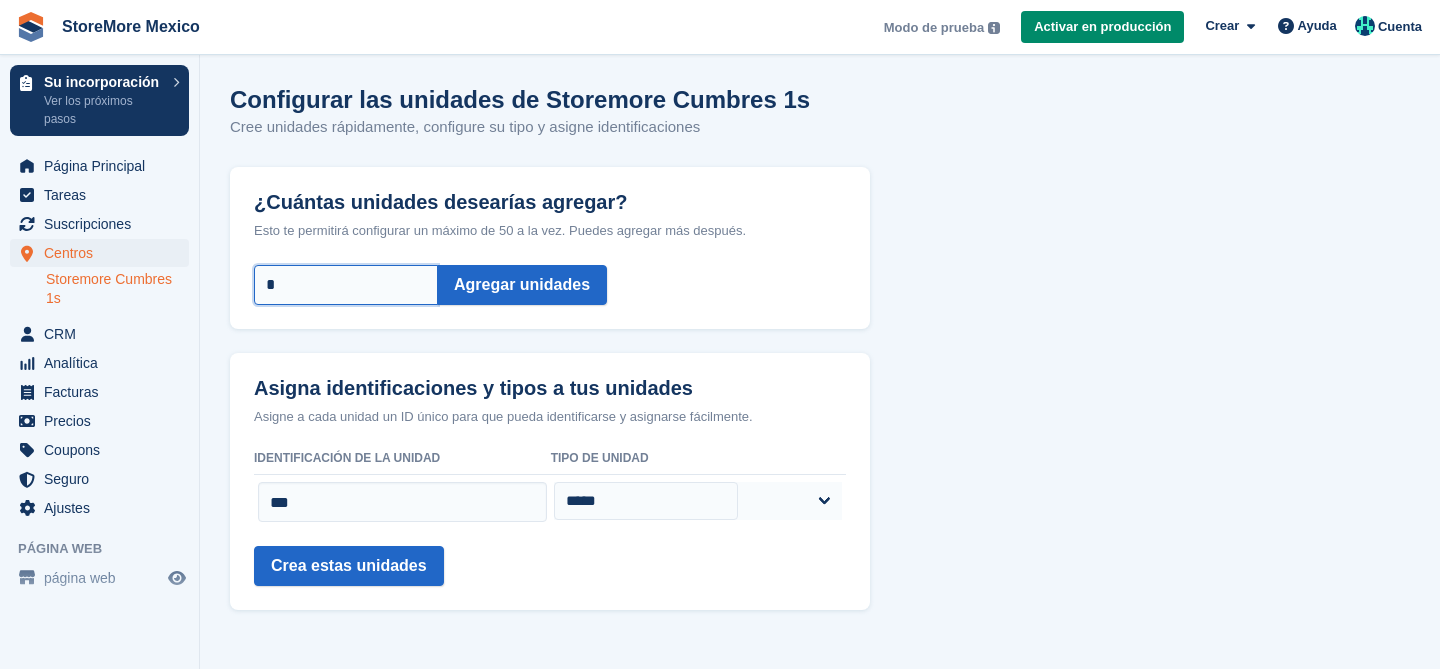 click on "*" at bounding box center (346, 285) 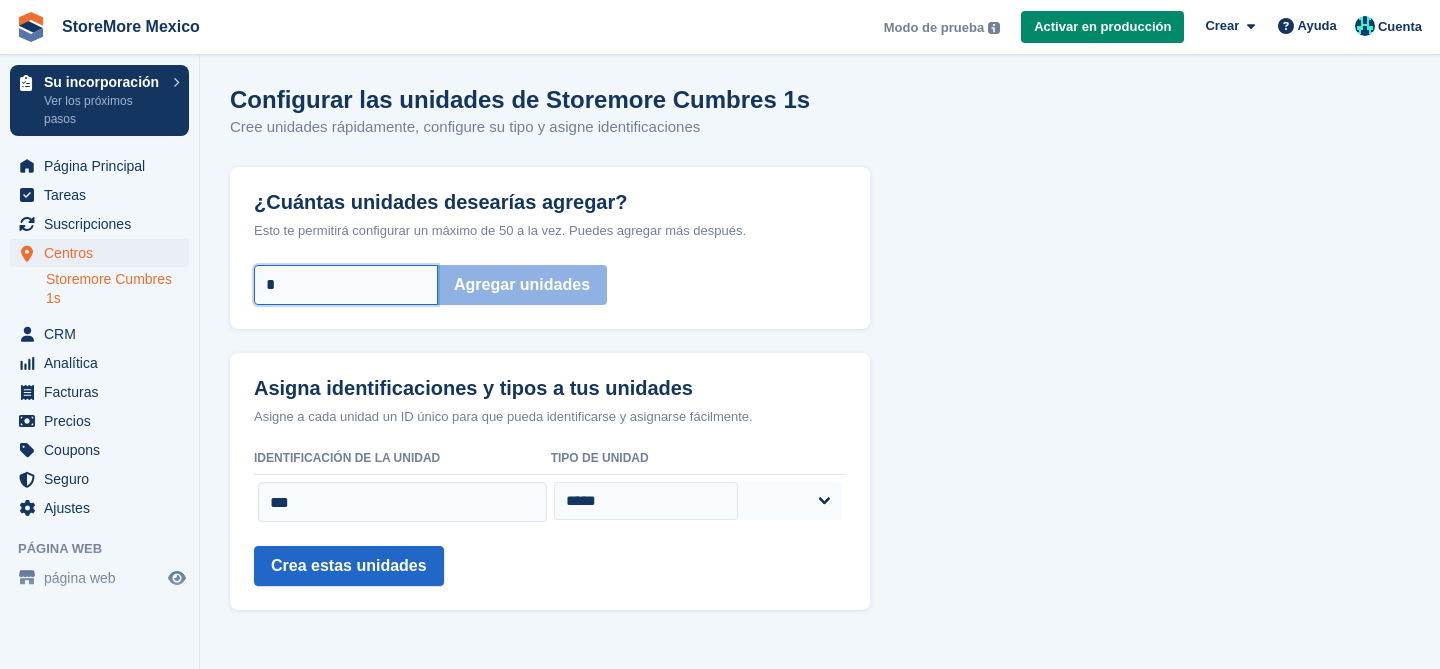 type on "*" 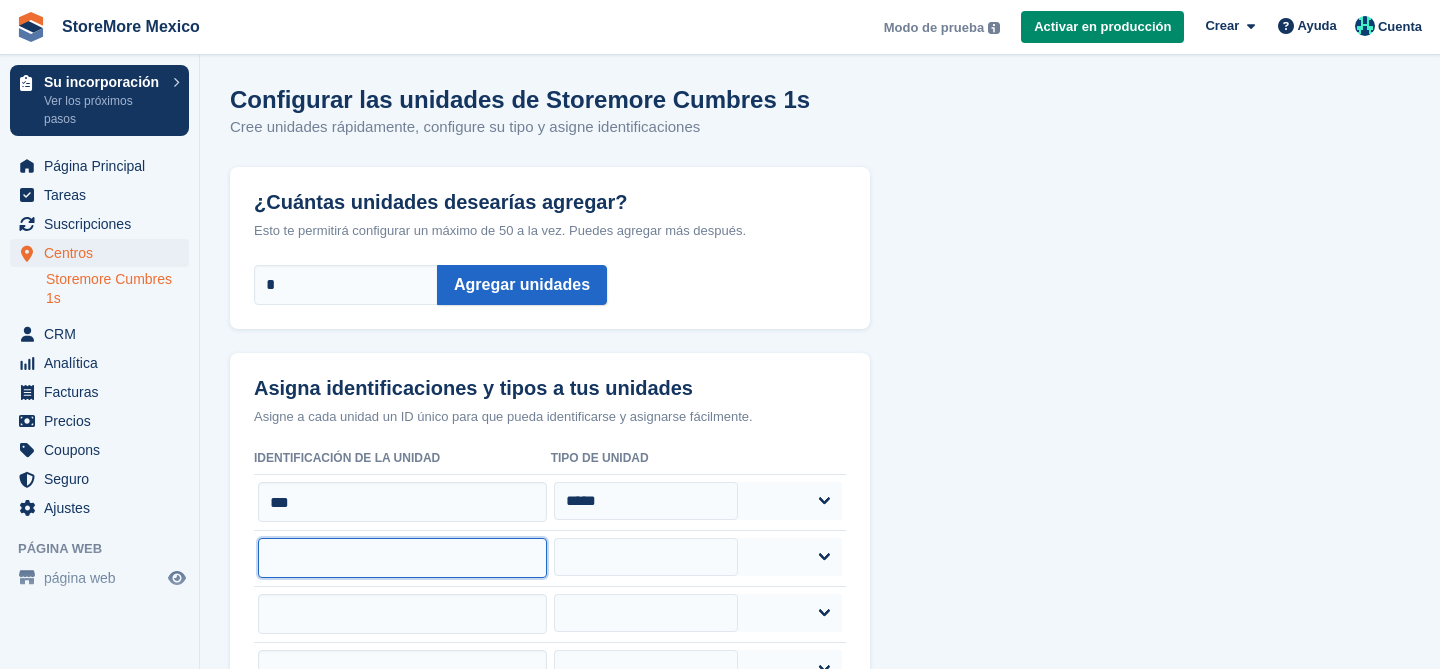 click at bounding box center [402, 558] 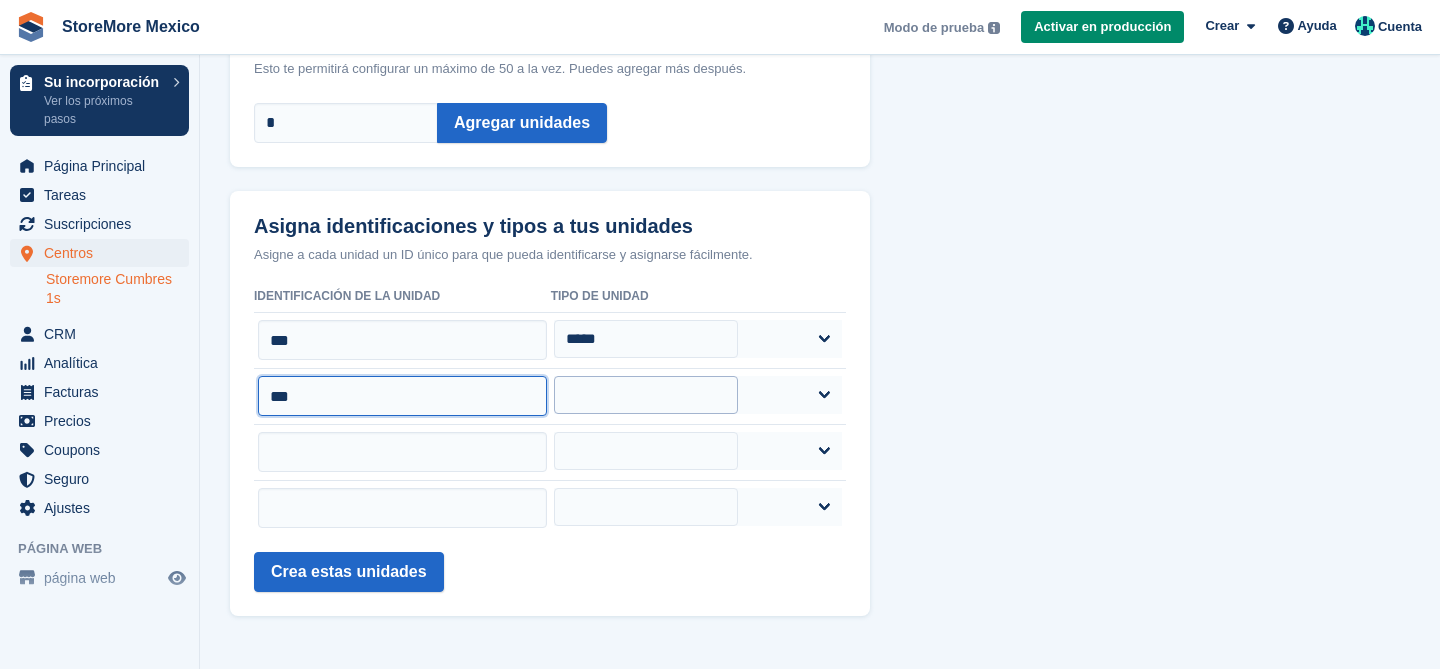 type on "***" 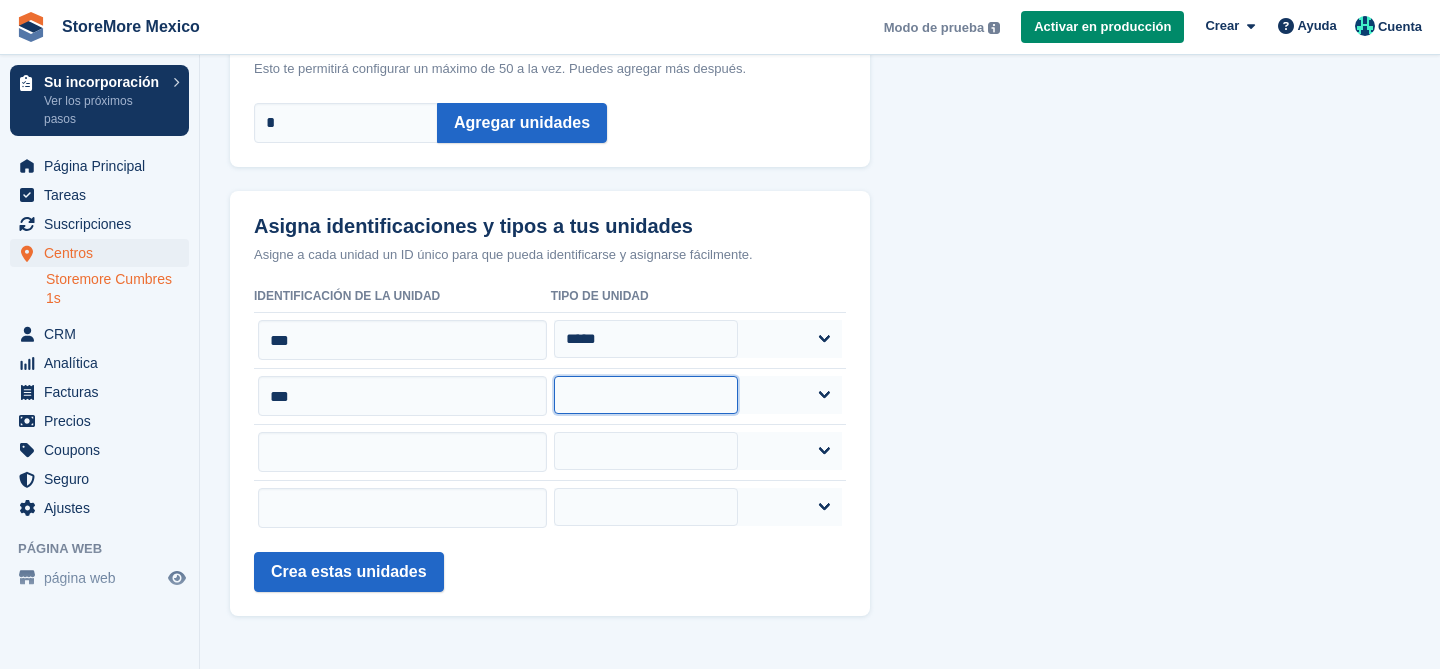 click on "*****
*****
*****
*****
****
****" at bounding box center (645, 395) 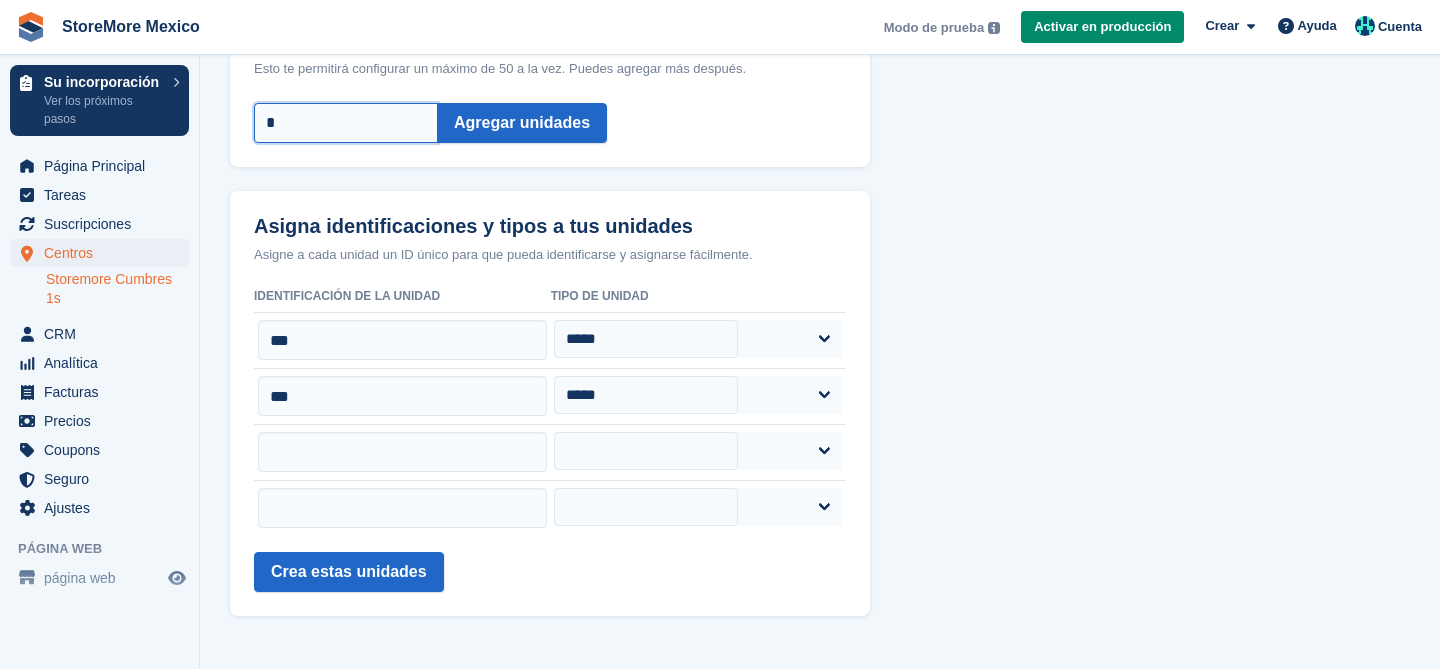 click on "*" at bounding box center [346, 123] 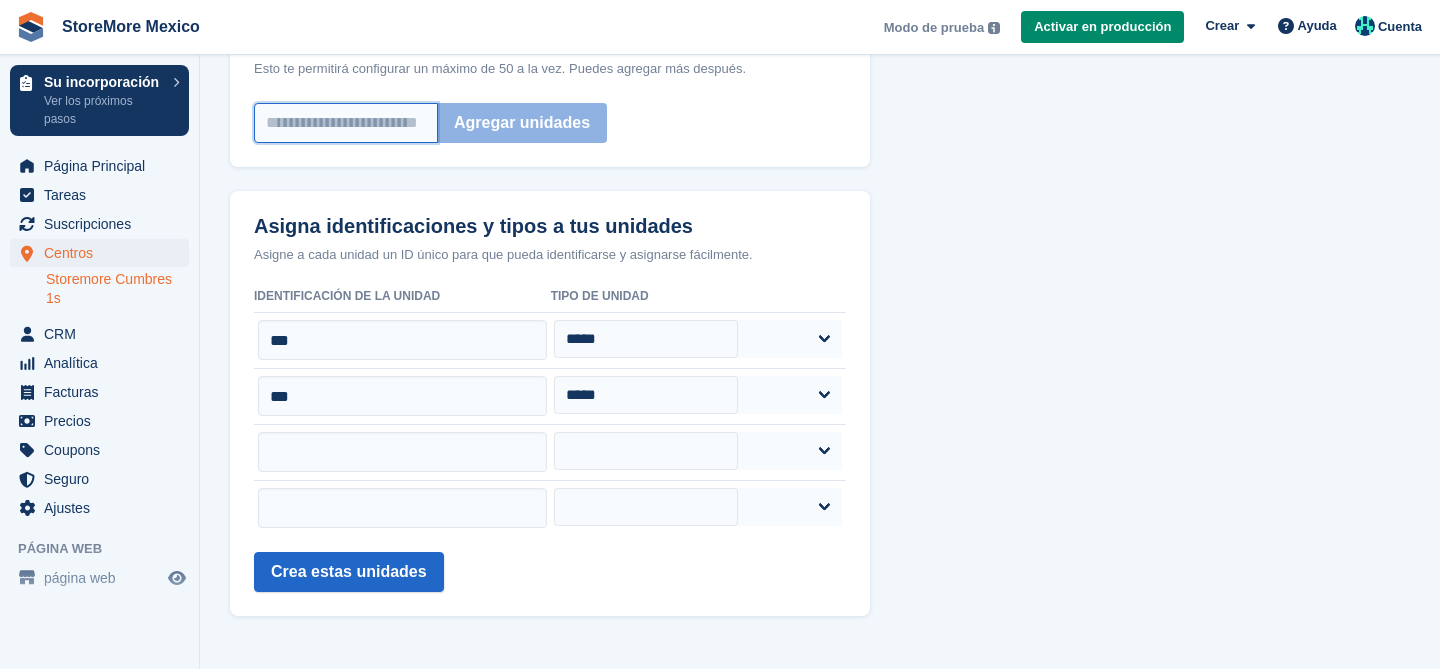 type 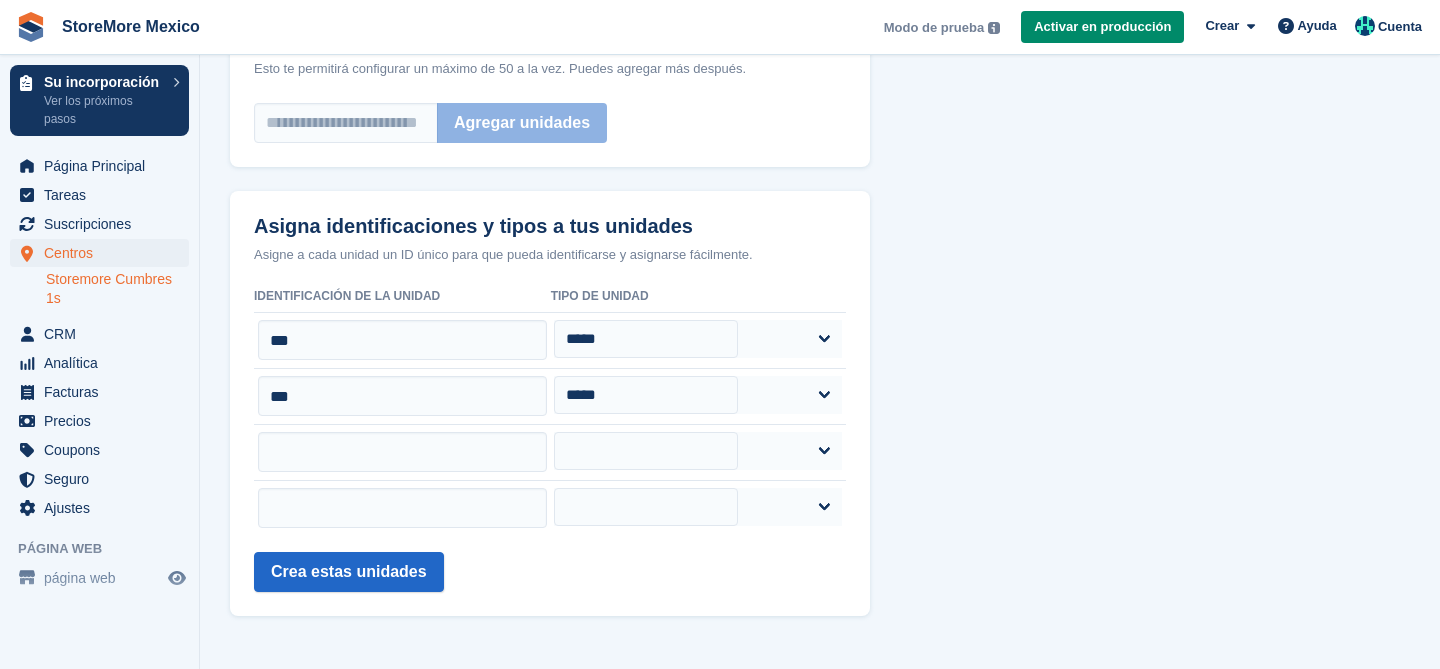 click on "***" at bounding box center (402, 396) 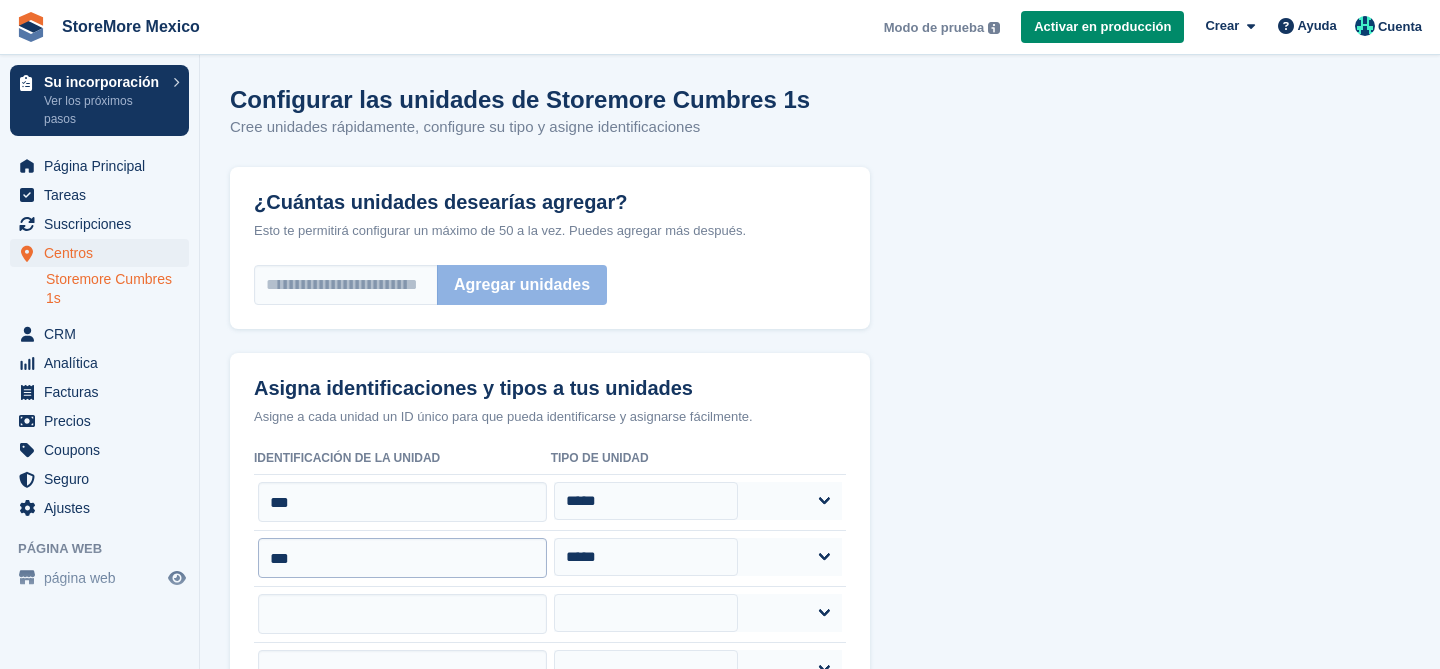 scroll, scrollTop: 162, scrollLeft: 0, axis: vertical 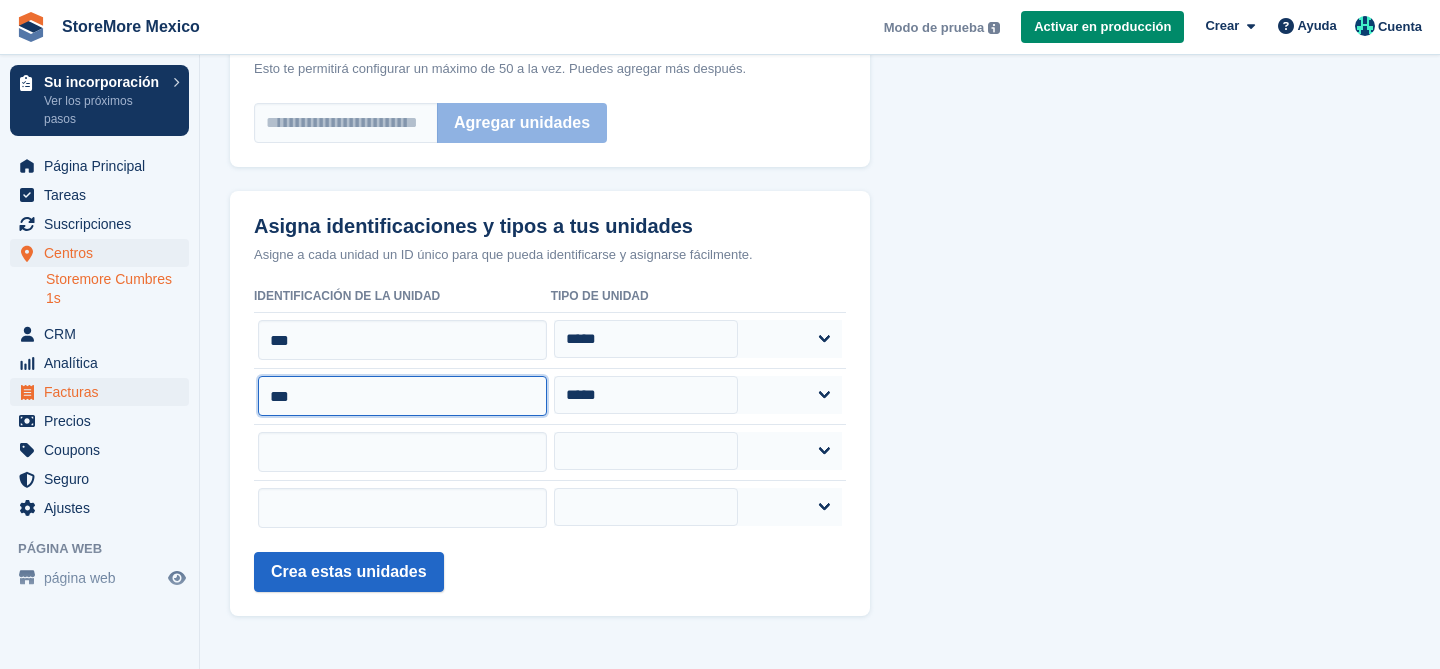 drag, startPoint x: 360, startPoint y: 390, endPoint x: 142, endPoint y: 390, distance: 218 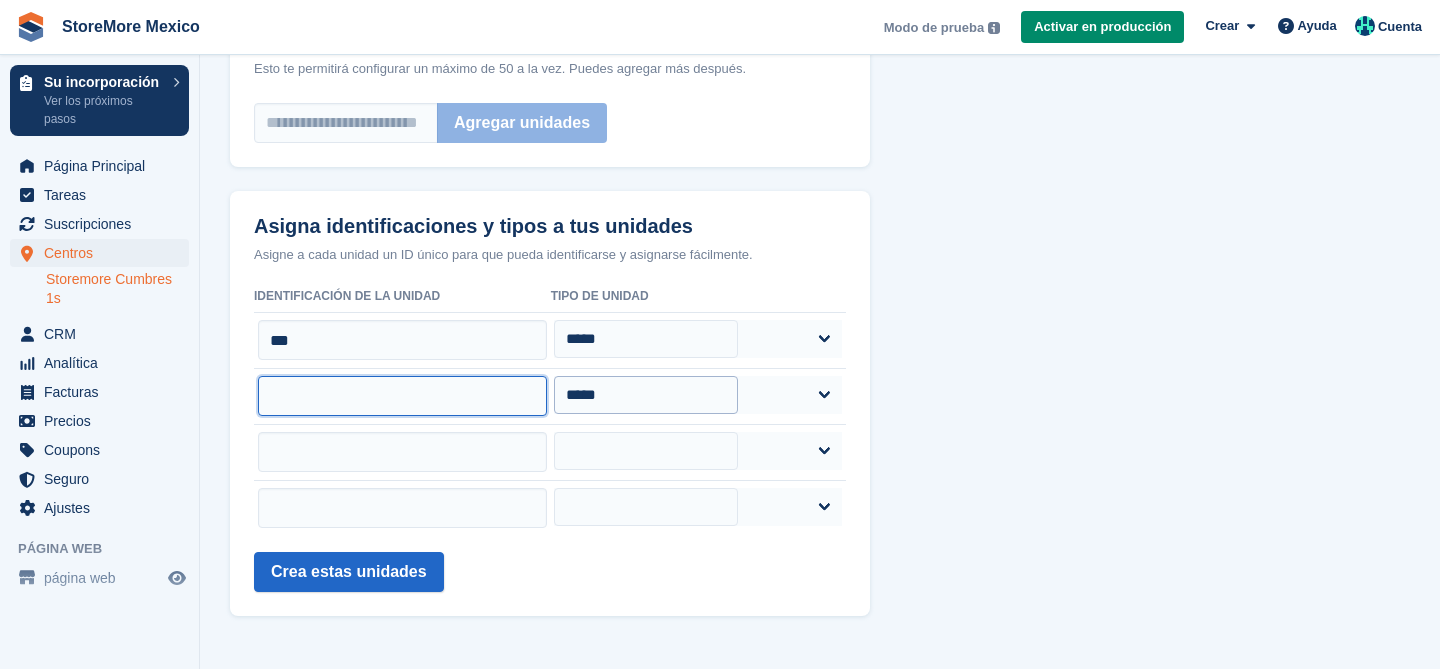 type 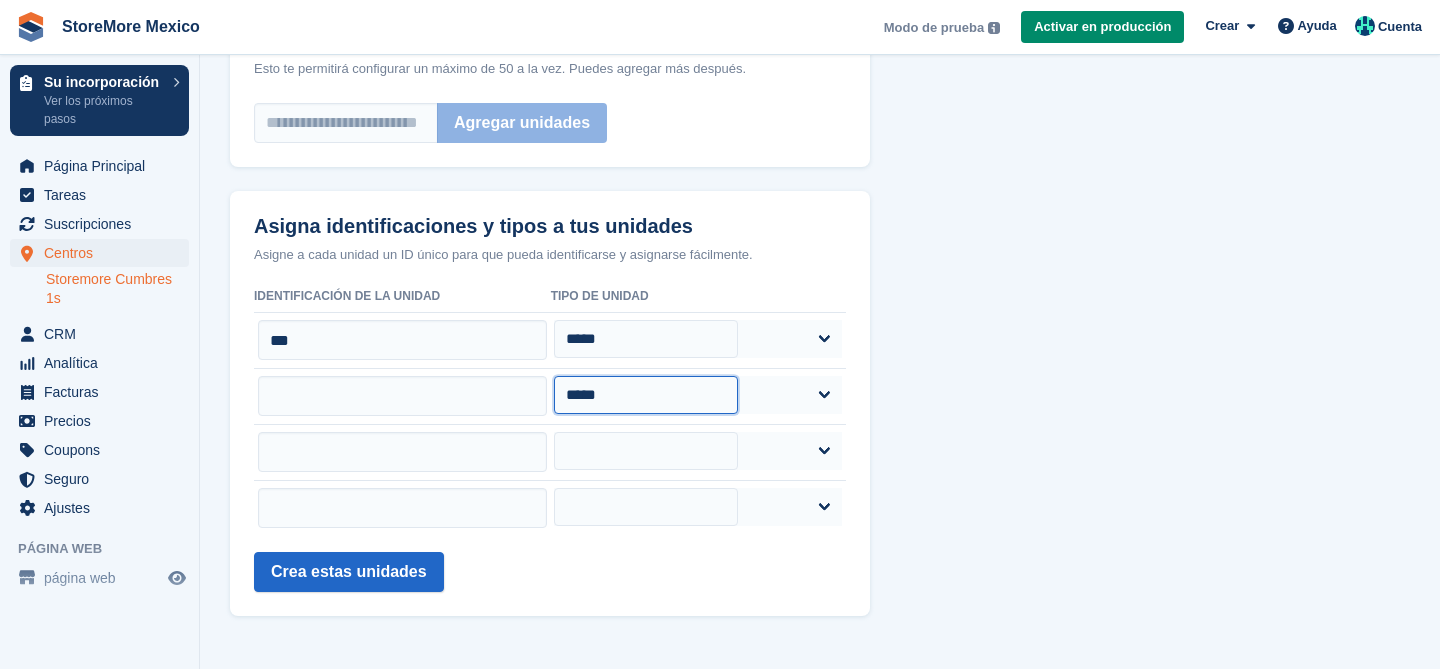 click on "*****
*****
*****
*****
****
****" at bounding box center (645, 395) 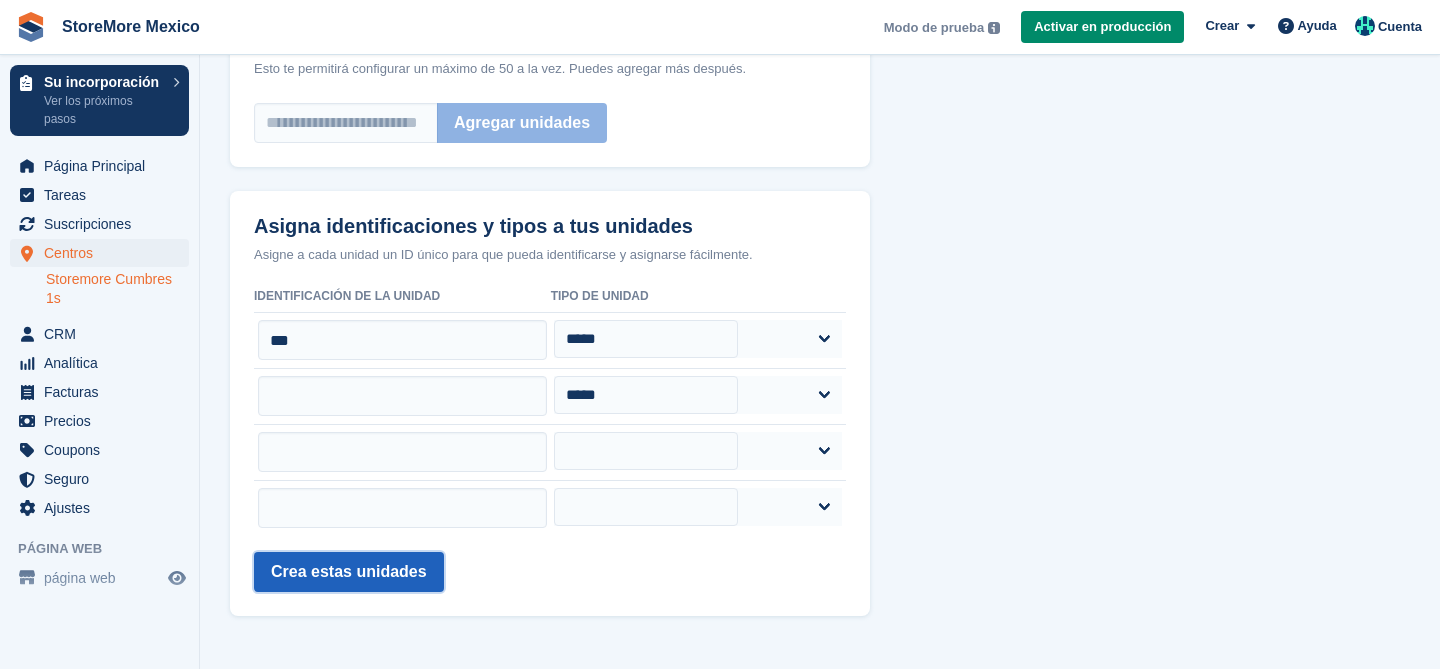 click on "Crea estas unidades" at bounding box center [349, 572] 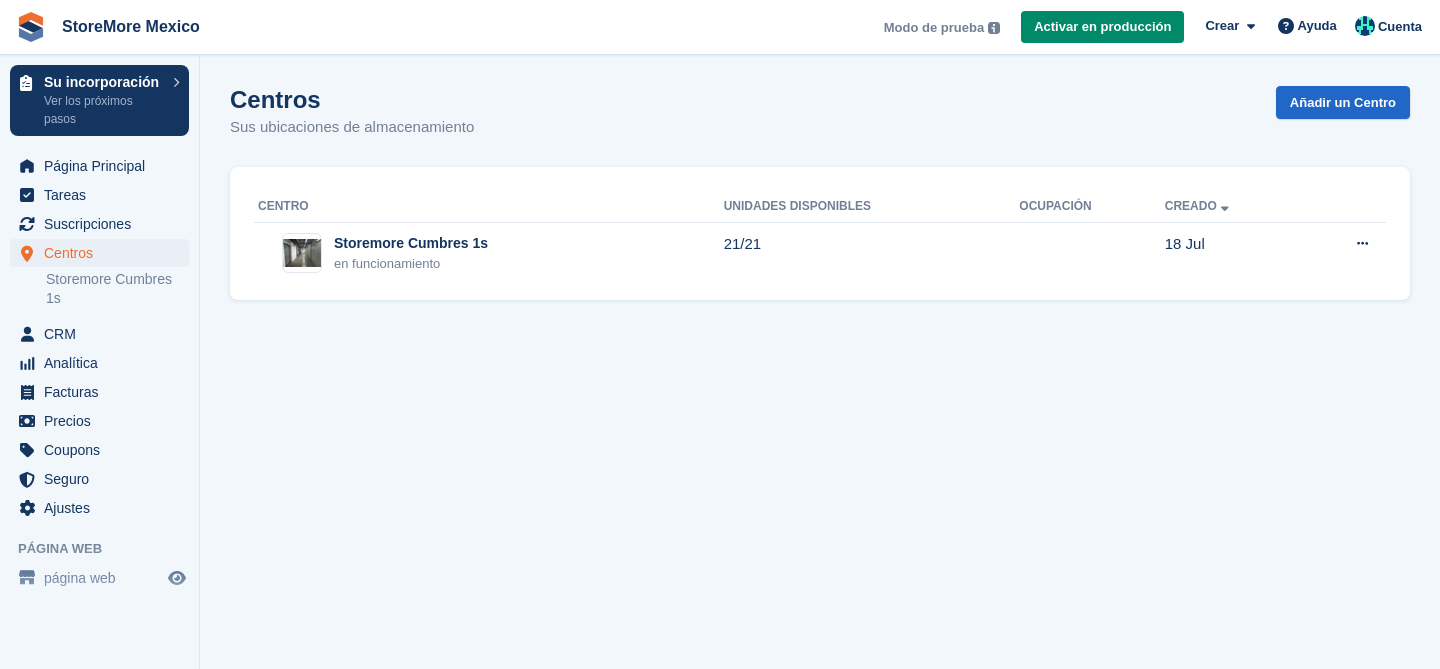 scroll, scrollTop: 0, scrollLeft: 0, axis: both 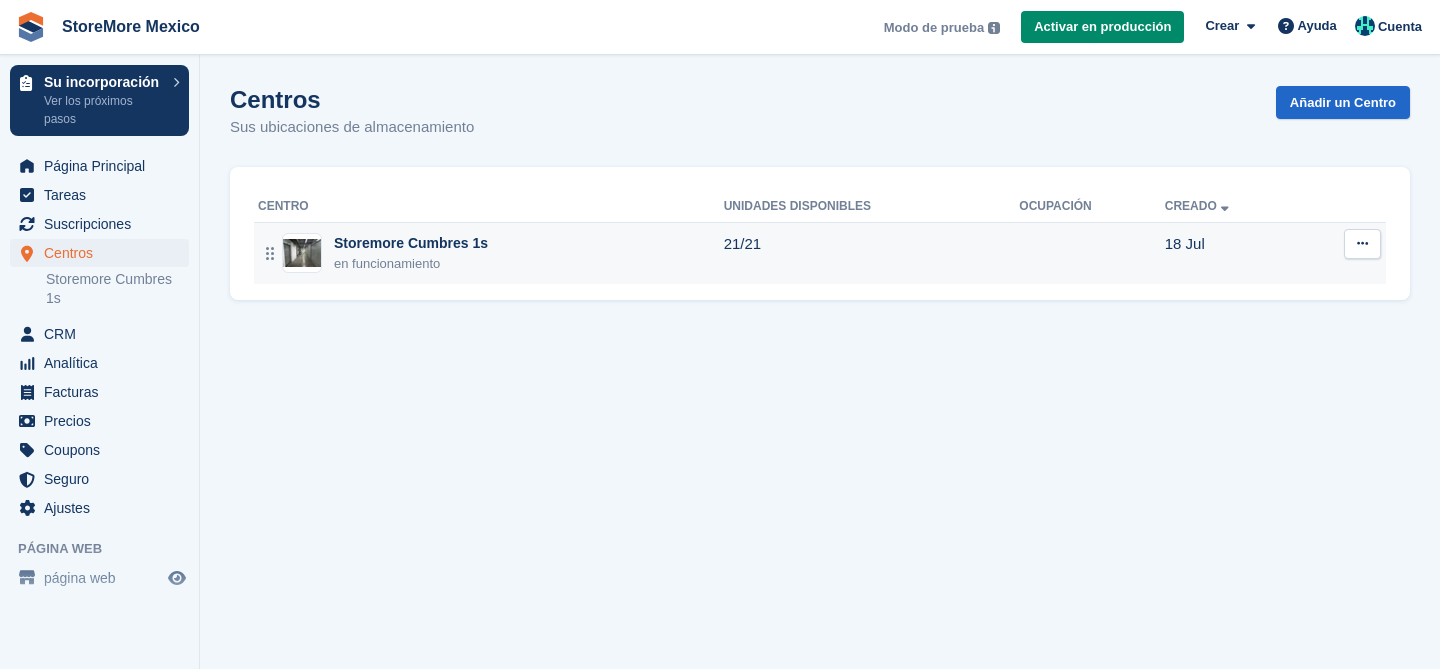 click on "en funcionamiento" at bounding box center [411, 264] 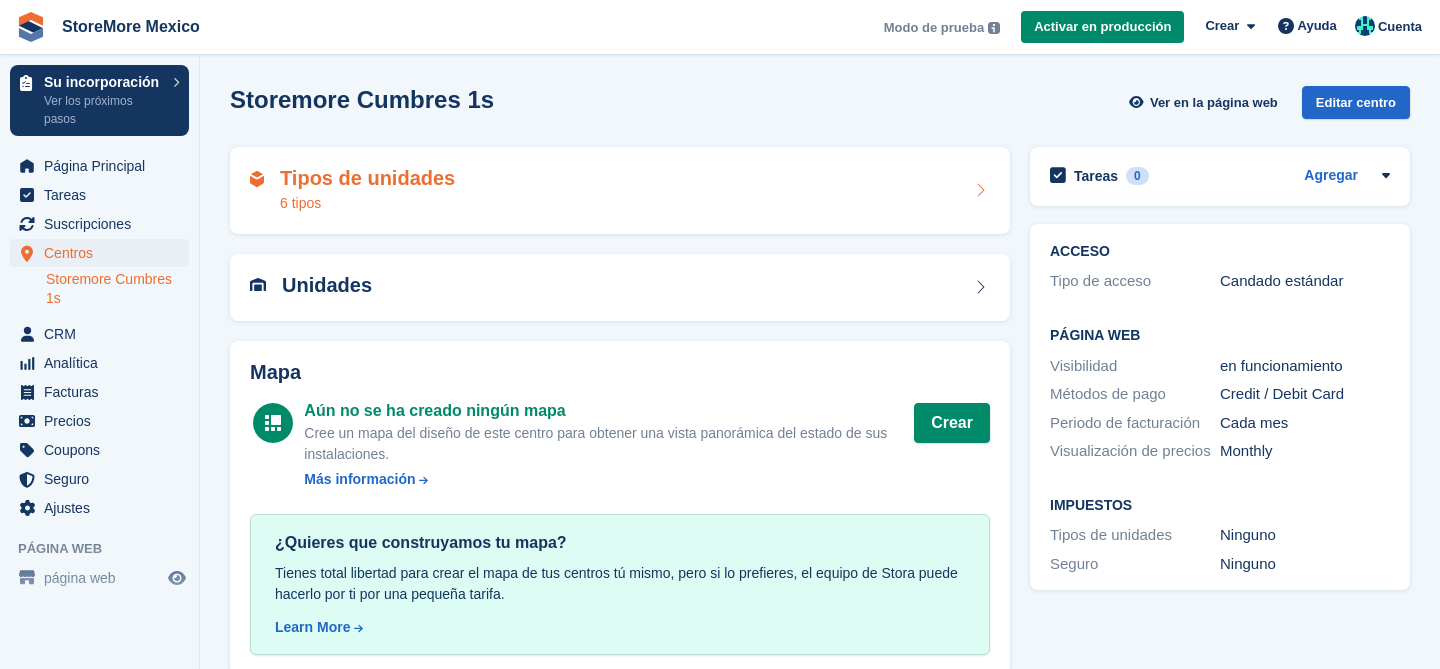scroll, scrollTop: 0, scrollLeft: 0, axis: both 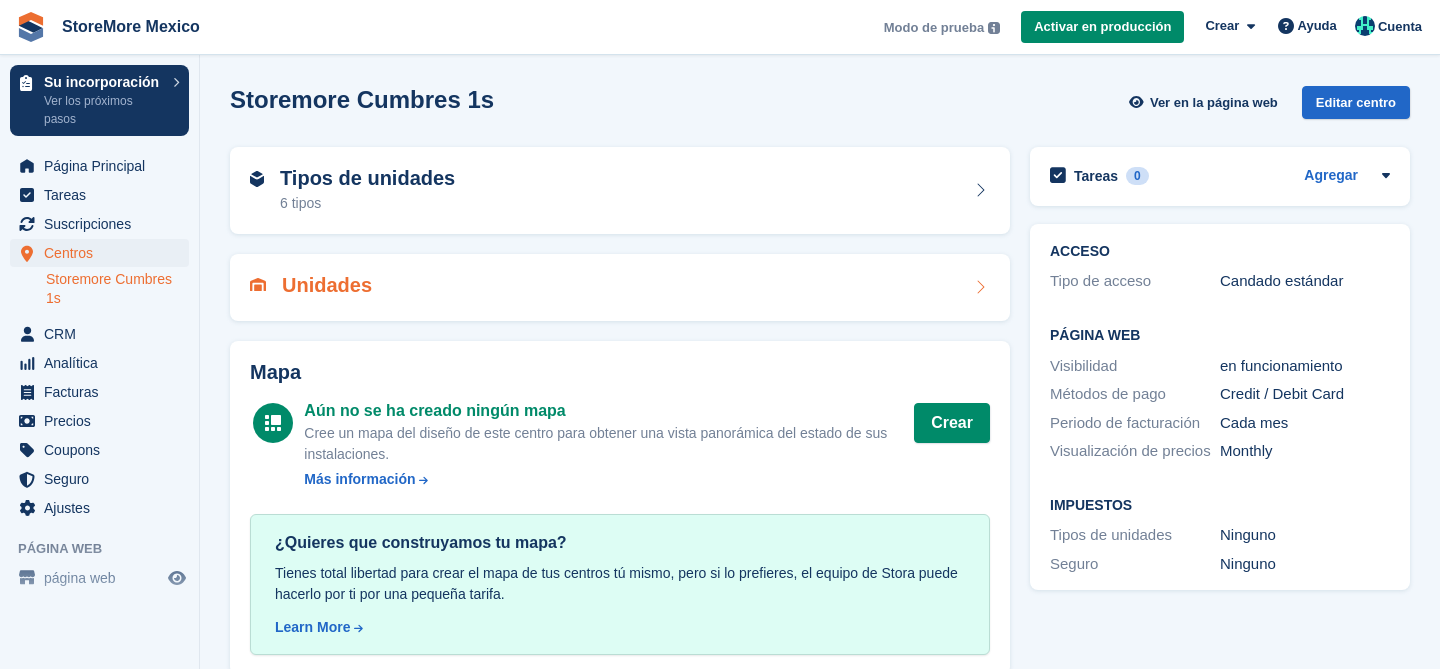 click on "Unidades" at bounding box center [620, 287] 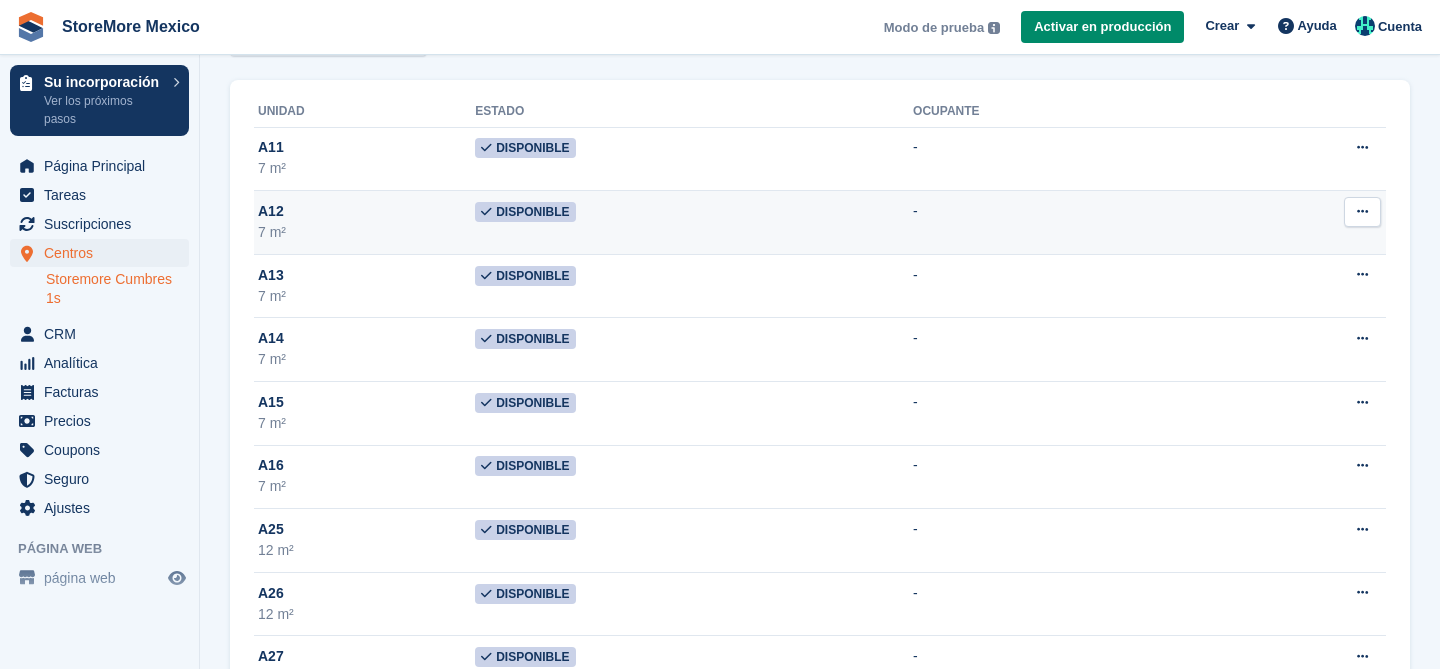 scroll, scrollTop: 674, scrollLeft: 0, axis: vertical 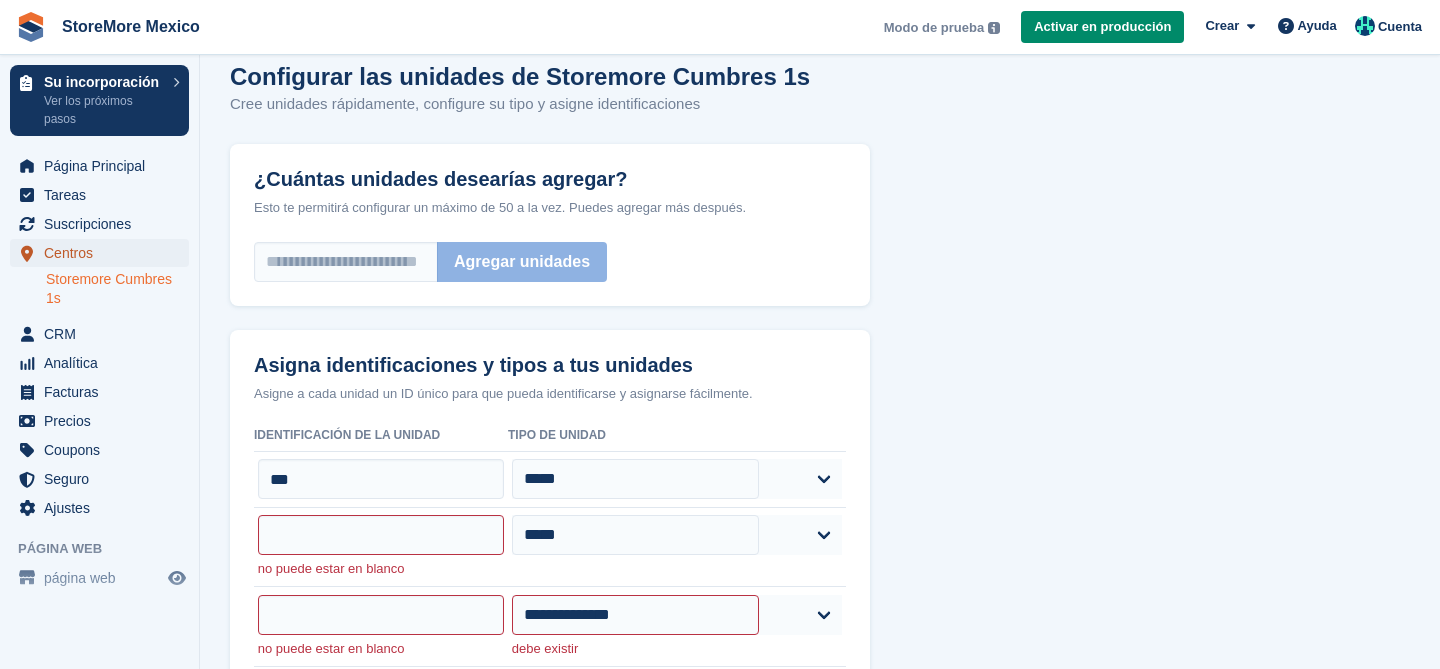 click on "Centros" at bounding box center (104, 253) 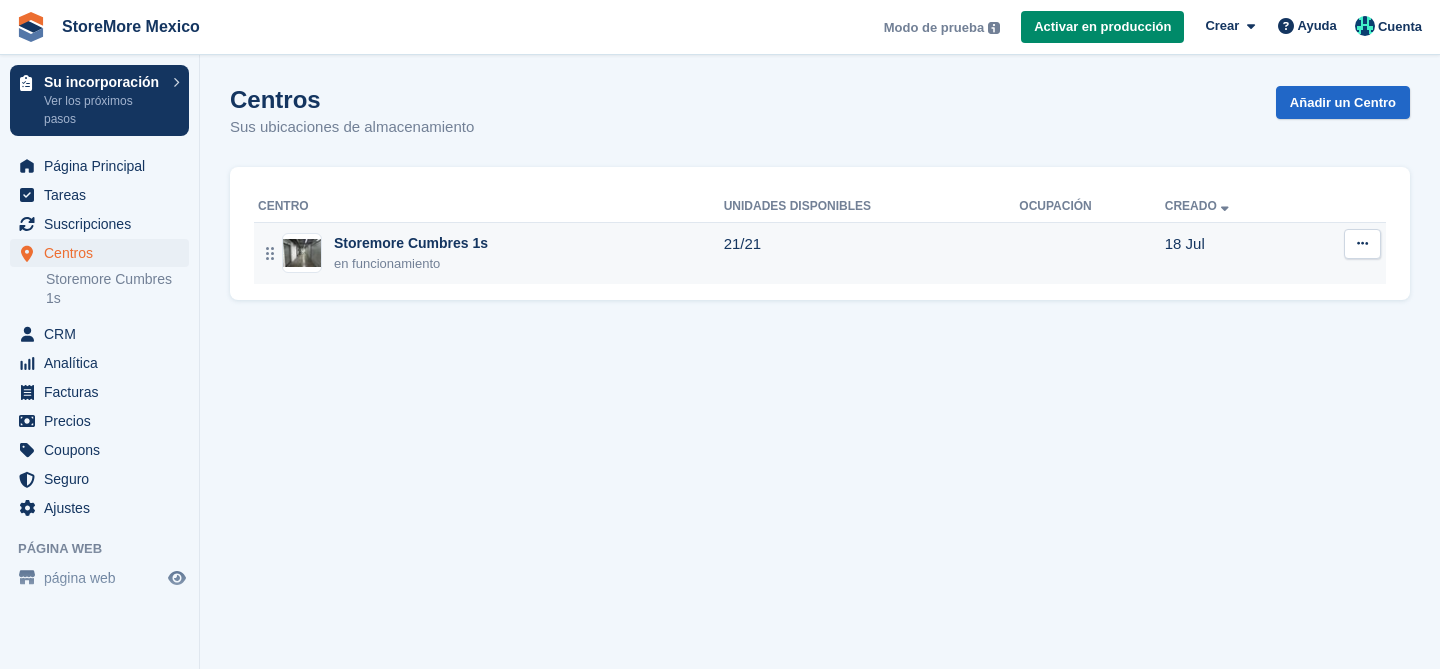 scroll, scrollTop: 0, scrollLeft: 0, axis: both 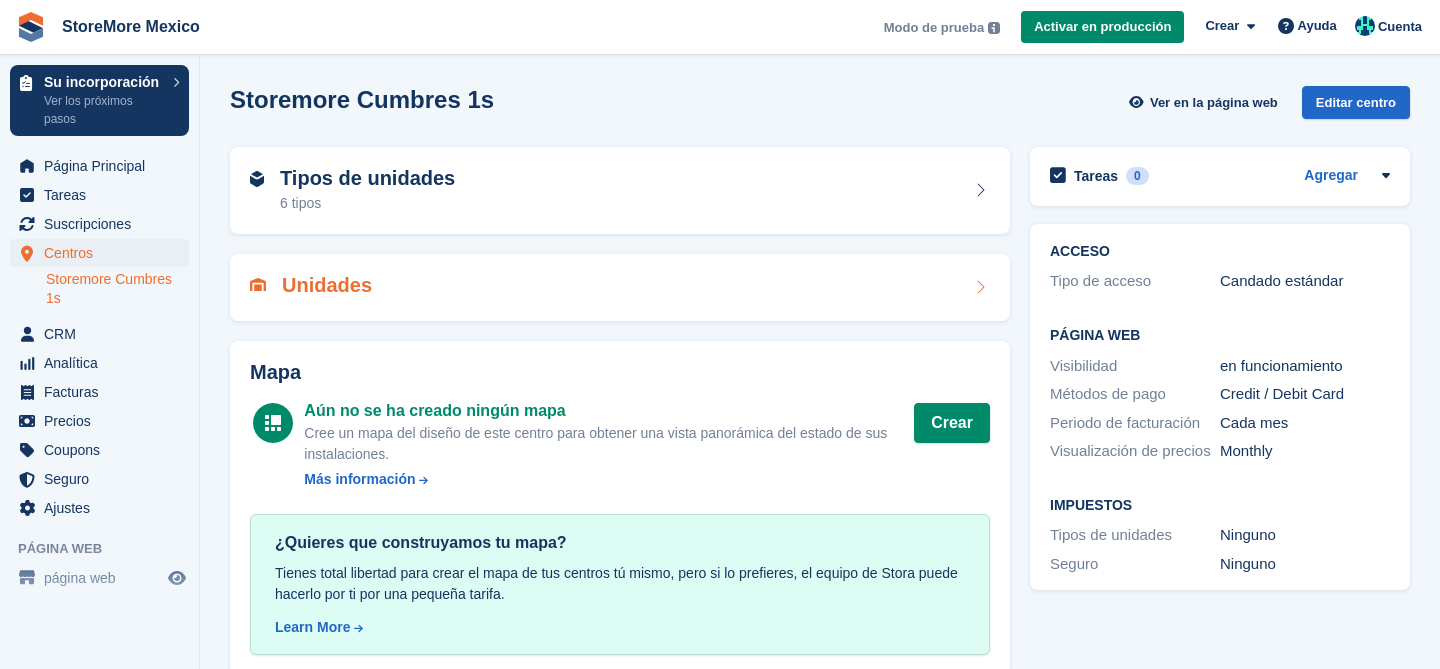 click on "Unidades" at bounding box center [327, 285] 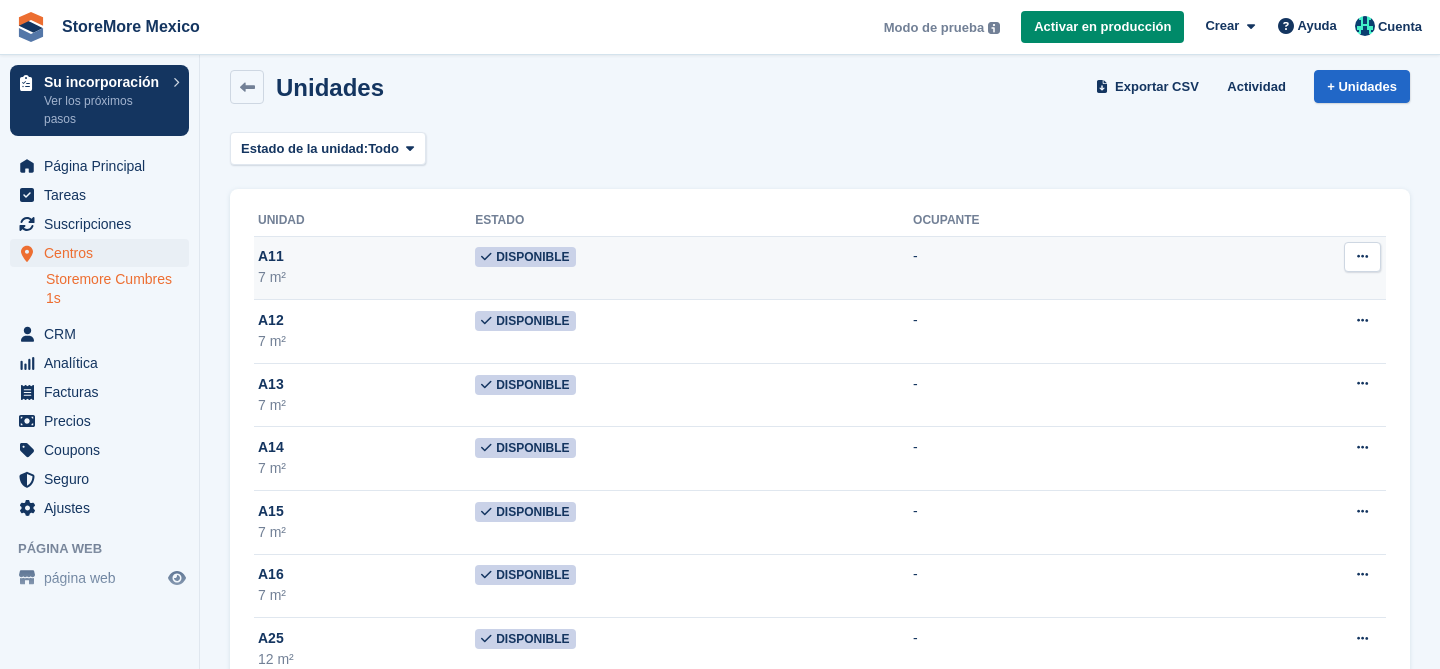 scroll, scrollTop: 0, scrollLeft: 0, axis: both 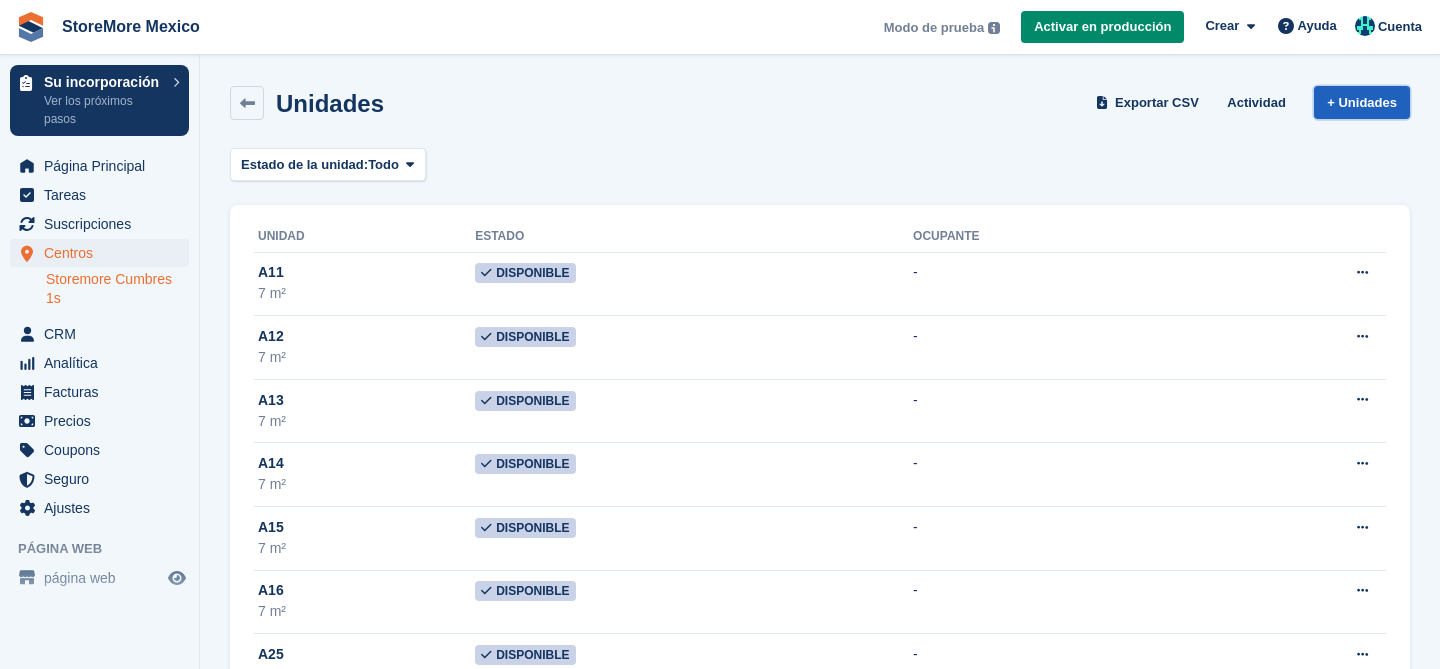 click on "+ Unidades" at bounding box center [1362, 102] 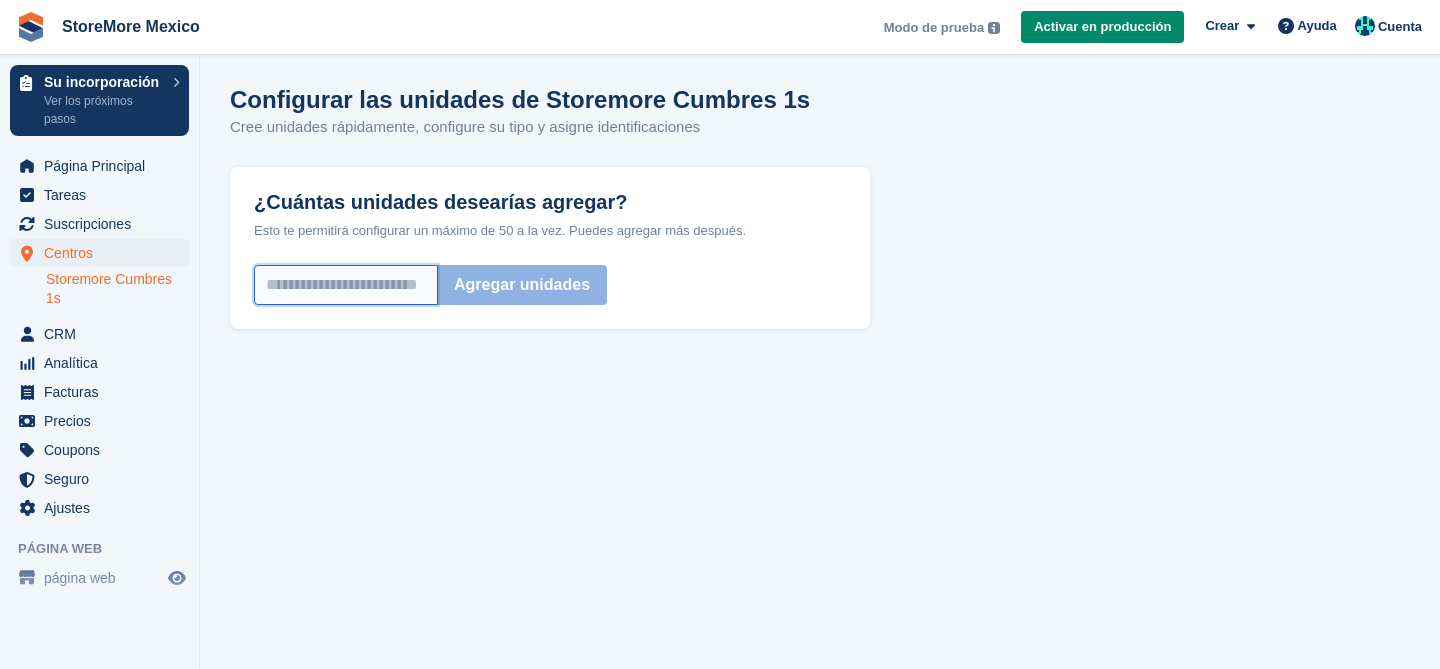 click on "¿Cuántas unidades desearías agregar?" at bounding box center (346, 285) 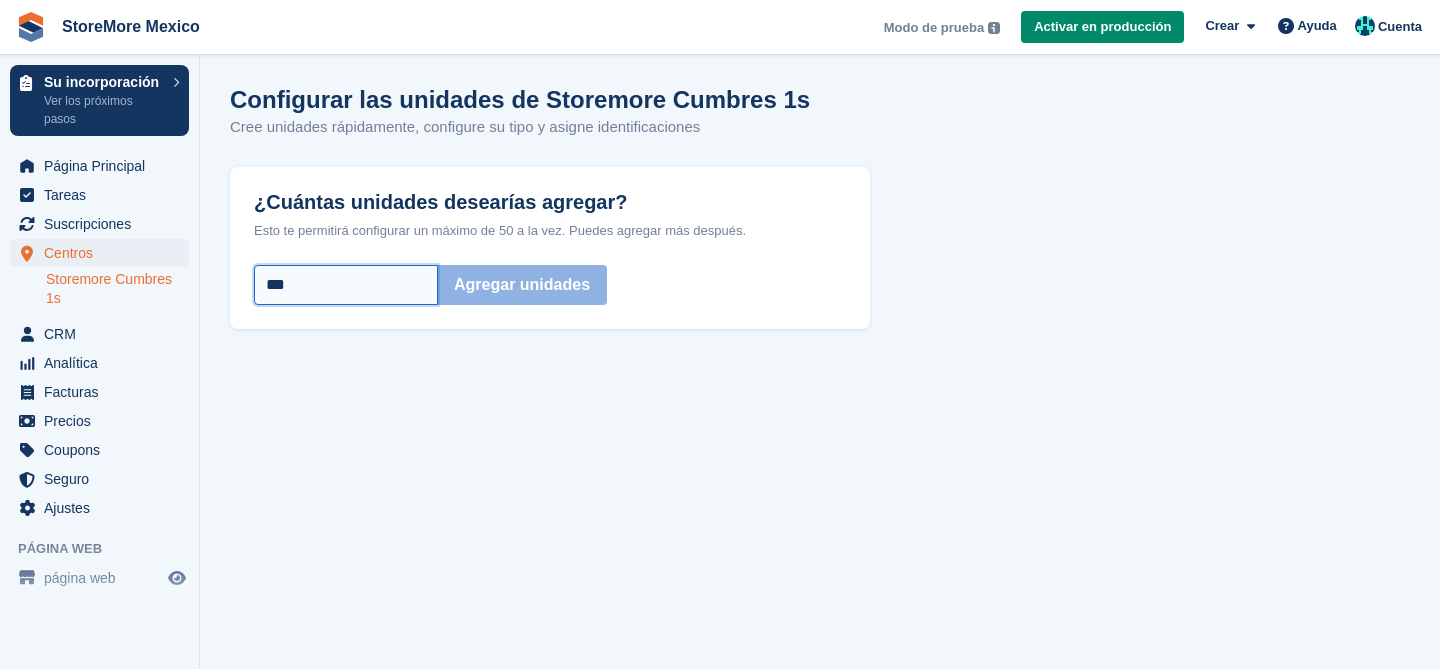 click on "***" at bounding box center (346, 285) 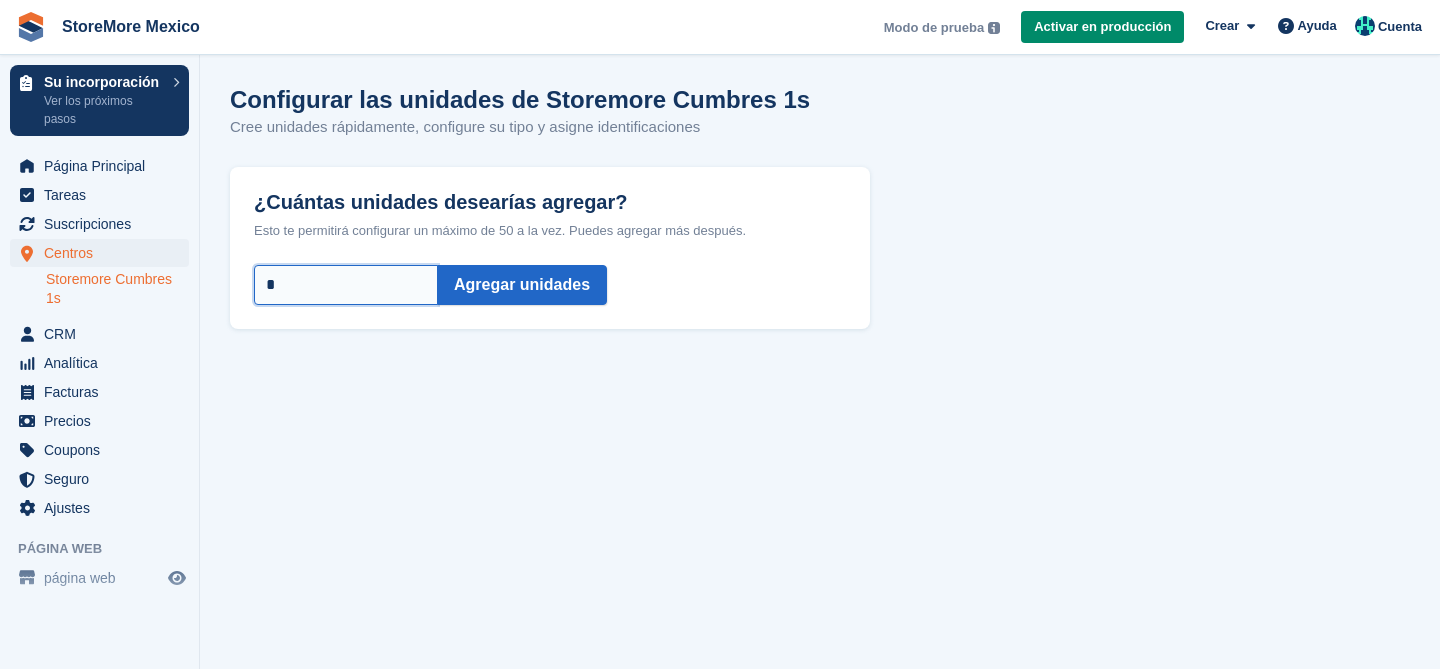 type on "*" 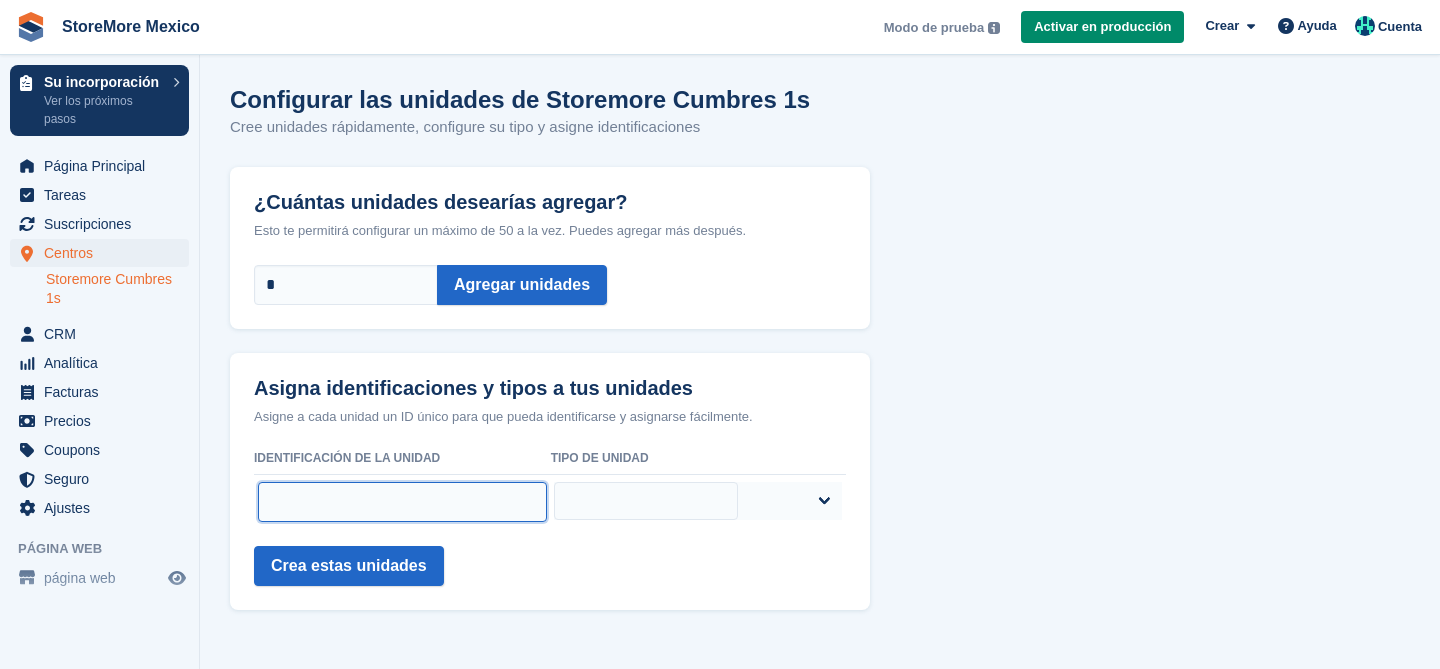 click at bounding box center (402, 502) 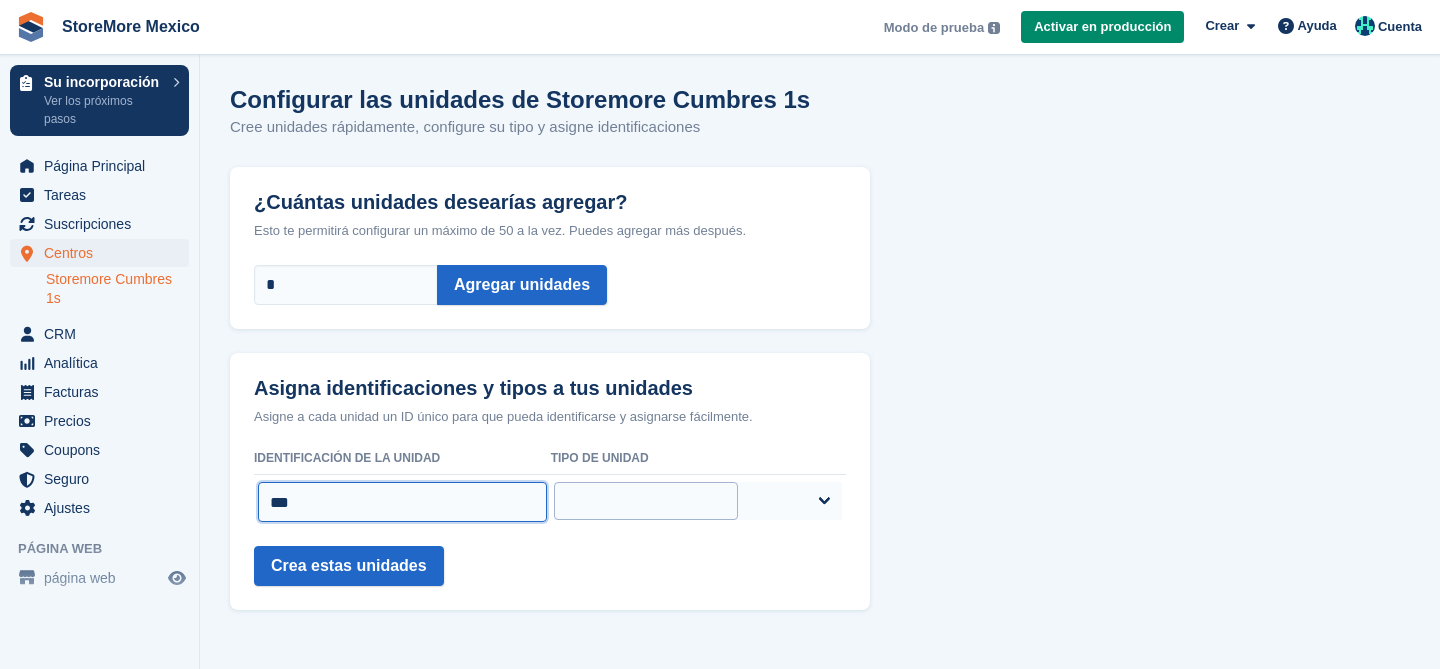type on "***" 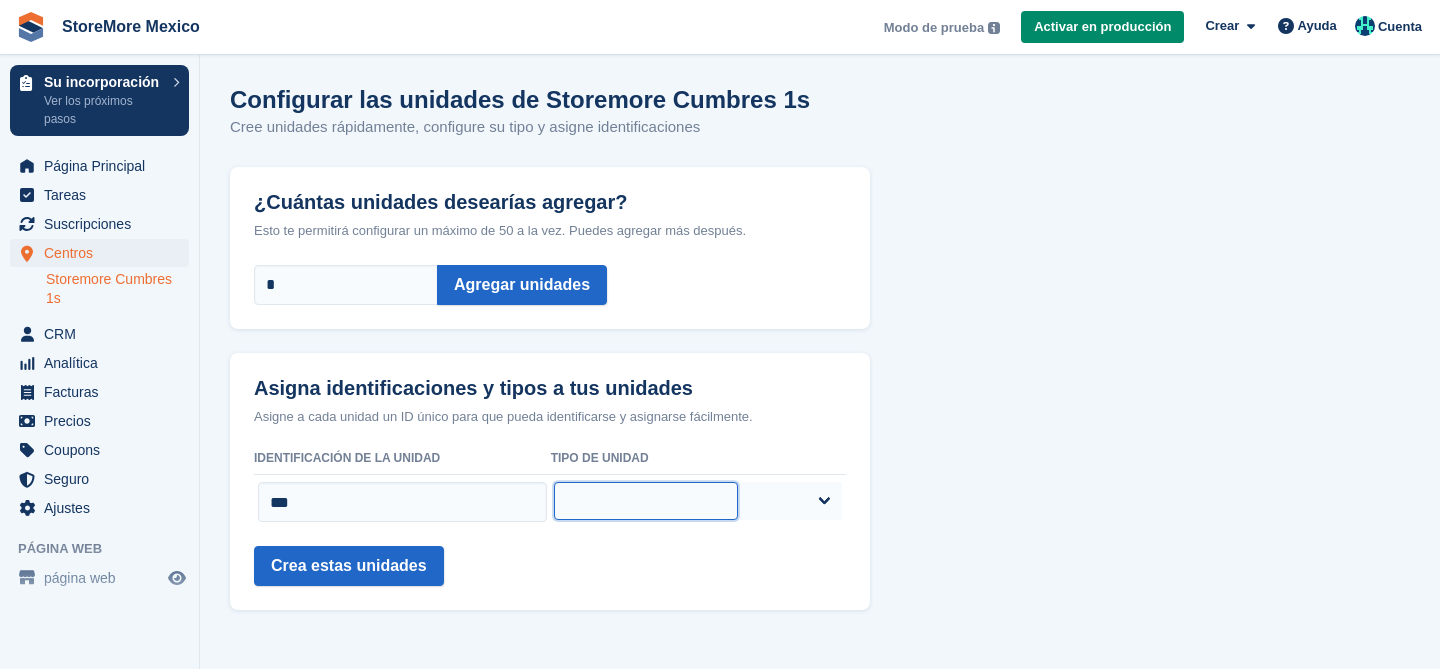 click on "*****
*****
*****
*****
****
****" at bounding box center [645, 501] 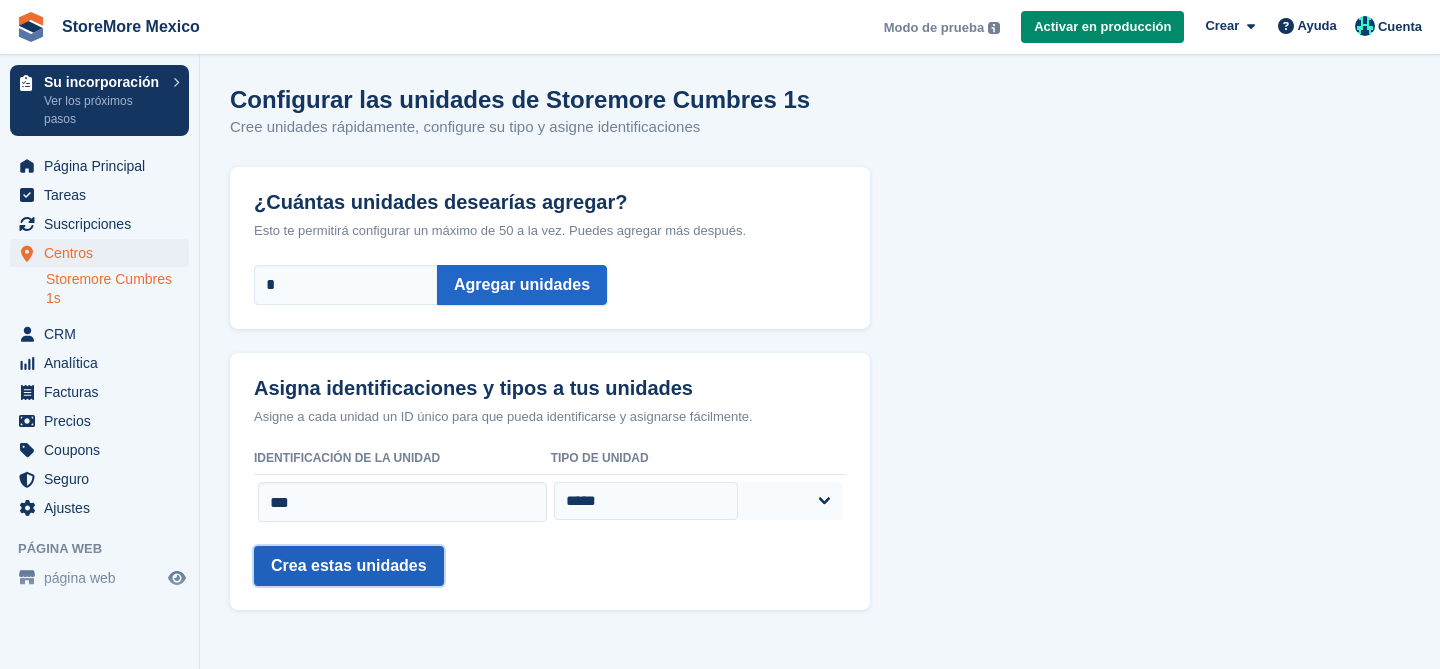 click on "Crea estas unidades" at bounding box center (349, 566) 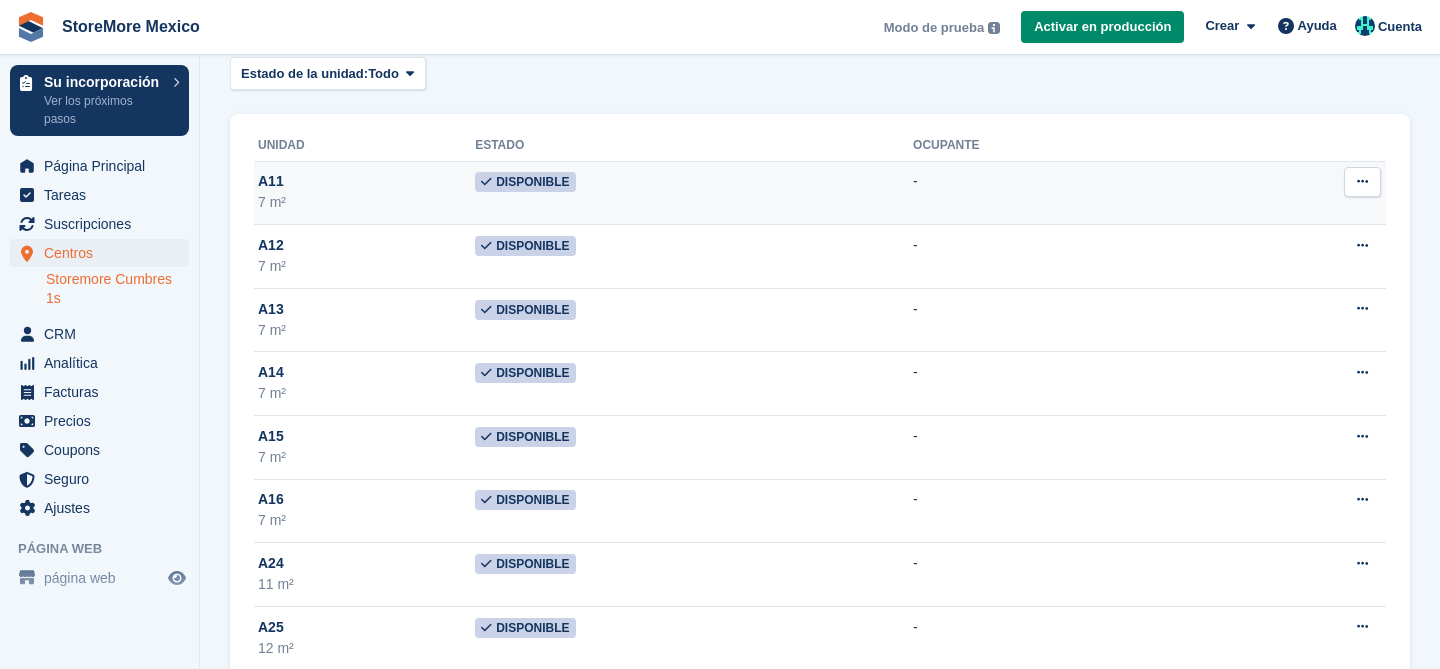 scroll, scrollTop: 0, scrollLeft: 0, axis: both 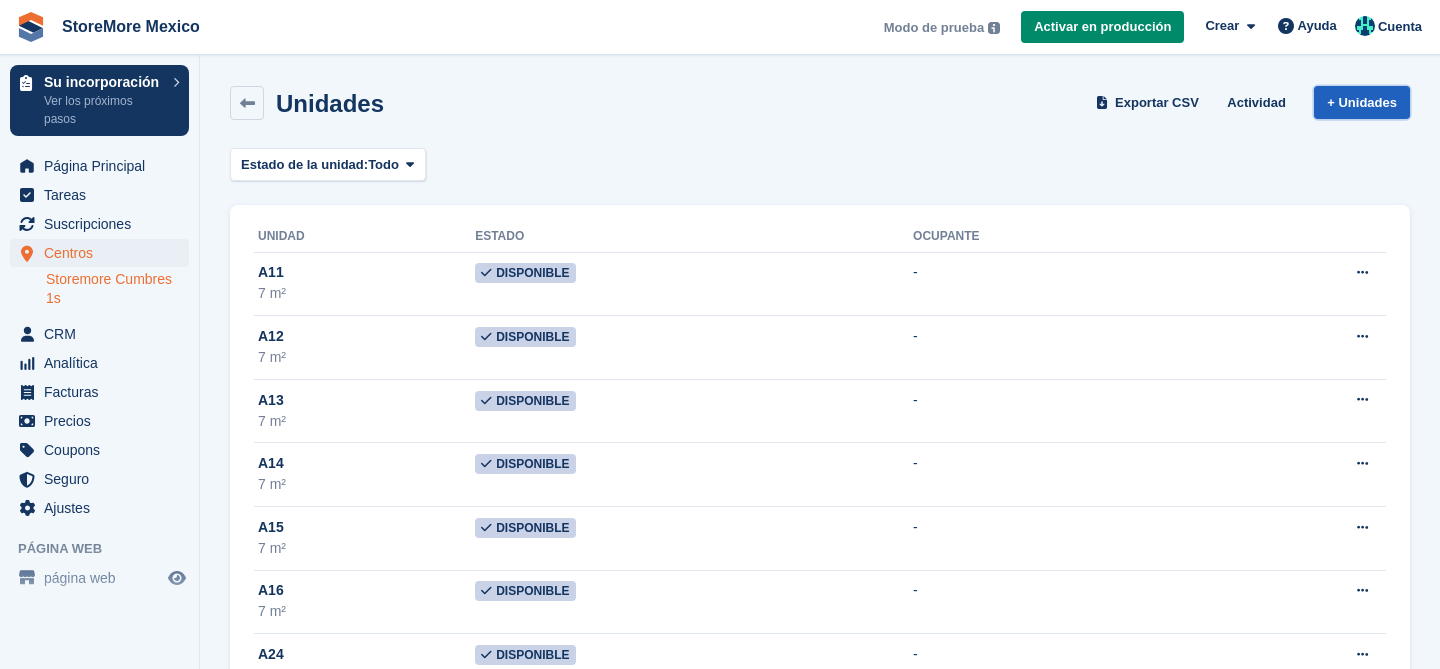 click on "+ Unidades" at bounding box center (1362, 102) 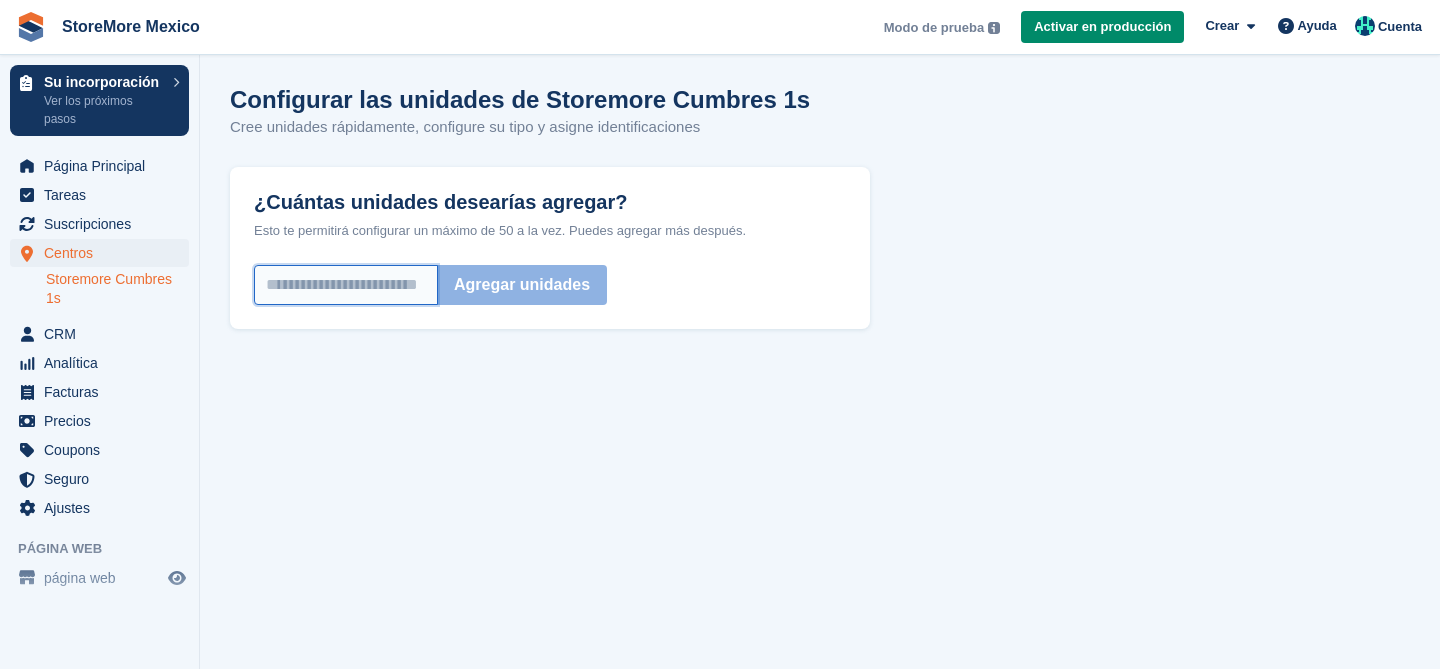 click on "¿Cuántas unidades desearías agregar?" at bounding box center [346, 285] 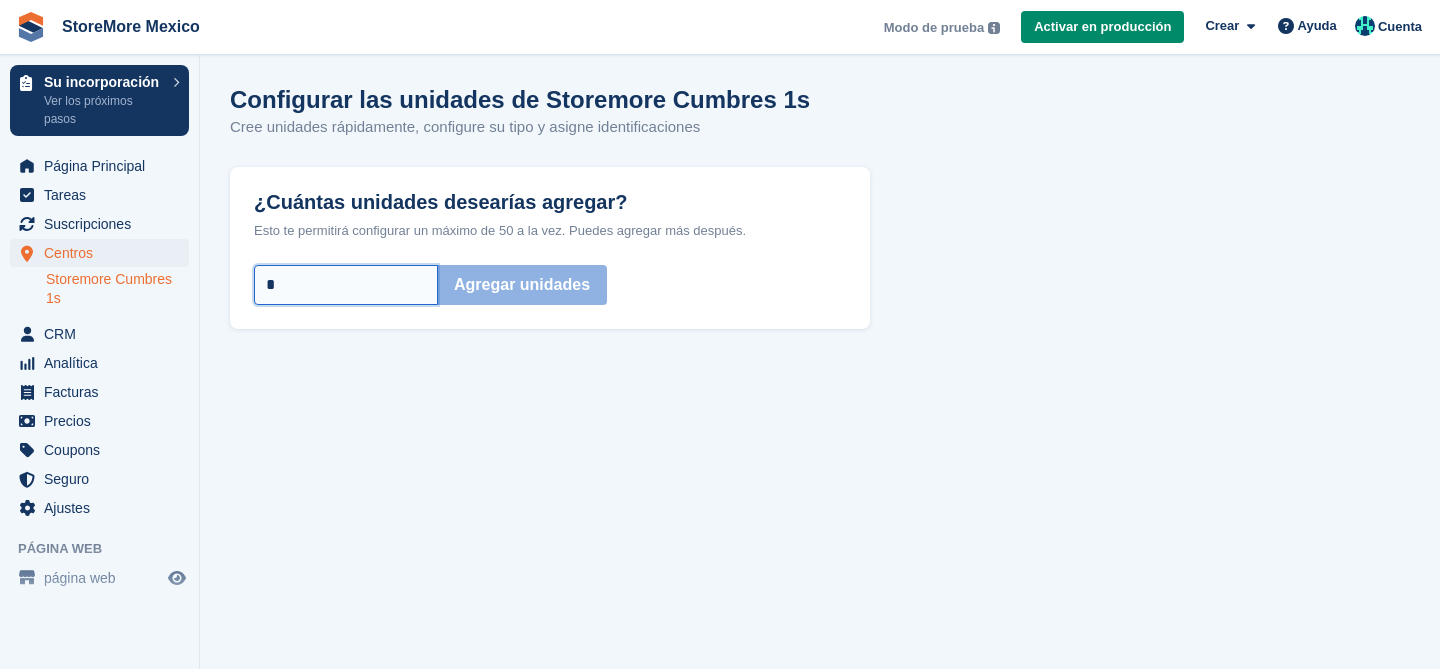 type on "*" 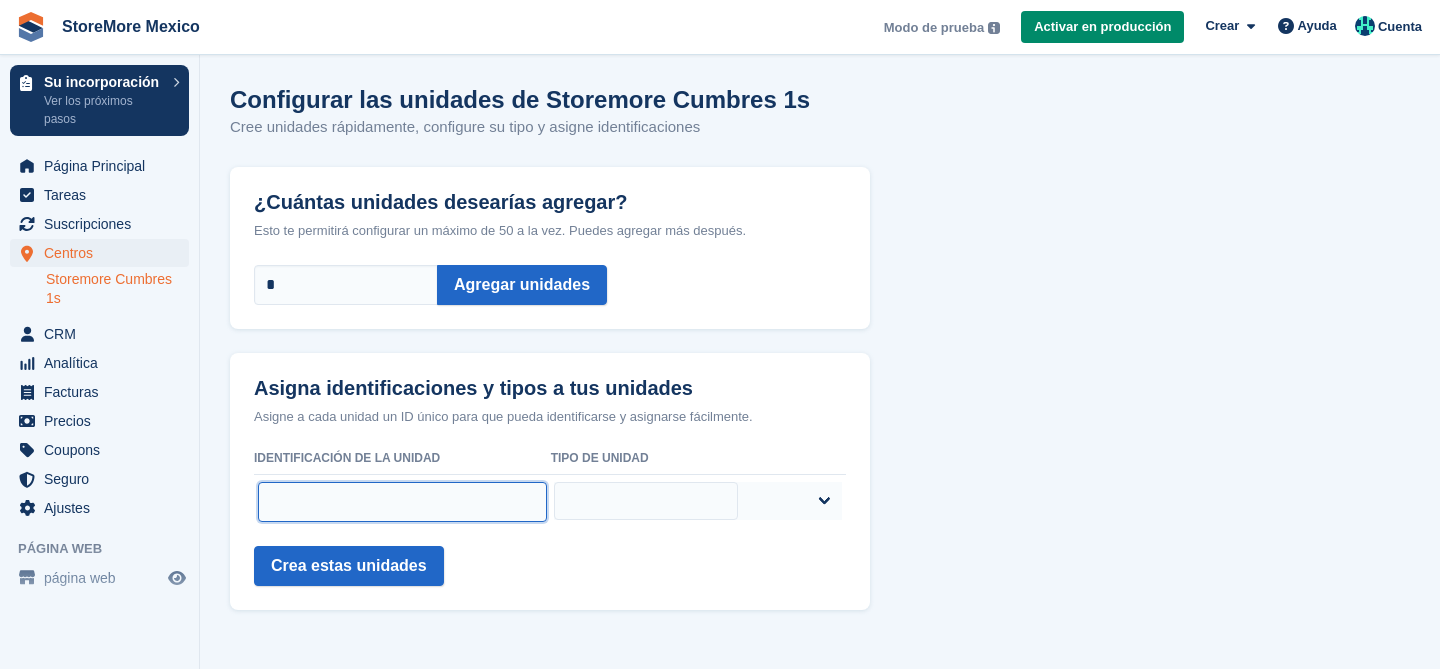 click at bounding box center (402, 502) 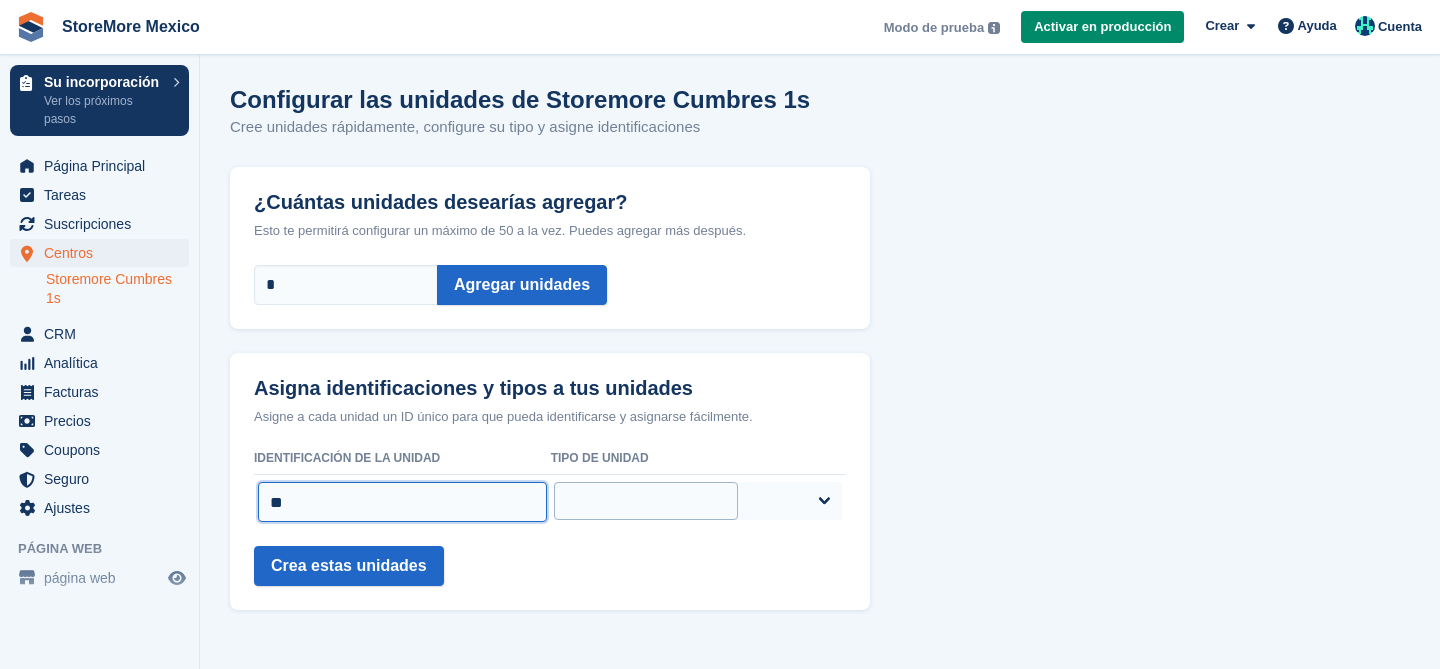 type on "**" 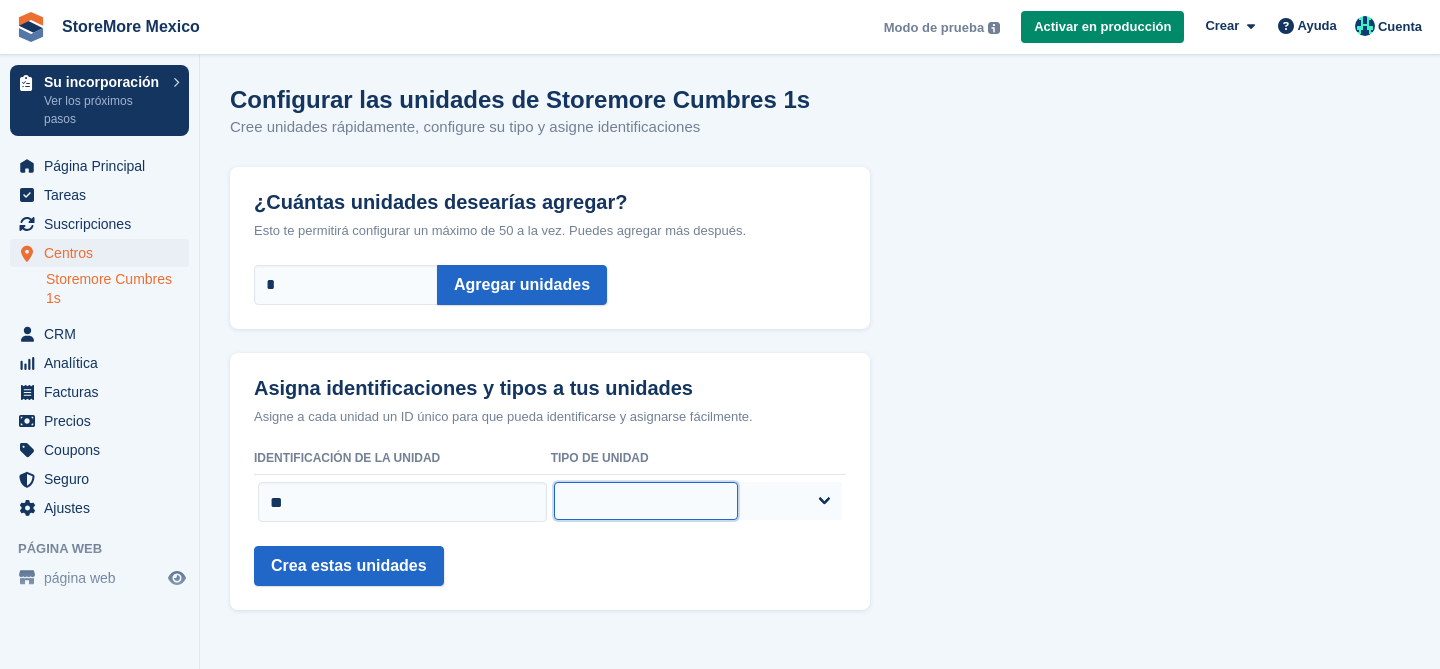 click on "*****
*****
*****
*****
****
****" at bounding box center [645, 501] 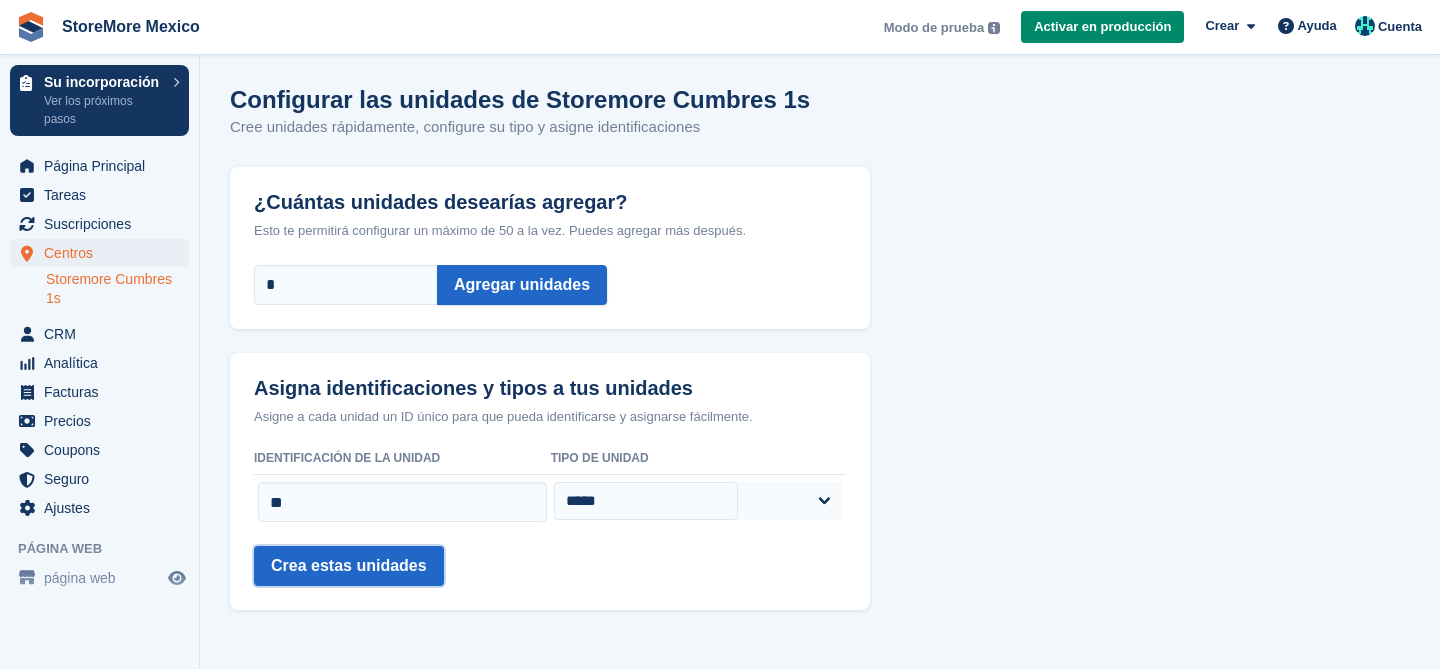 click on "Crea estas unidades" at bounding box center [349, 566] 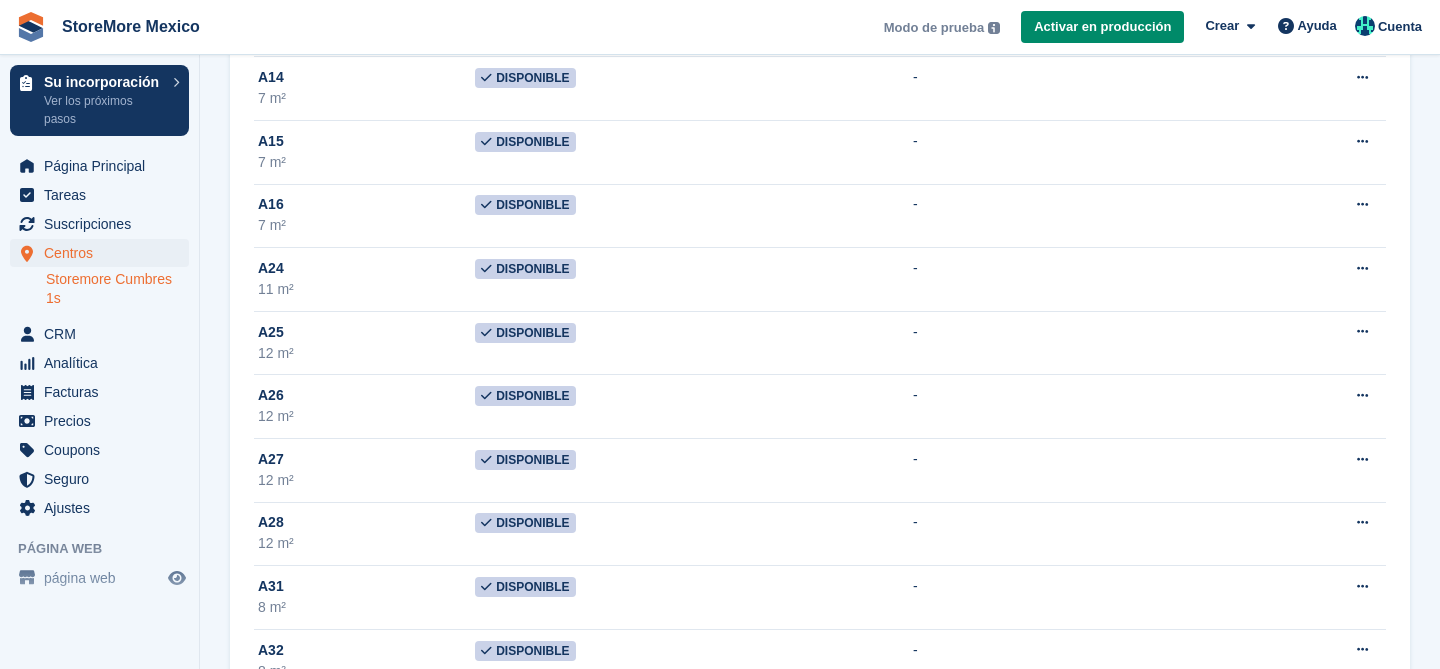 scroll, scrollTop: 0, scrollLeft: 0, axis: both 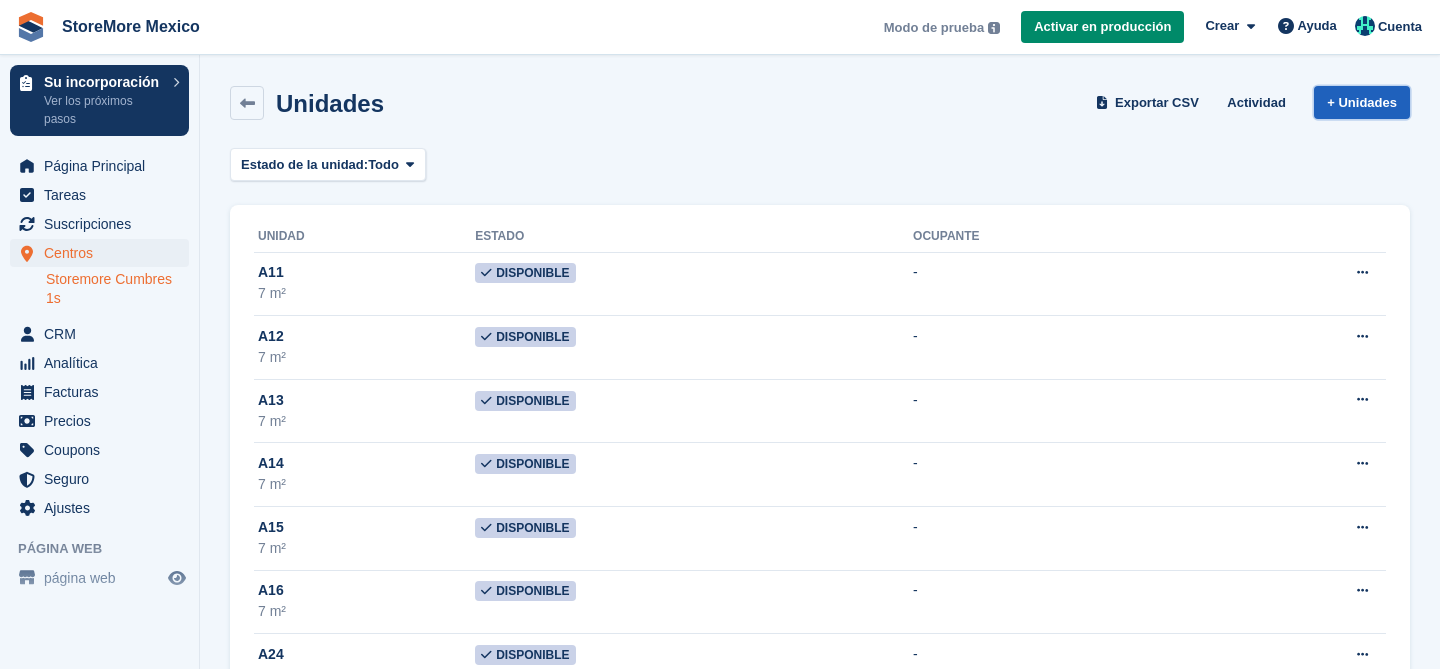 click on "+ Unidades" at bounding box center (1362, 102) 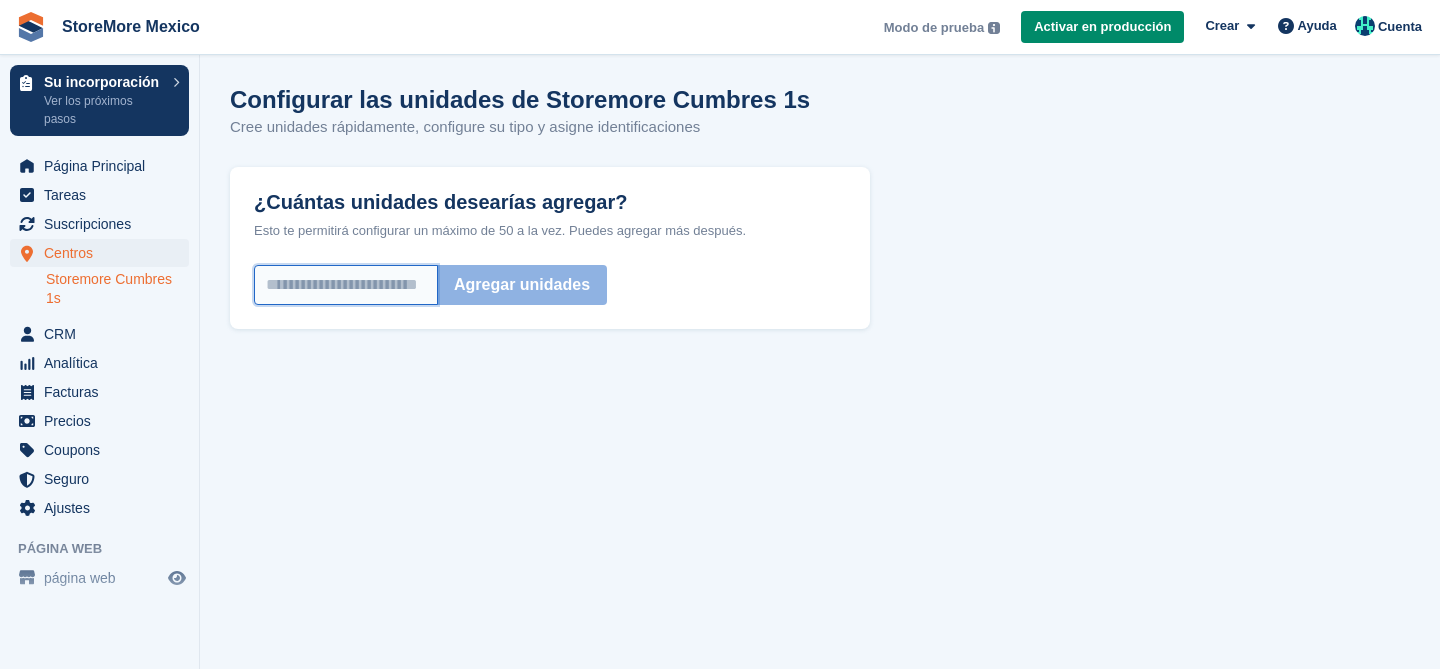click on "¿Cuántas unidades desearías agregar?" at bounding box center (346, 285) 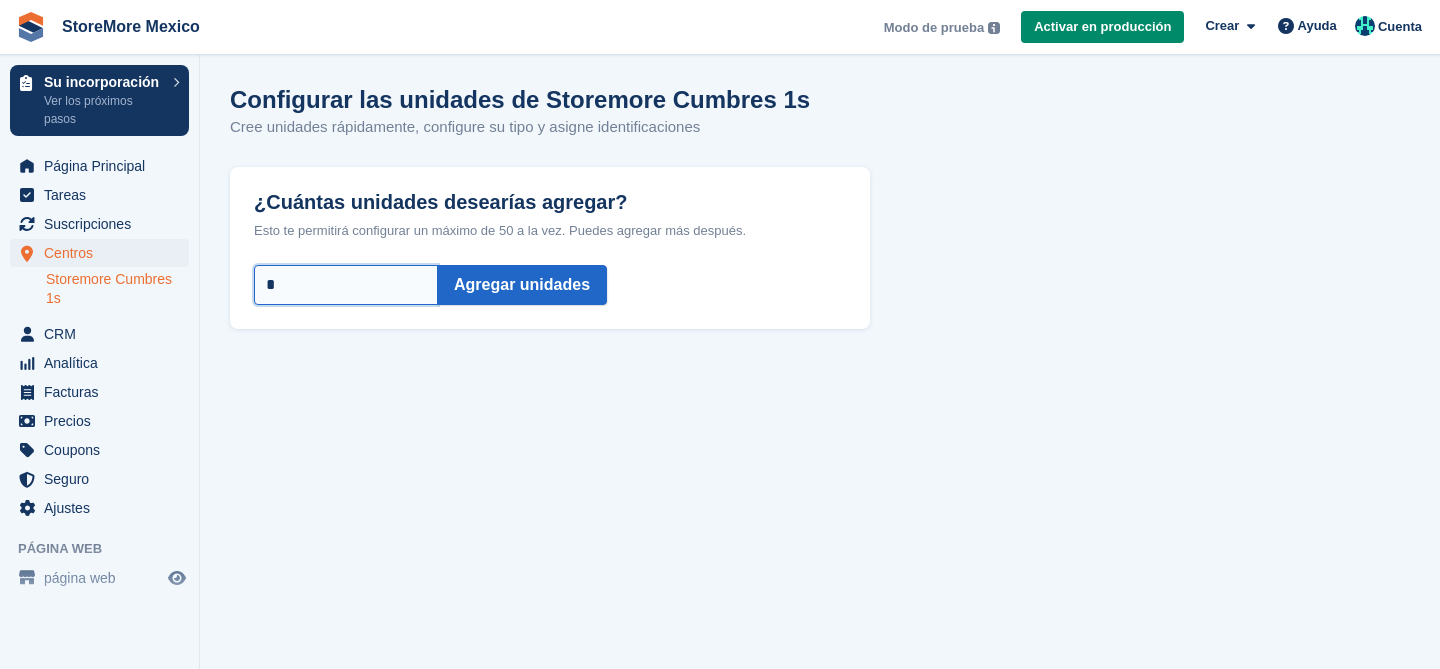 type on "*" 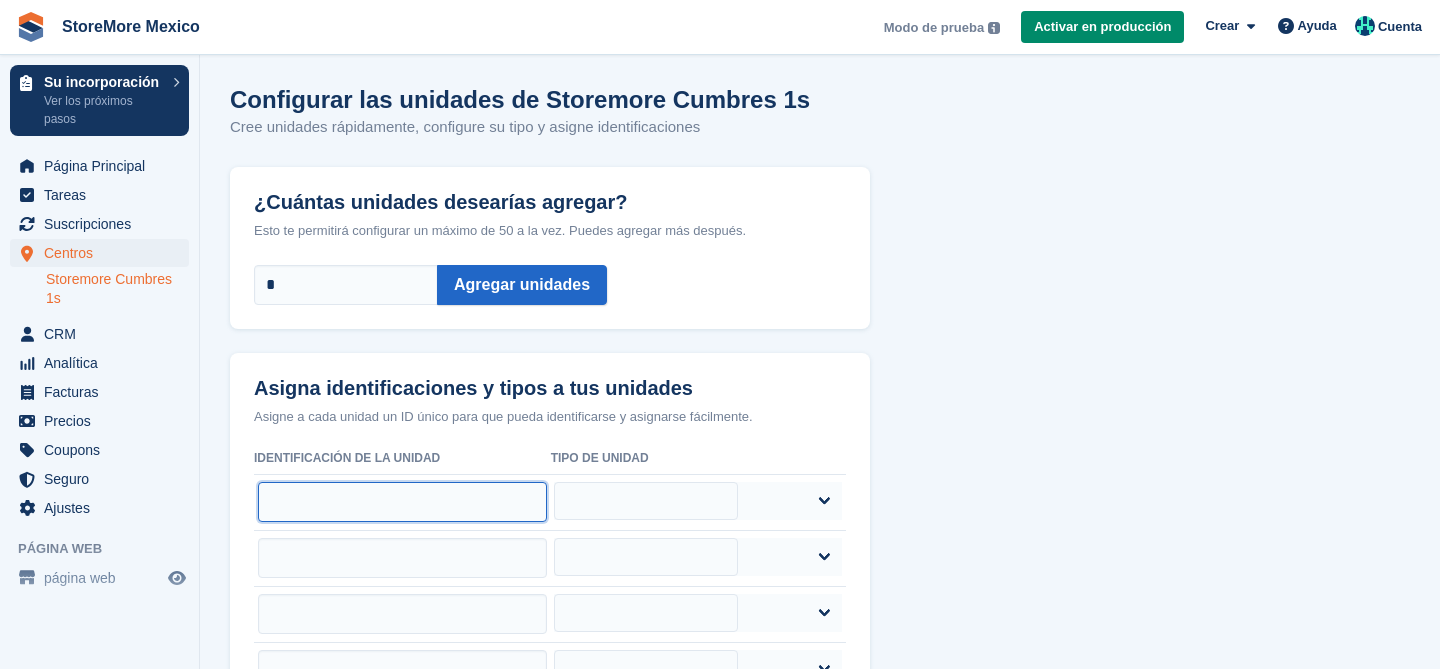 click at bounding box center (402, 502) 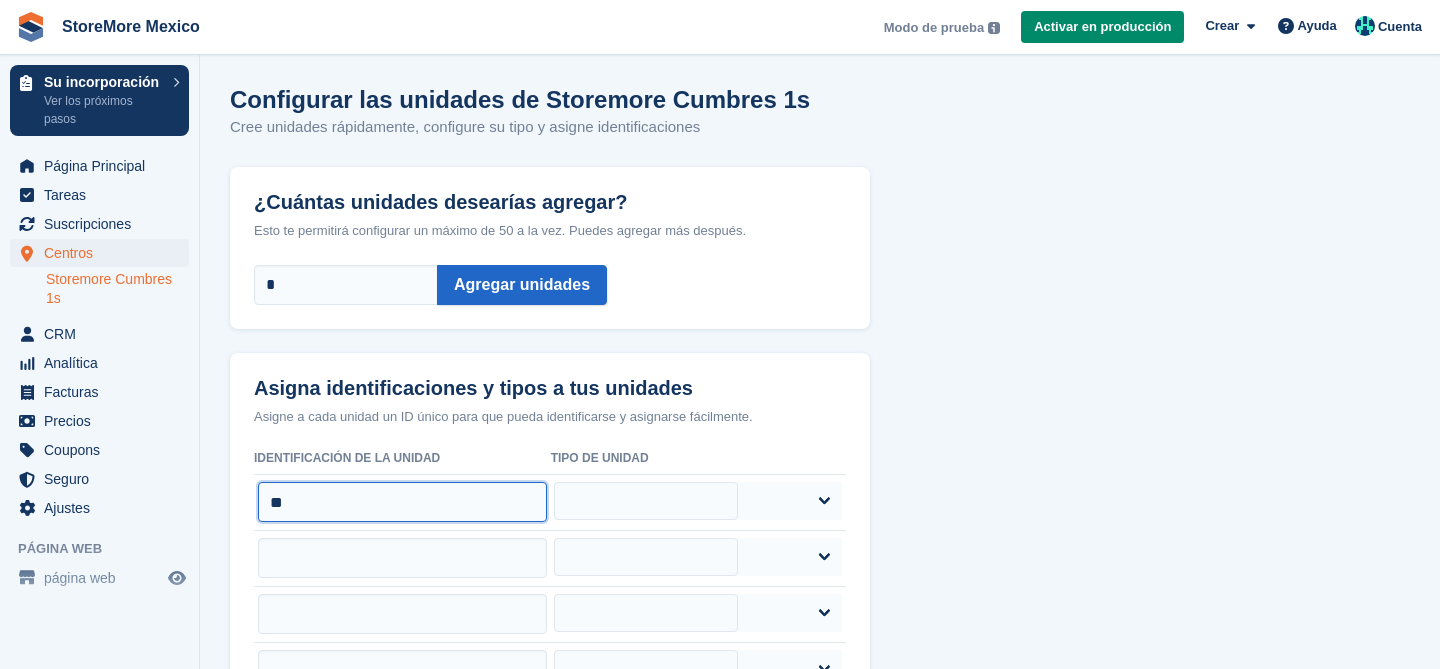 type on "**" 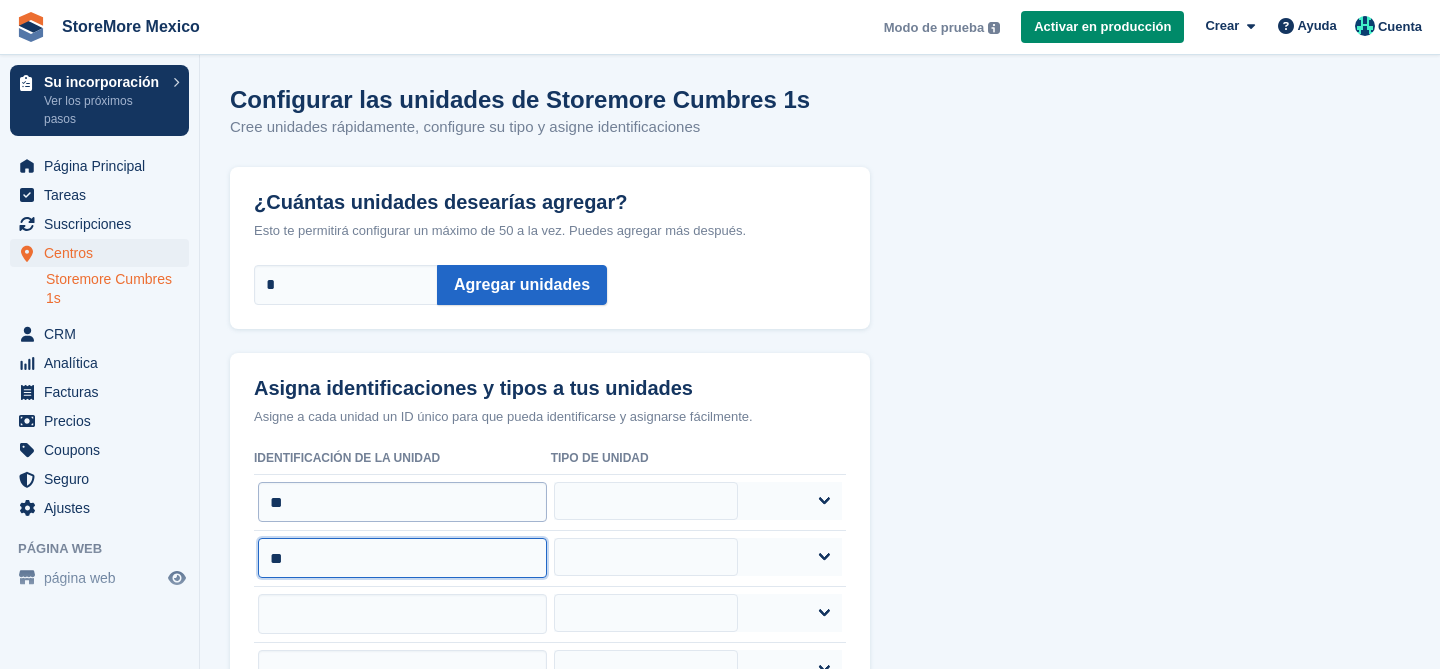 type on "**" 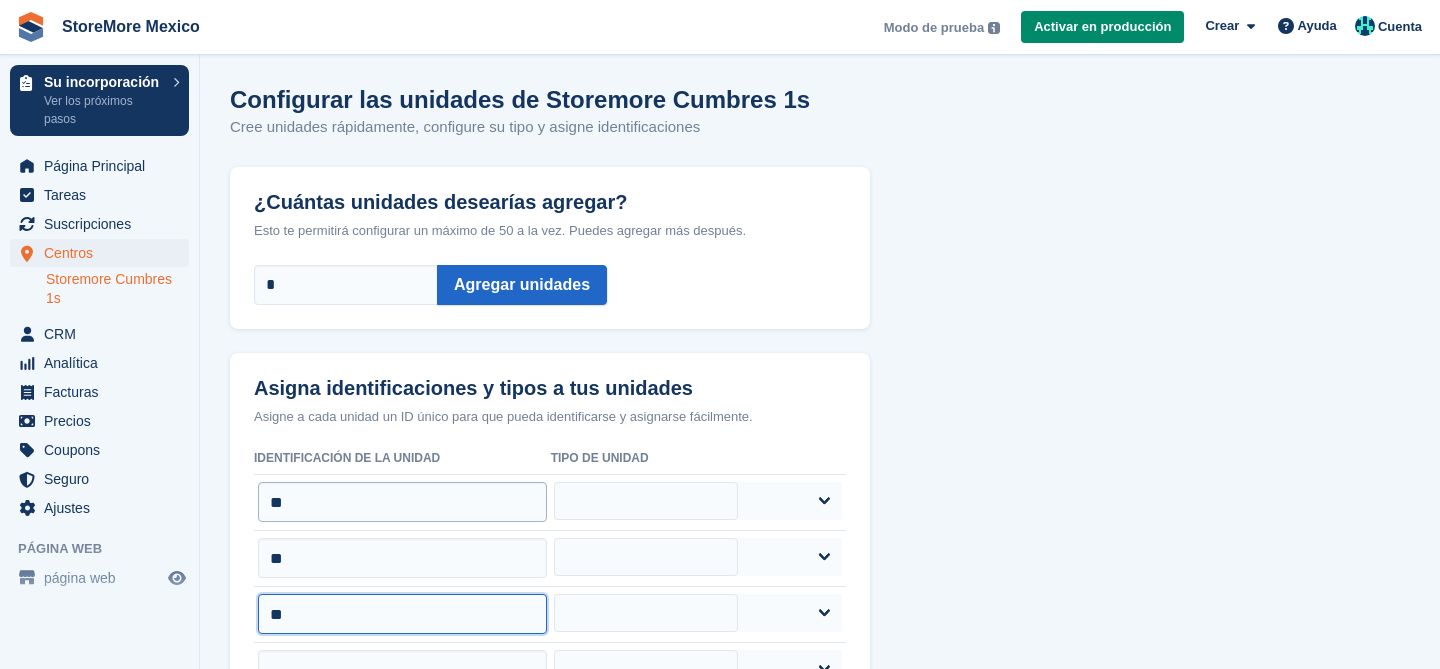 type on "**" 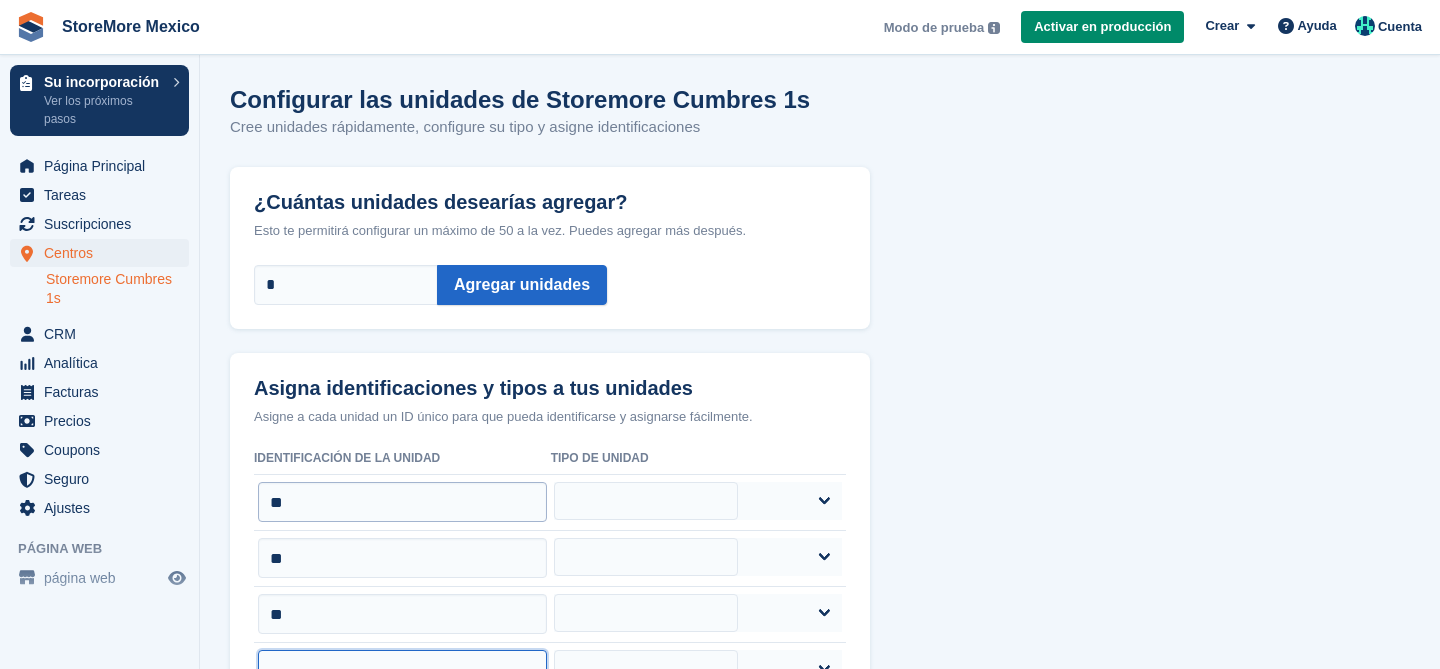 scroll, scrollTop: 21, scrollLeft: 0, axis: vertical 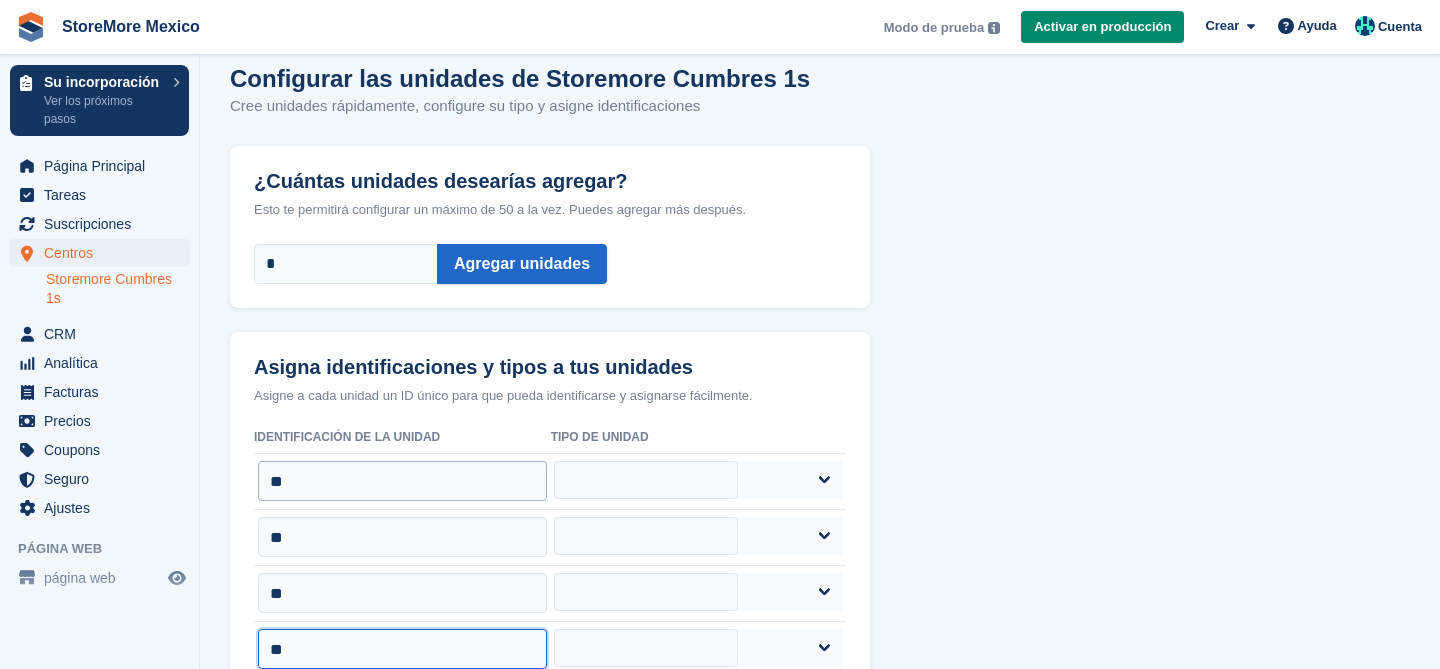 type on "**" 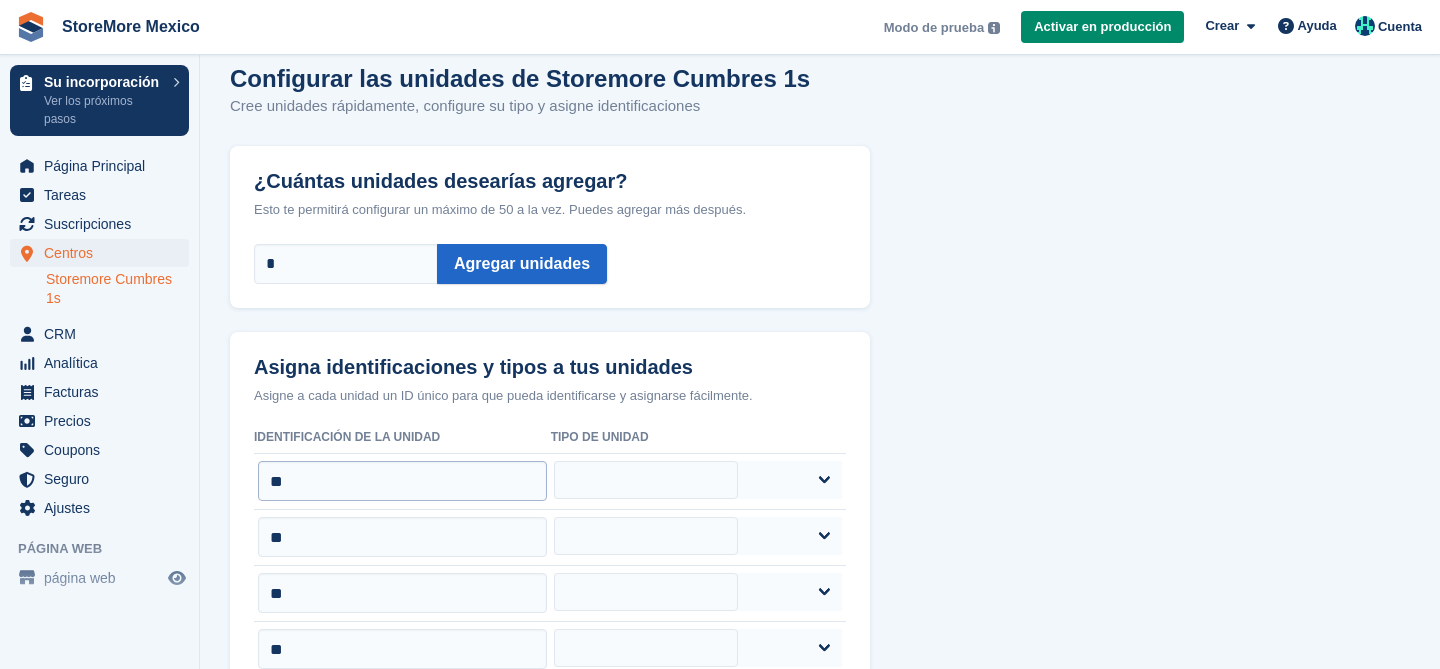 scroll, scrollTop: 274, scrollLeft: 0, axis: vertical 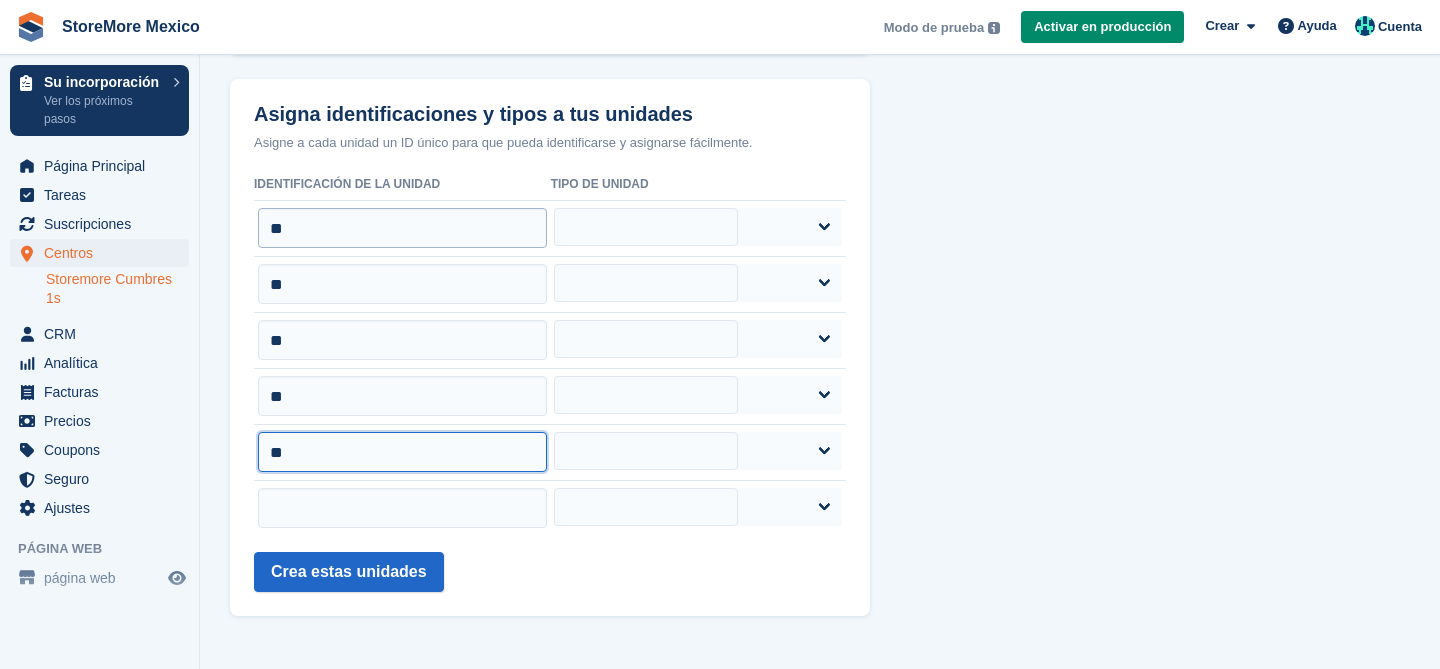 type on "**" 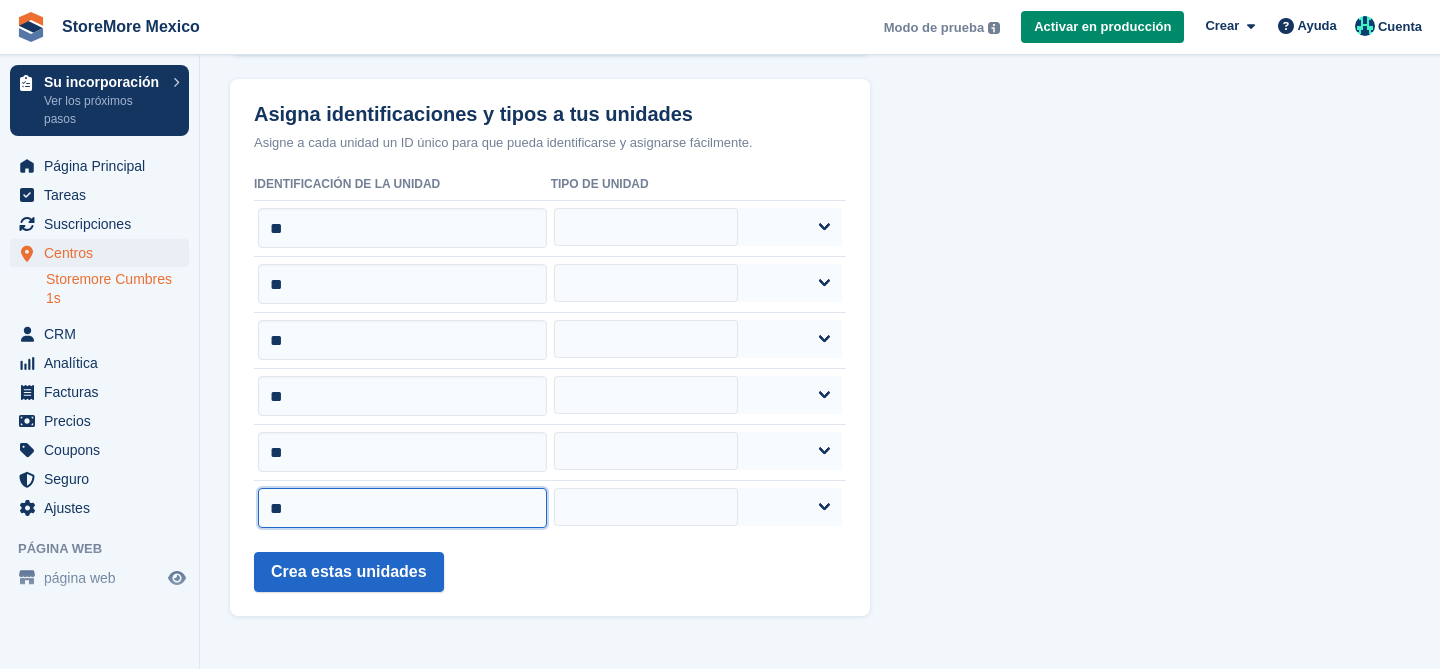 type on "**" 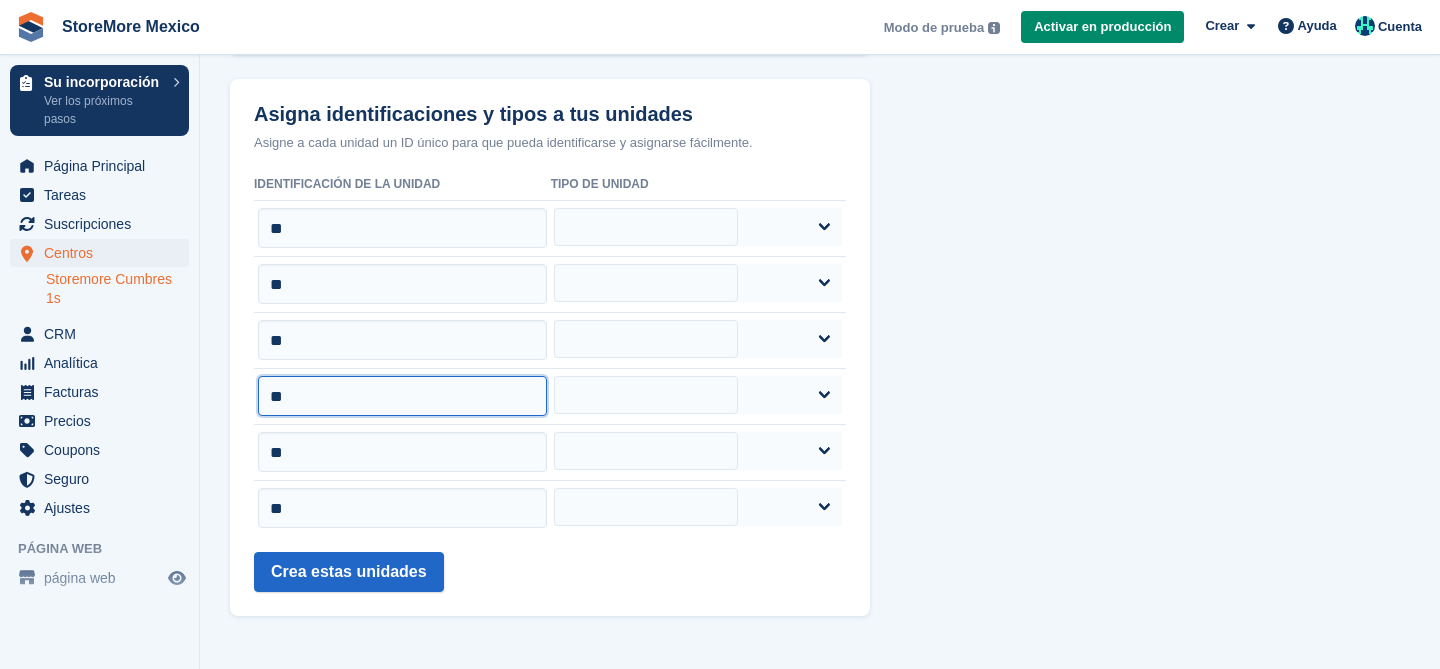click on "**" at bounding box center [402, 396] 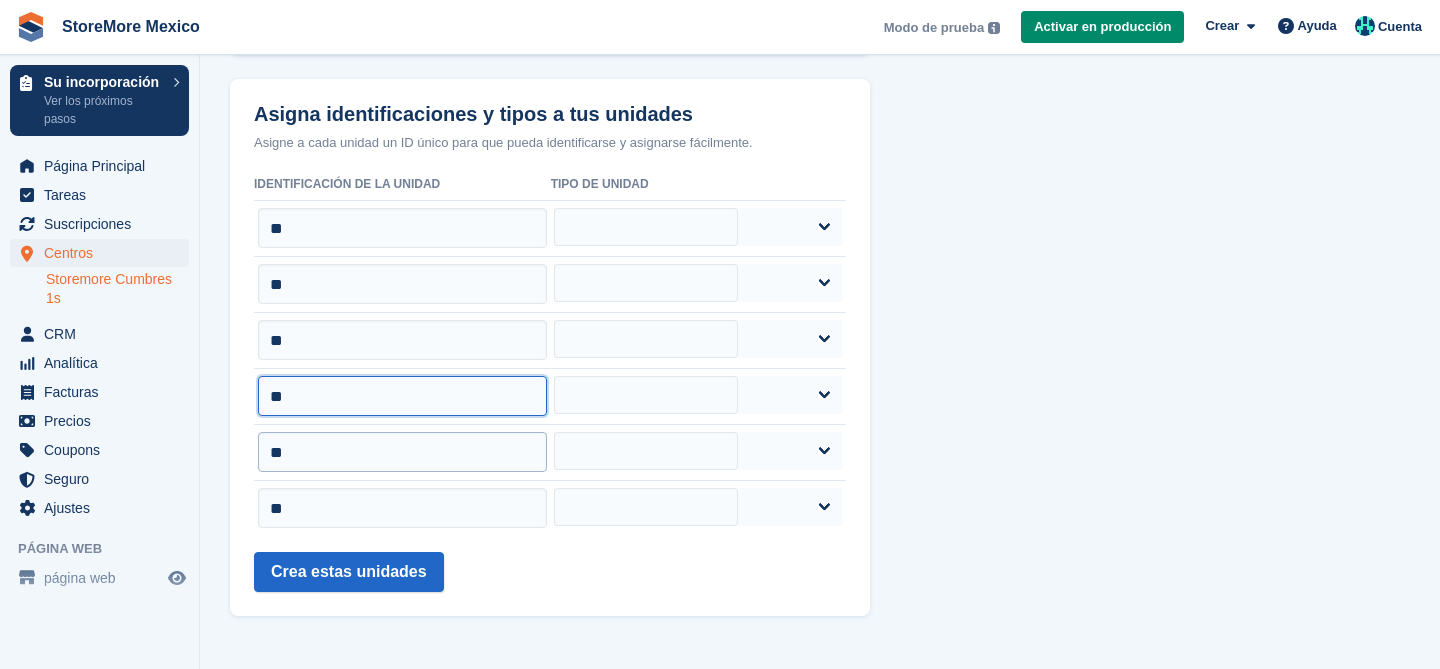 type on "**" 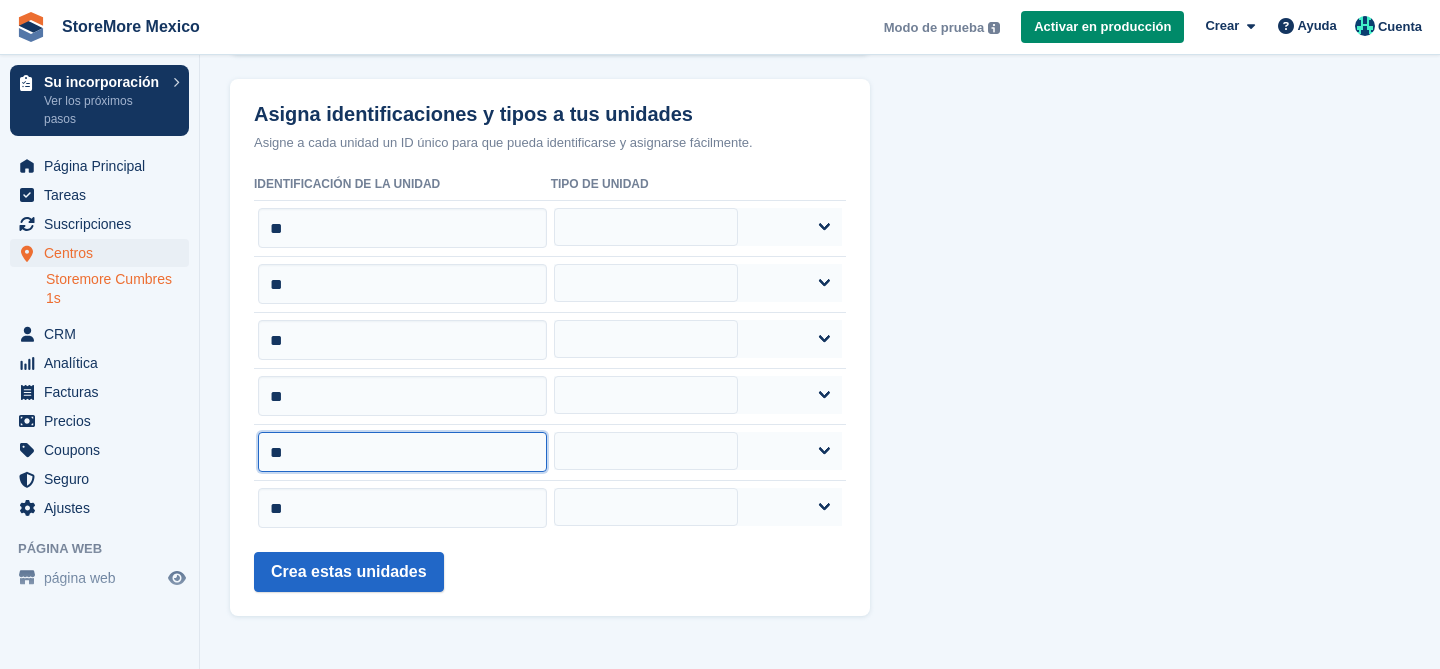 click on "**" at bounding box center [402, 452] 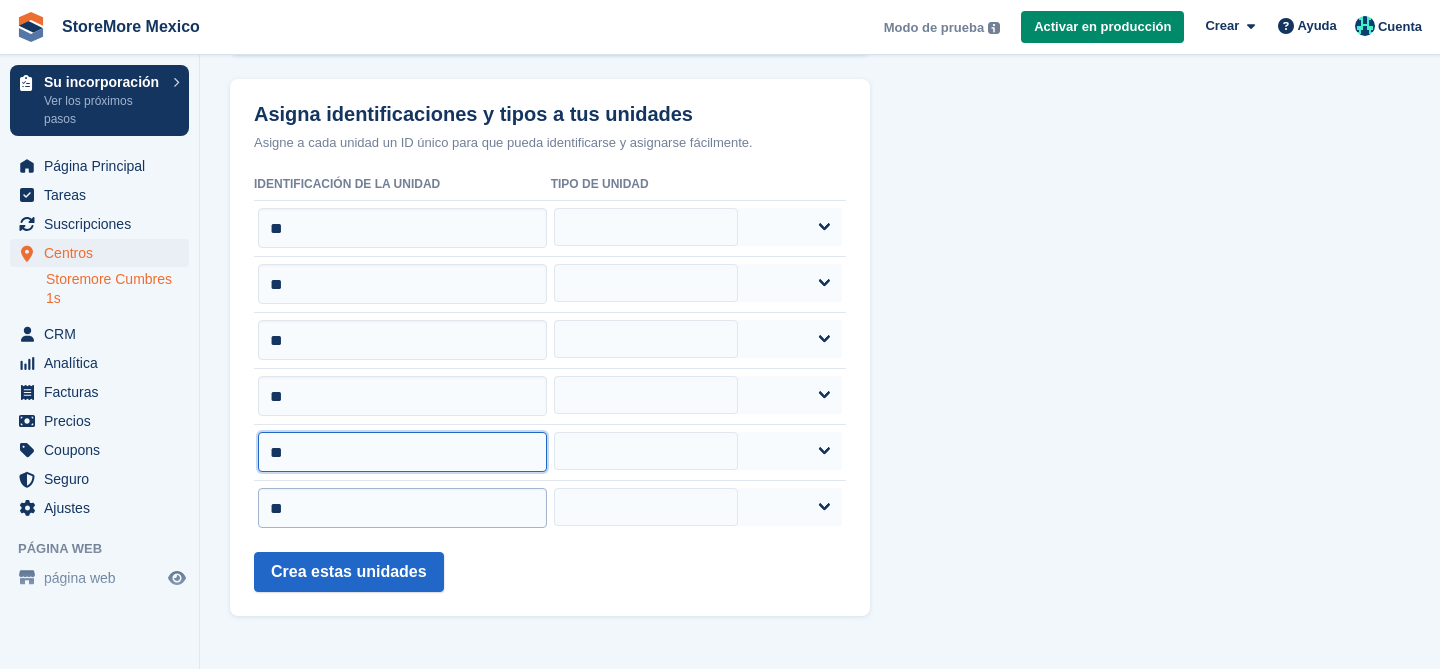 type on "**" 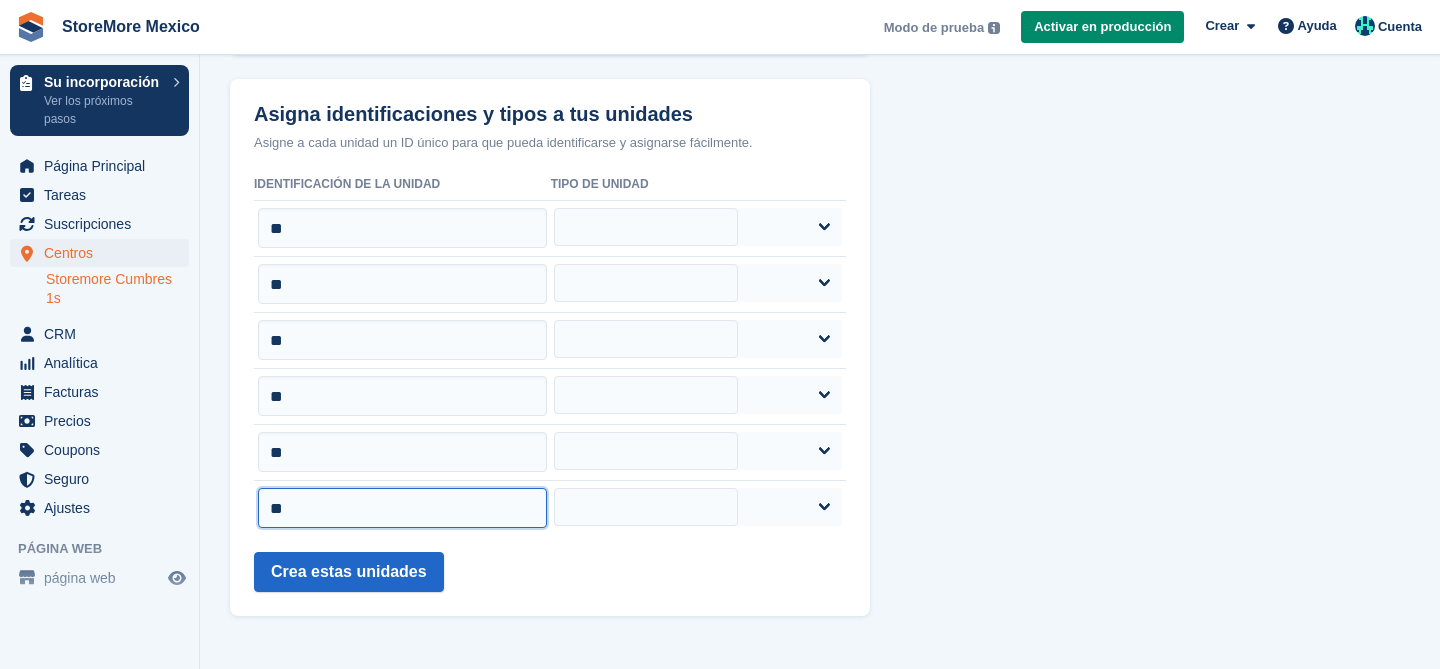 click on "**" at bounding box center [402, 508] 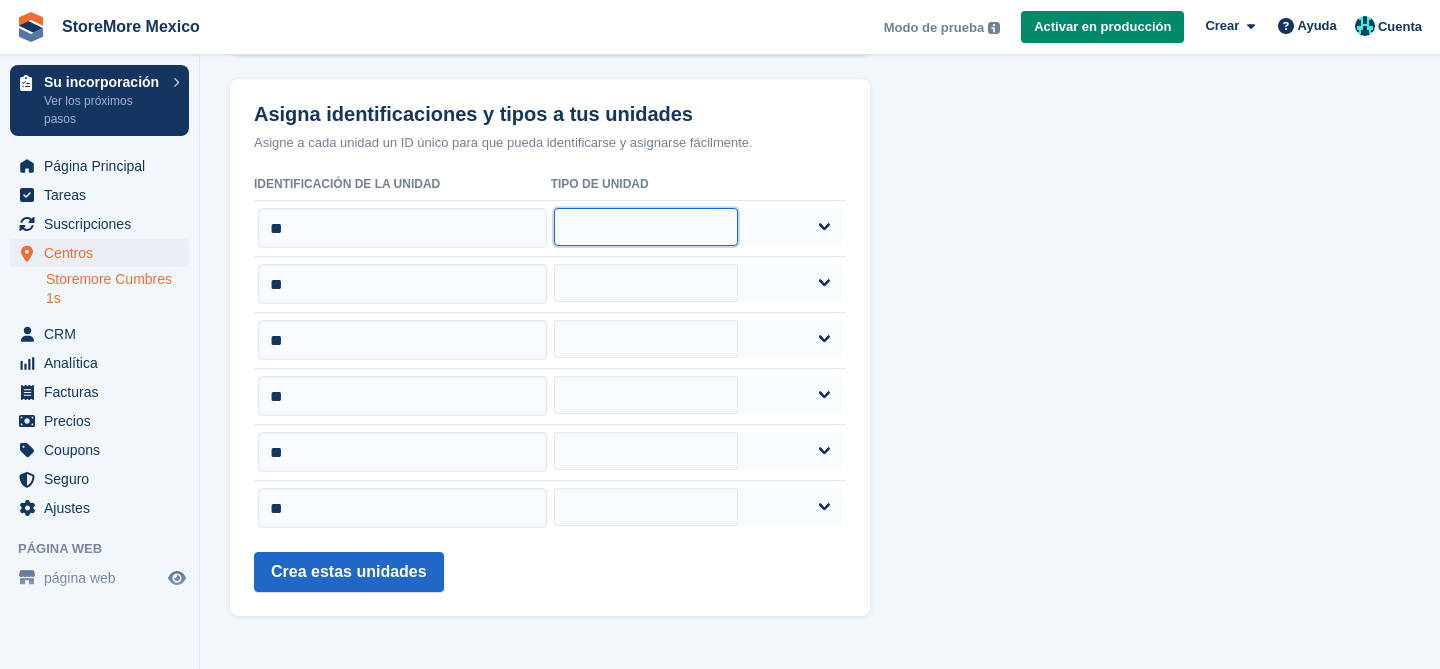 click on "*****
*****
*****
*****
****
****" at bounding box center [645, 227] 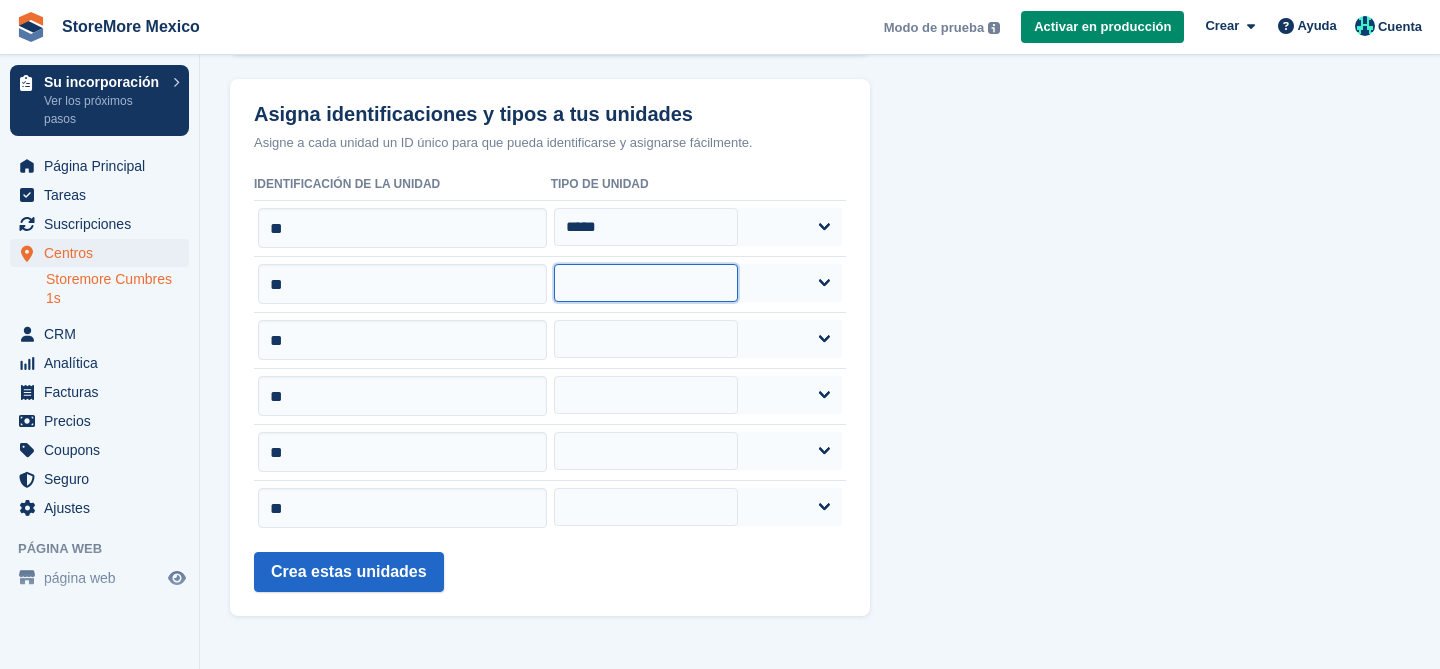 click on "*****
*****
*****
*****
****
****" at bounding box center (645, 283) 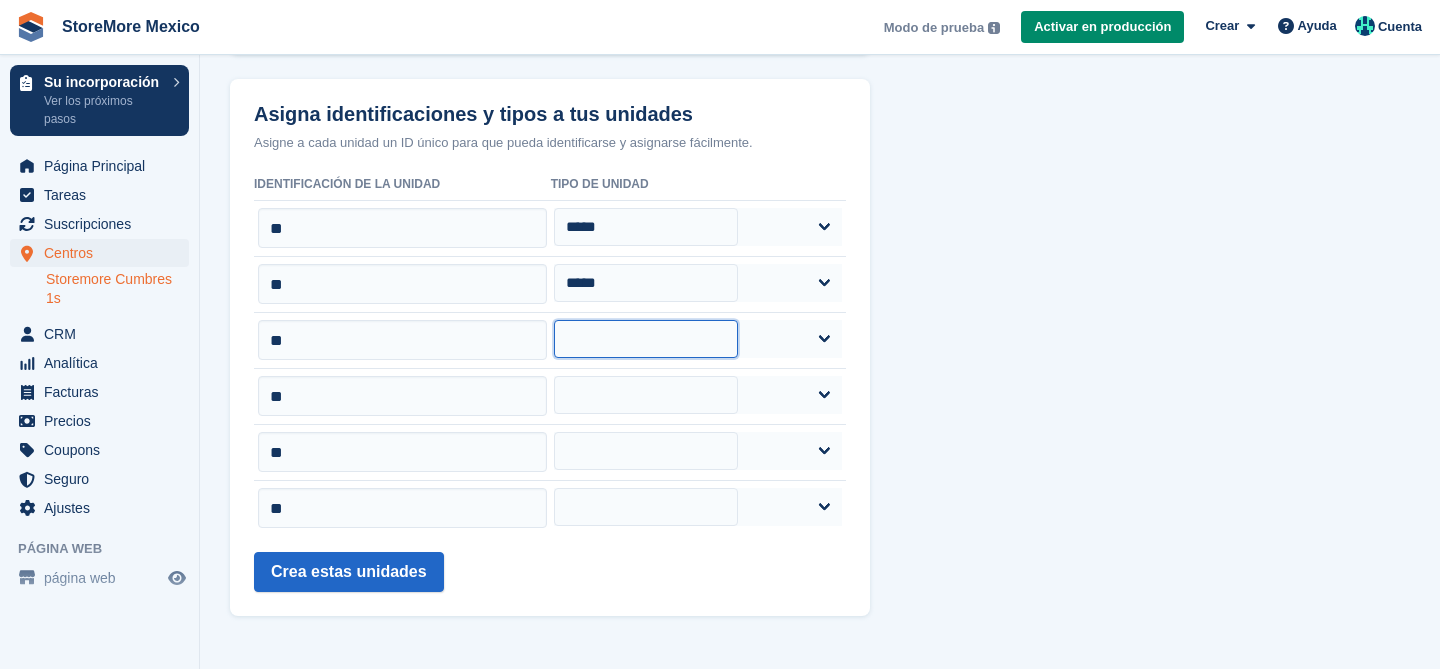 click on "*****
*****
*****
*****
****
****" at bounding box center (645, 339) 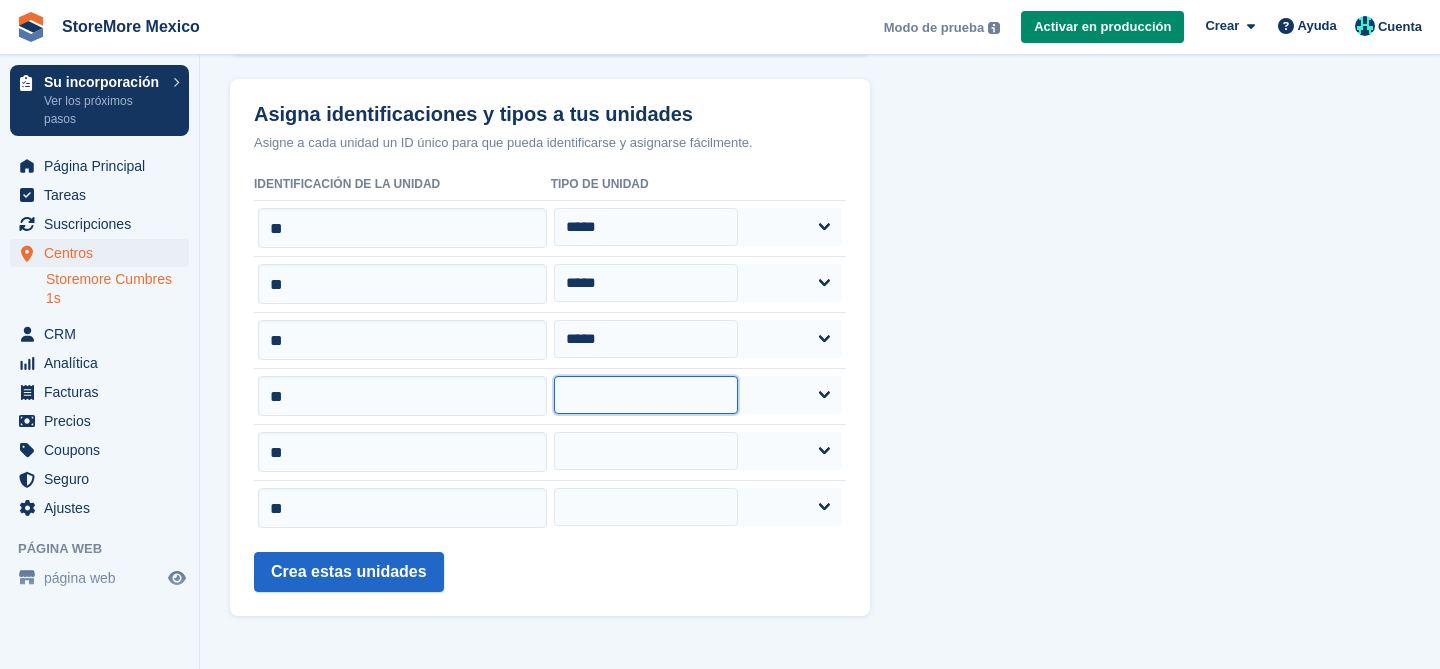 click on "*****
*****
*****
*****
****
****" at bounding box center [645, 395] 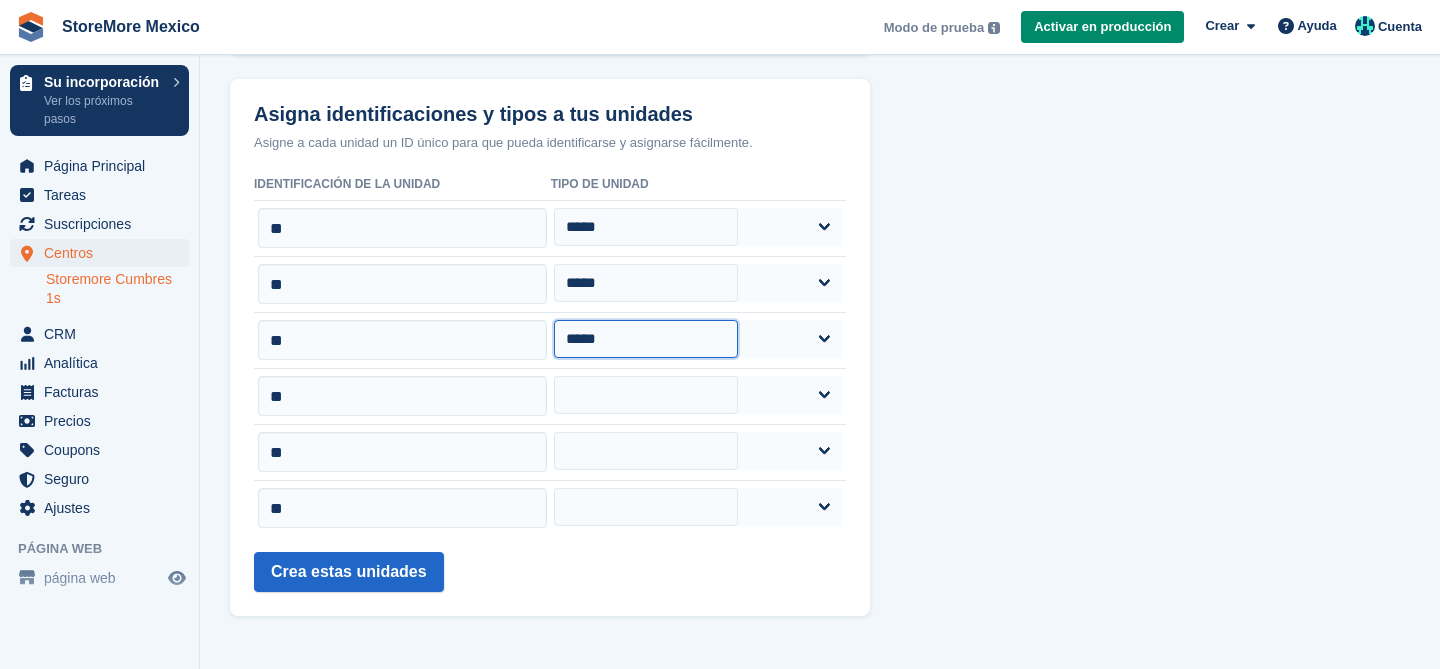 click on "*****
*****
*****
*****
****
****" at bounding box center [645, 339] 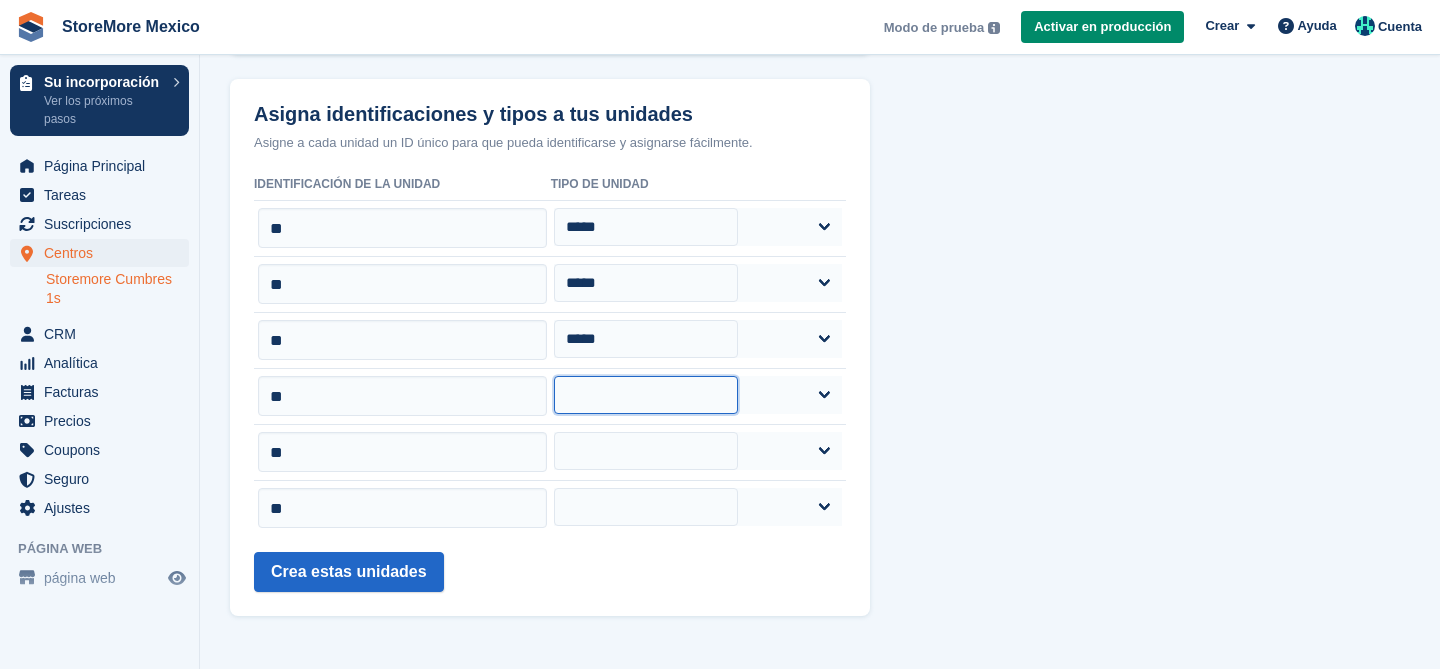 click on "*****
*****
*****
*****
****
****" at bounding box center (645, 395) 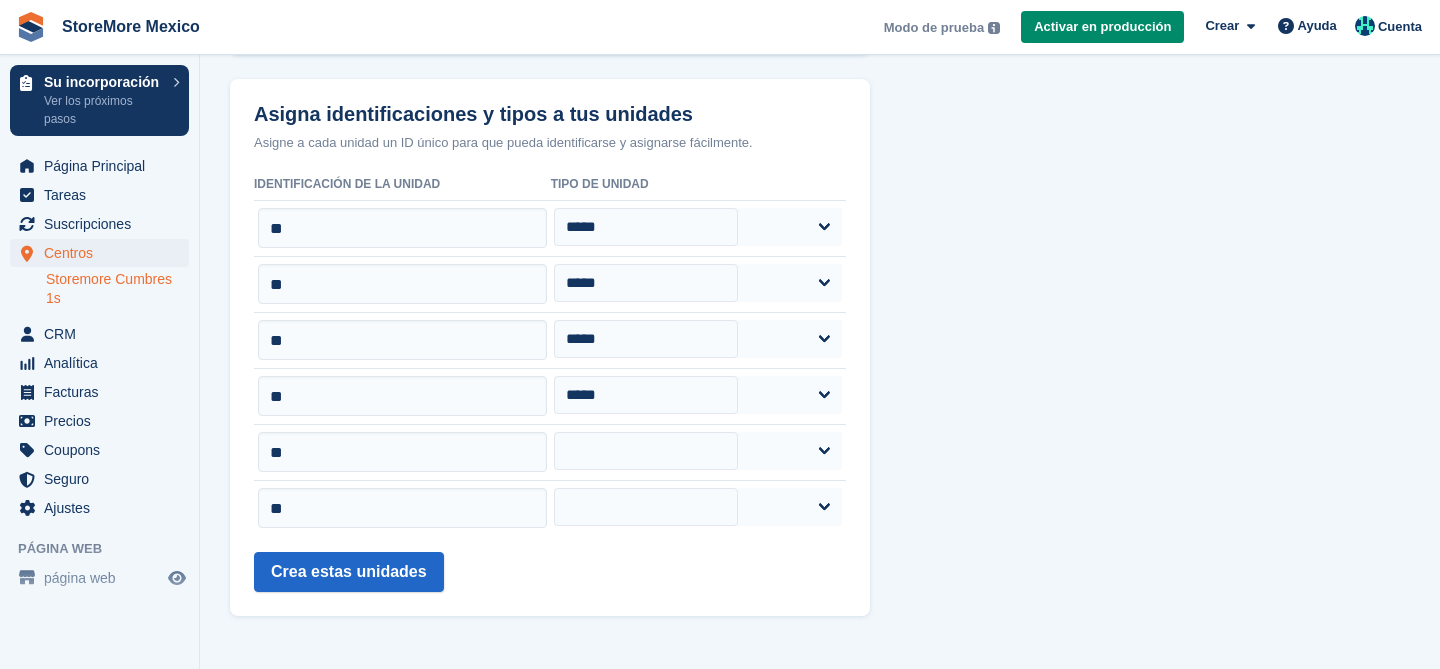 click on "¿Cuántas unidades desearías agregar?
Esto te permitirá configurar un máximo de 50 a la vez. Puedes agregar más después.
*
Agregar unidades
Actualizar para agregar más unidades
Su plan solo permite hasta 50 unidades. Contáctenos para hablar sobre cómo ampliar su asignación de unidades.
Ponte en contacto con nosotros
Asigna identificaciones y tipos a tus unidades
Asigne a cada unidad un ID único para que pueda identificarse y asignarse fácilmente.
identificación de la unidad
**" at bounding box center [820, 254] 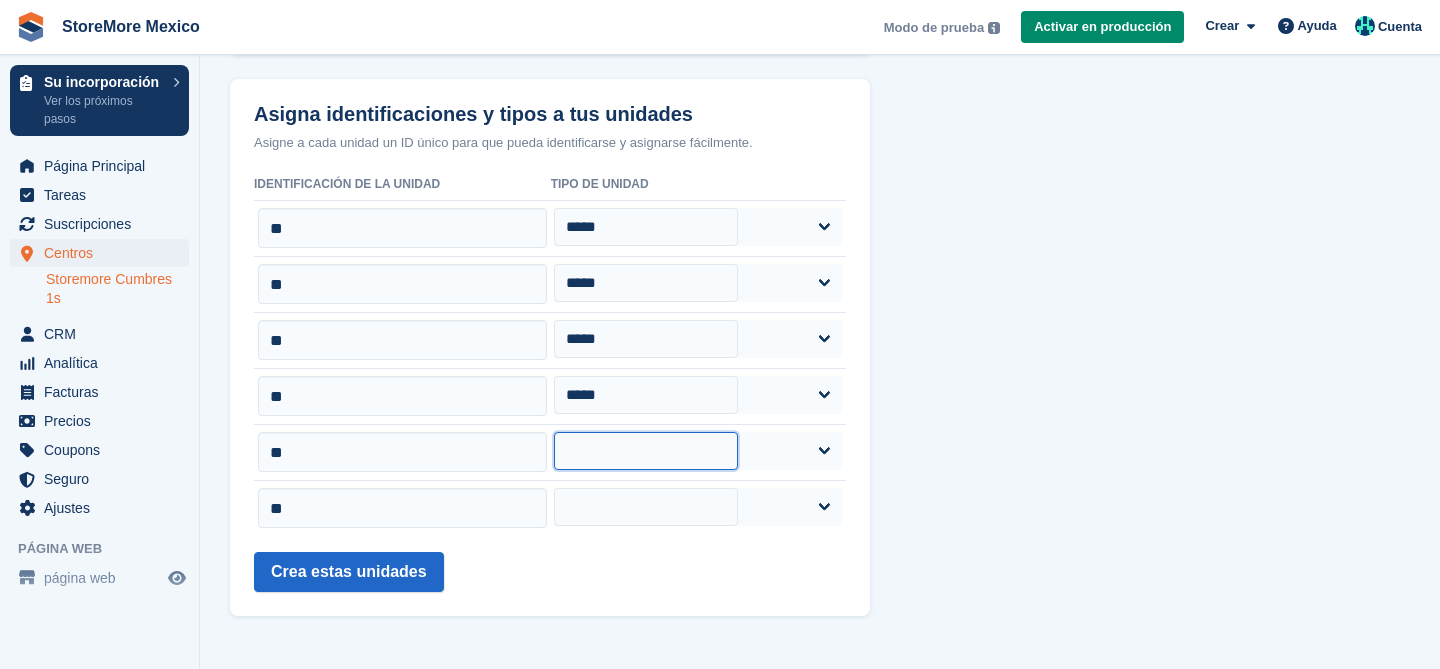 click on "*****
*****
*****
*****
****
****" at bounding box center [645, 451] 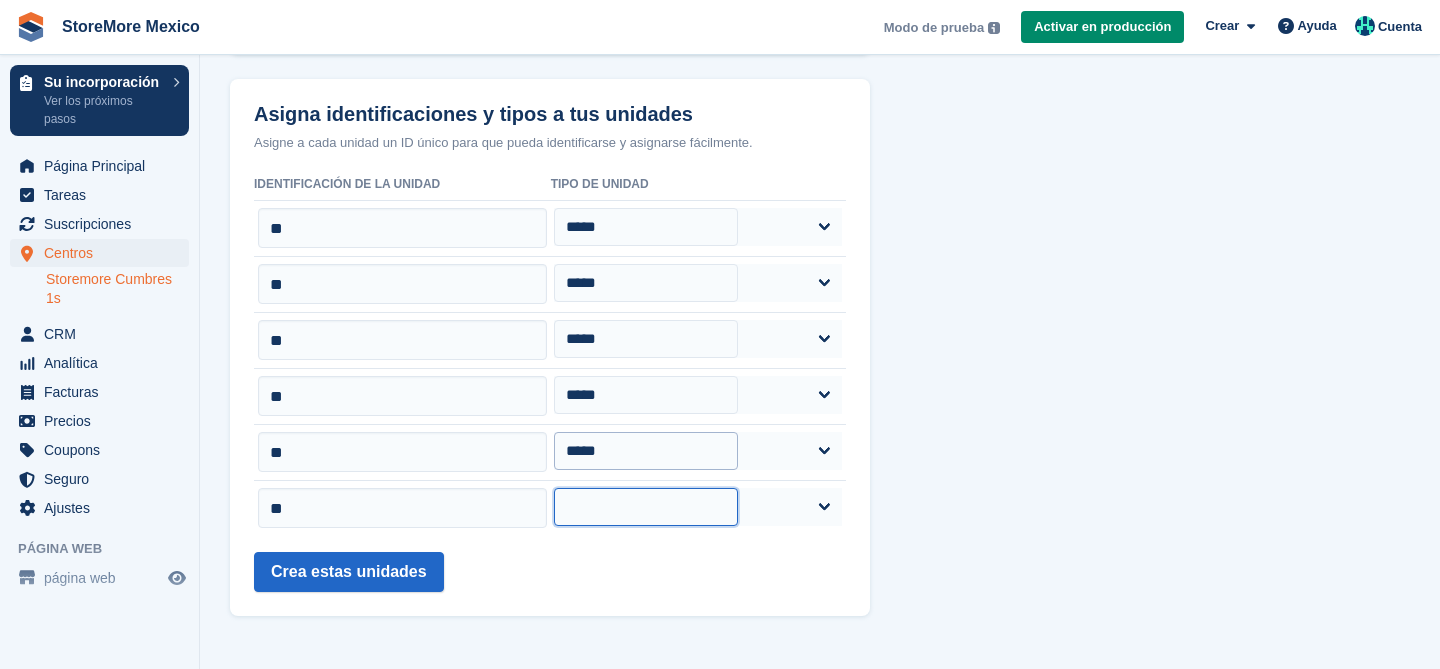 click on "*****
*****
*****
*****
****
****" at bounding box center [645, 507] 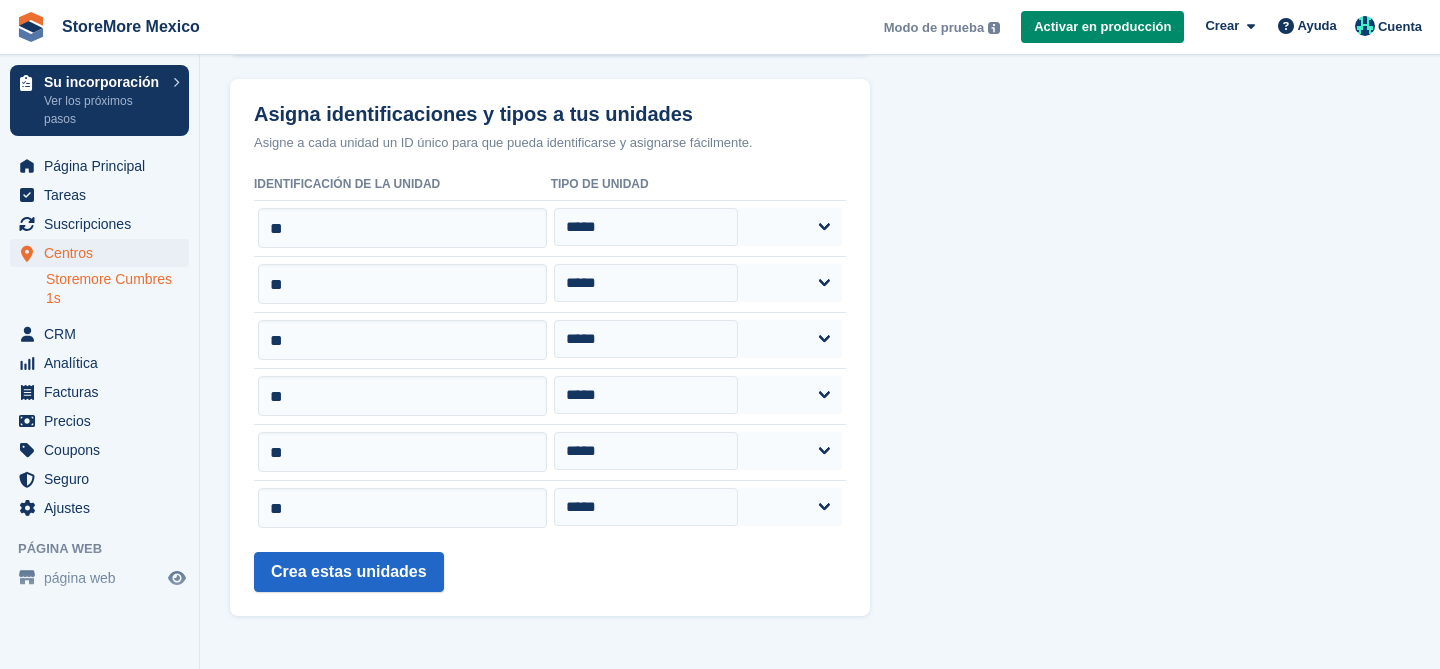 click on "Actualizar para agregar más unidades
Su plan solo permite hasta 50 unidades. Contáctenos para hablar sobre cómo ampliar su asignación de unidades.
Ponte en contacto con nosotros
Asigna identificaciones y tipos a tus unidades
Asigne a cada unidad un ID único para que pueda identificarse y asignarse fácilmente.
identificación de la unidad
Tipo de unidad
**
*****
*****
*****
*****
****
****
**
*****
*****
*****
*****
****
****
**" at bounding box center (550, 347) 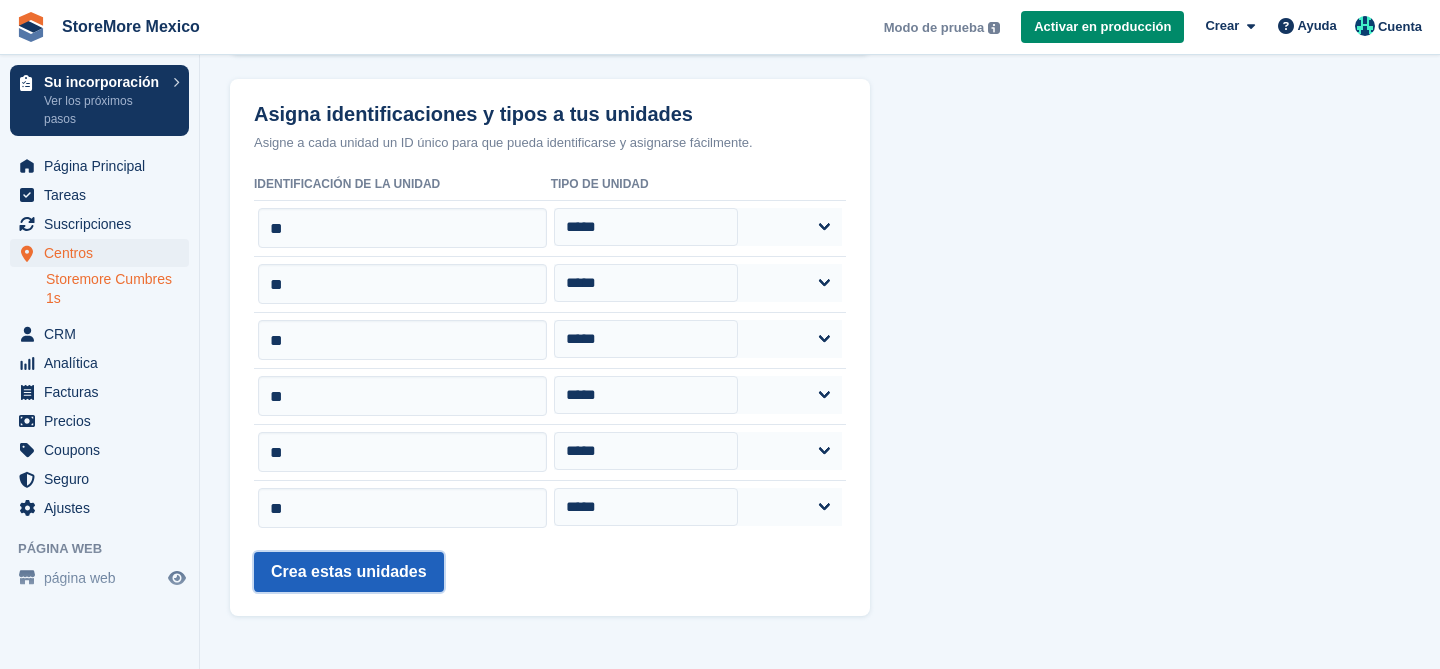 click on "Crea estas unidades" at bounding box center (349, 572) 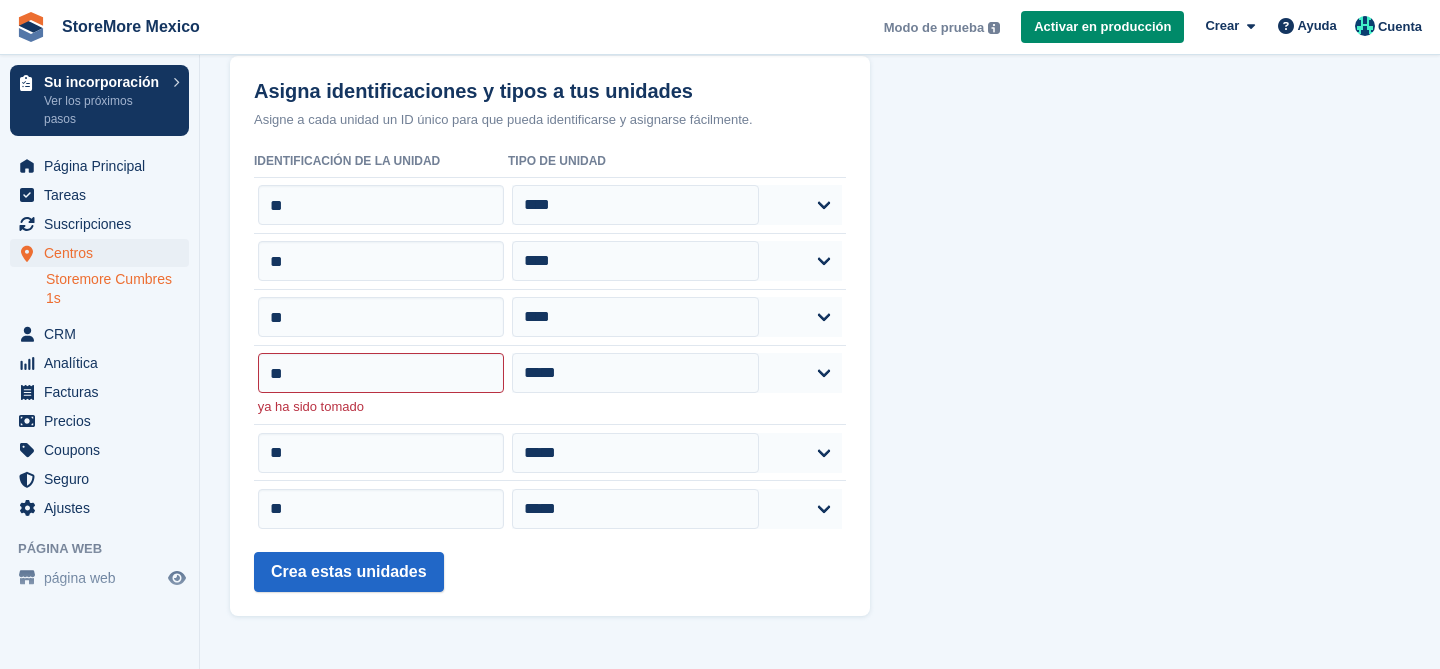 scroll, scrollTop: 298, scrollLeft: 0, axis: vertical 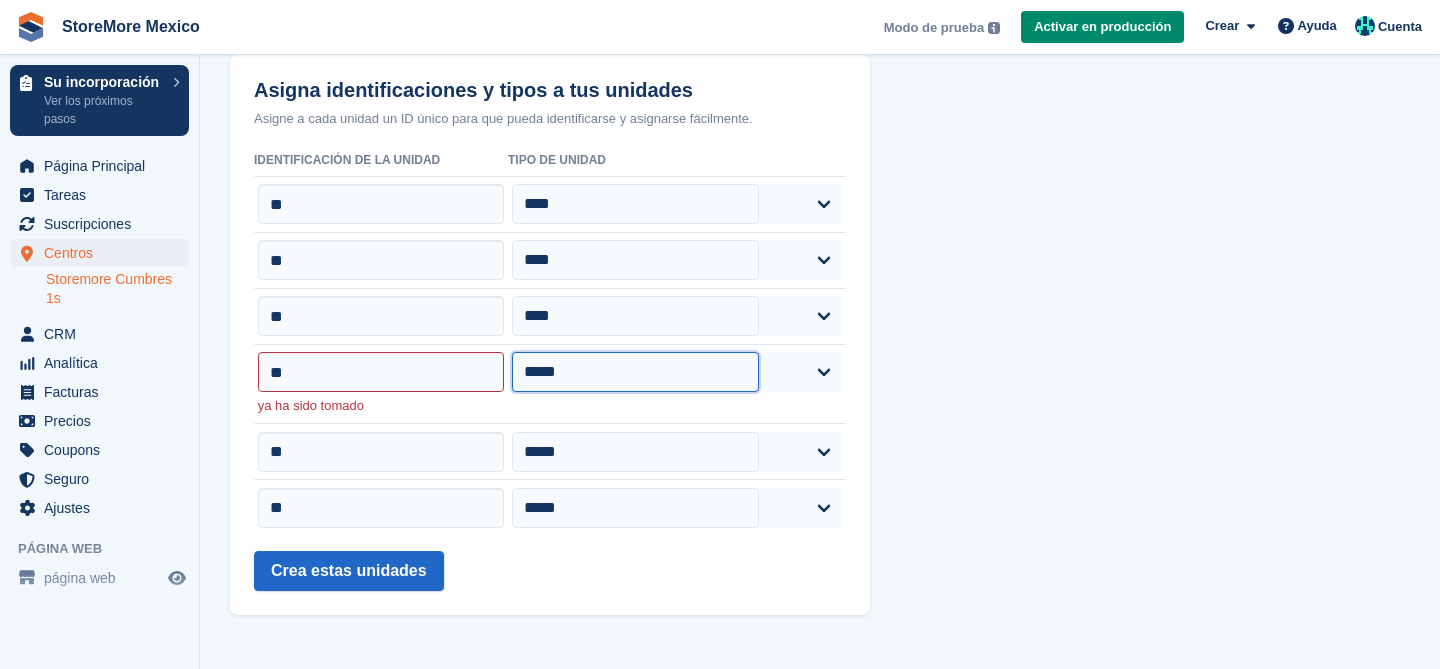 click on "**********" at bounding box center (635, 372) 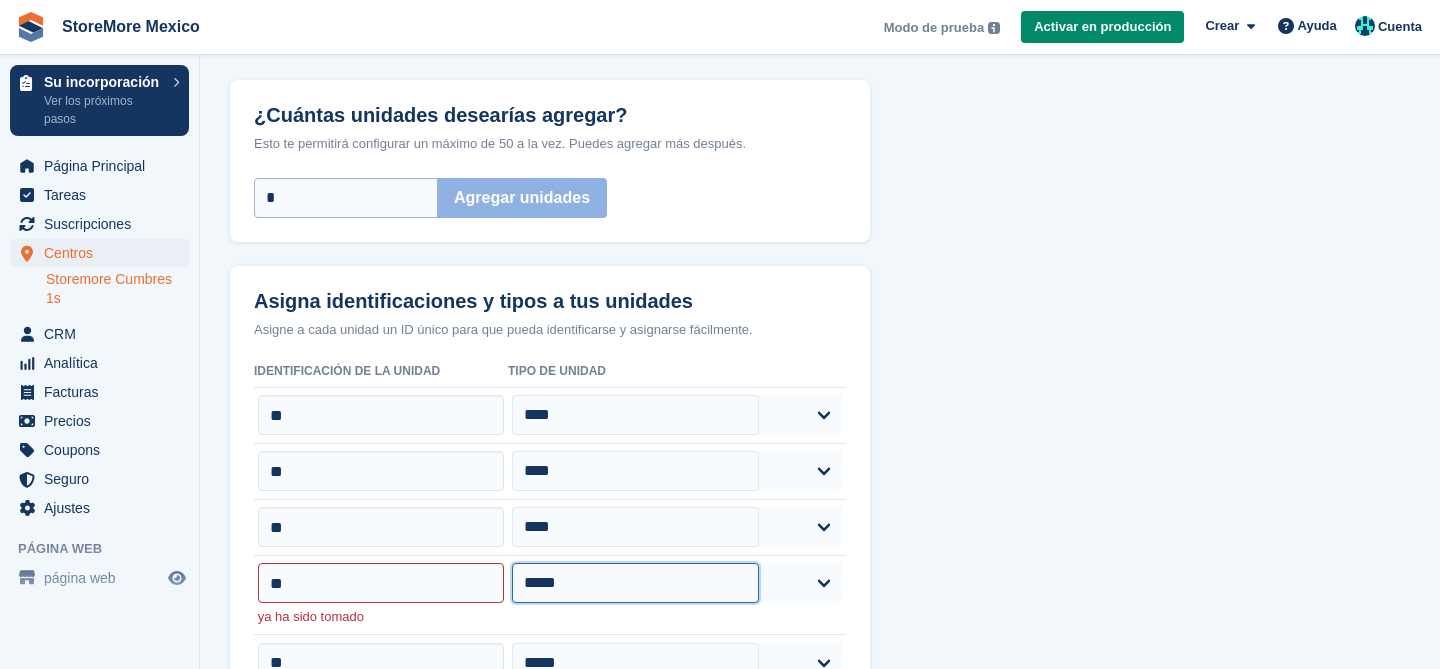 scroll, scrollTop: 57, scrollLeft: 0, axis: vertical 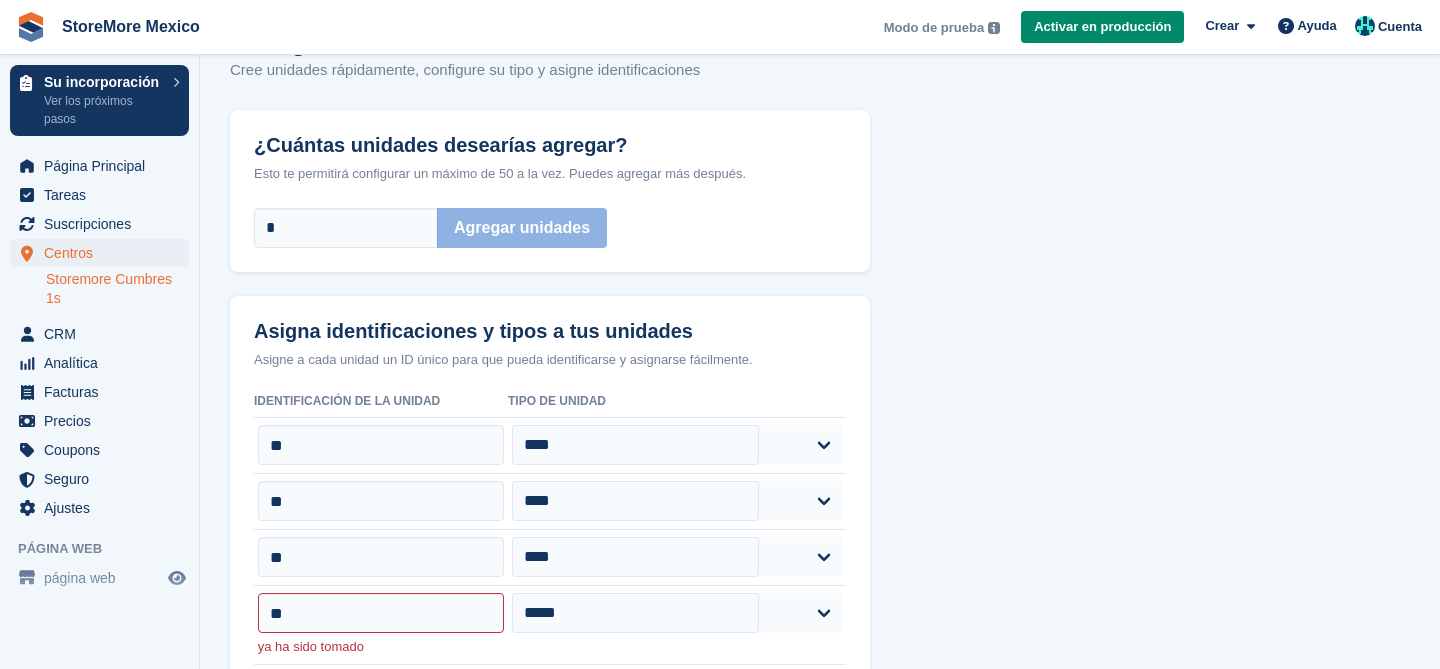 click on "¿Cuántas unidades desearías agregar?
Esto te permitirá configurar un máximo de 50 a la vez. Puedes agregar más después.
*
Agregar unidades" at bounding box center [550, 191] 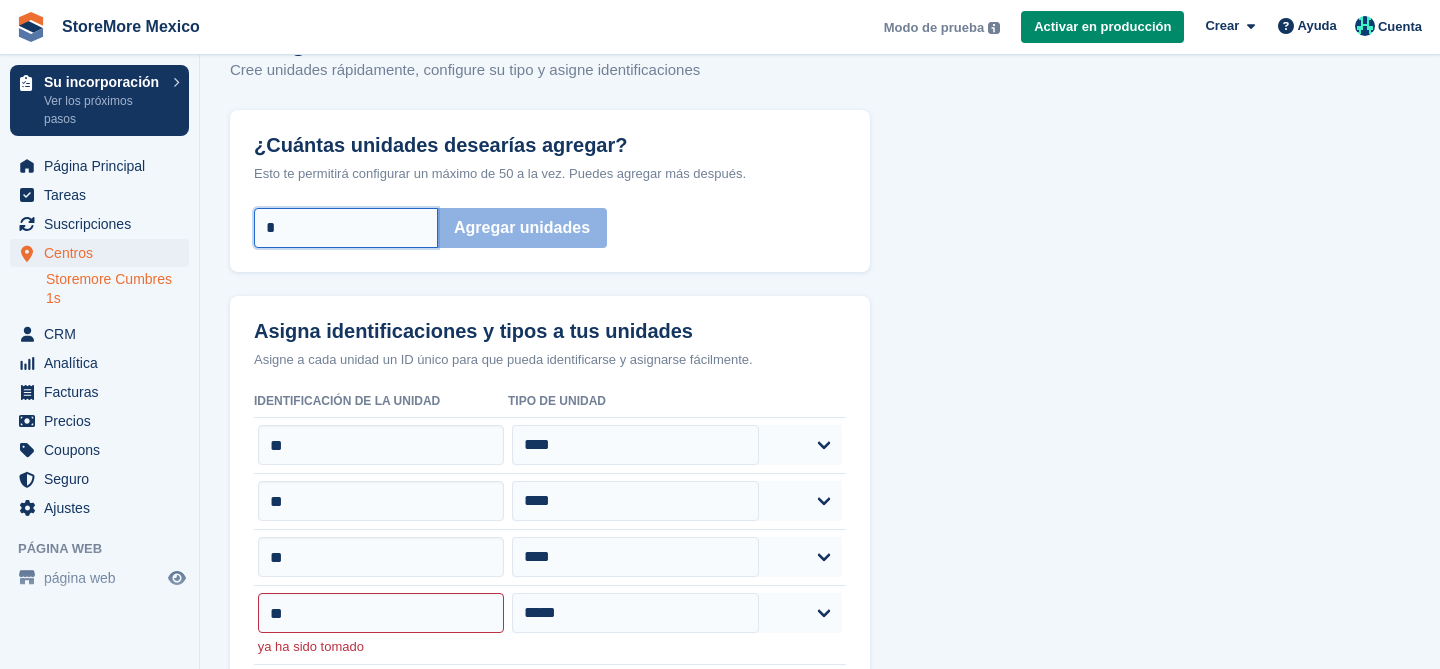 click on "*" at bounding box center (346, 228) 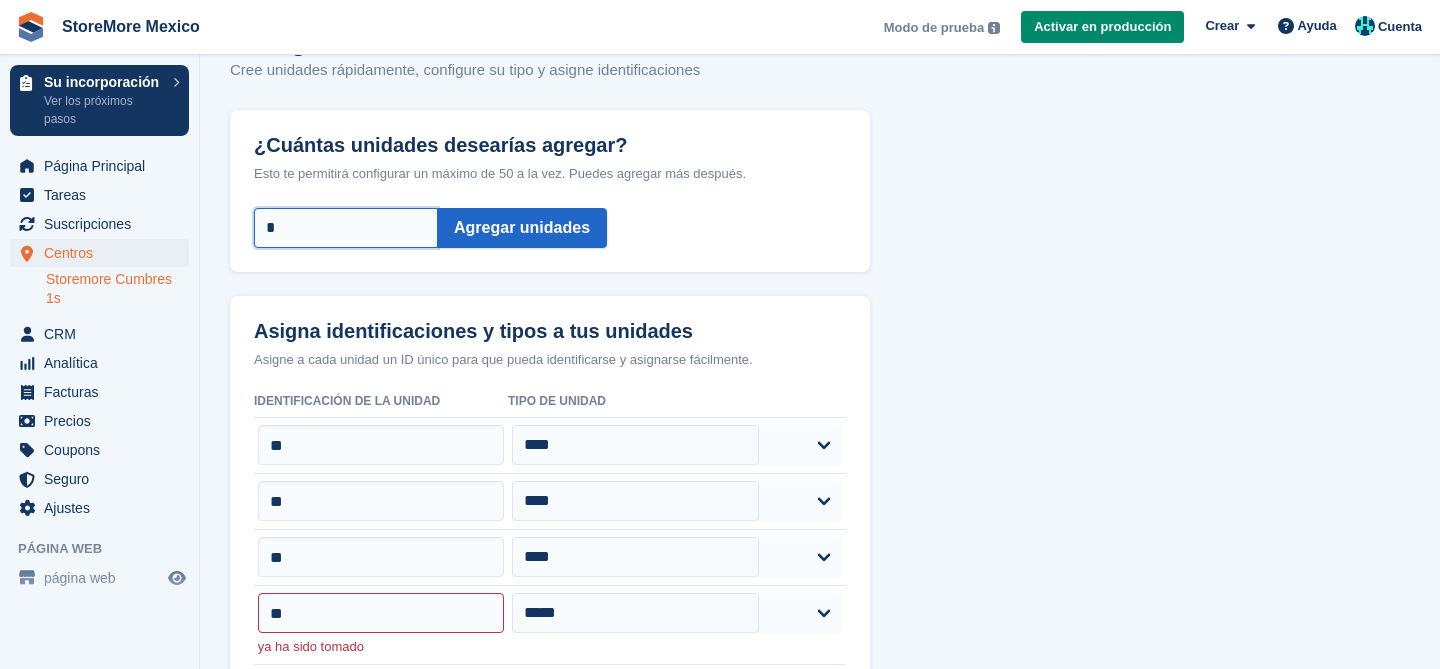 type on "*" 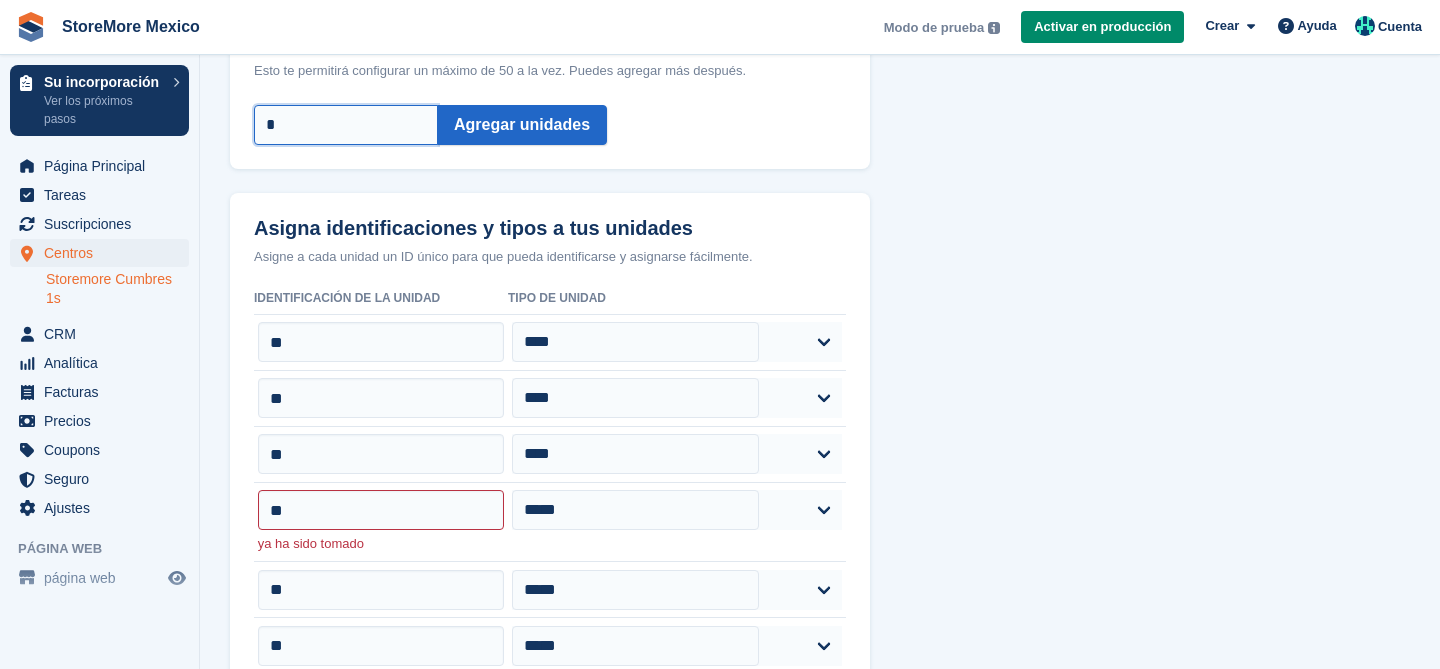 scroll, scrollTop: 111, scrollLeft: 0, axis: vertical 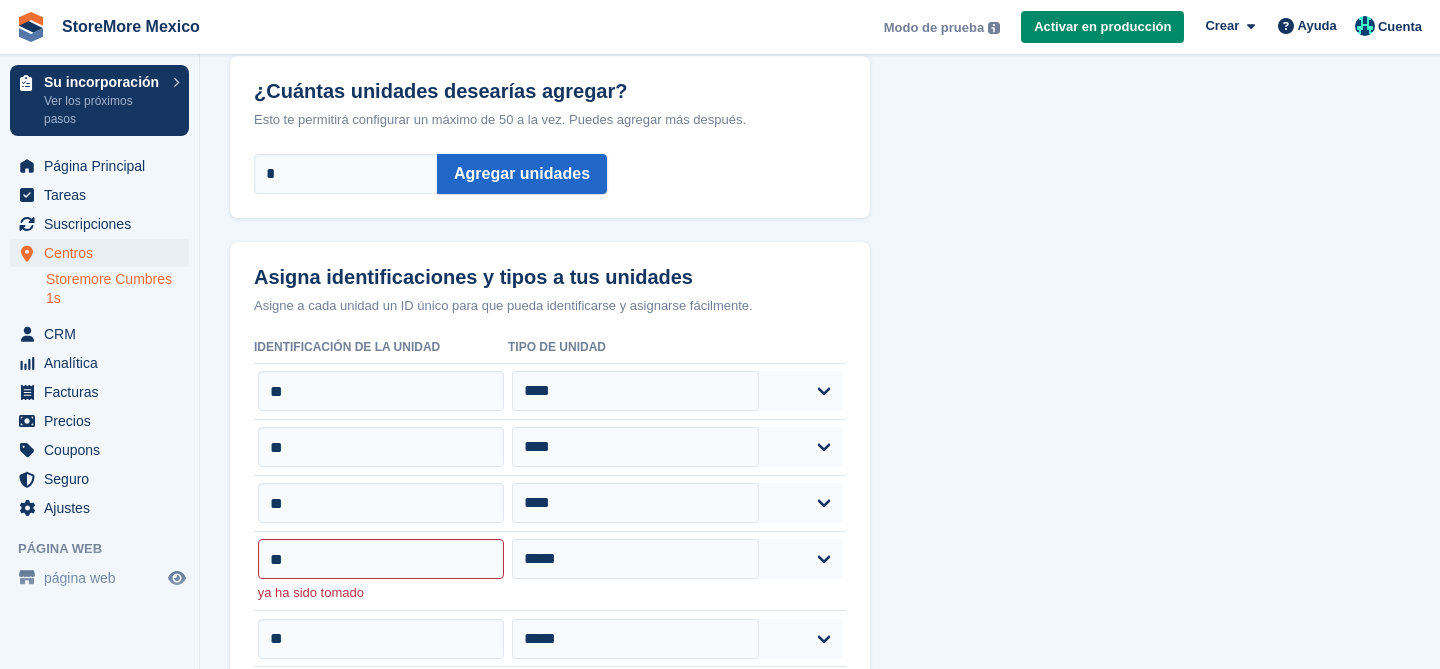 click on "Storemore Cumbres 1s" at bounding box center (117, 289) 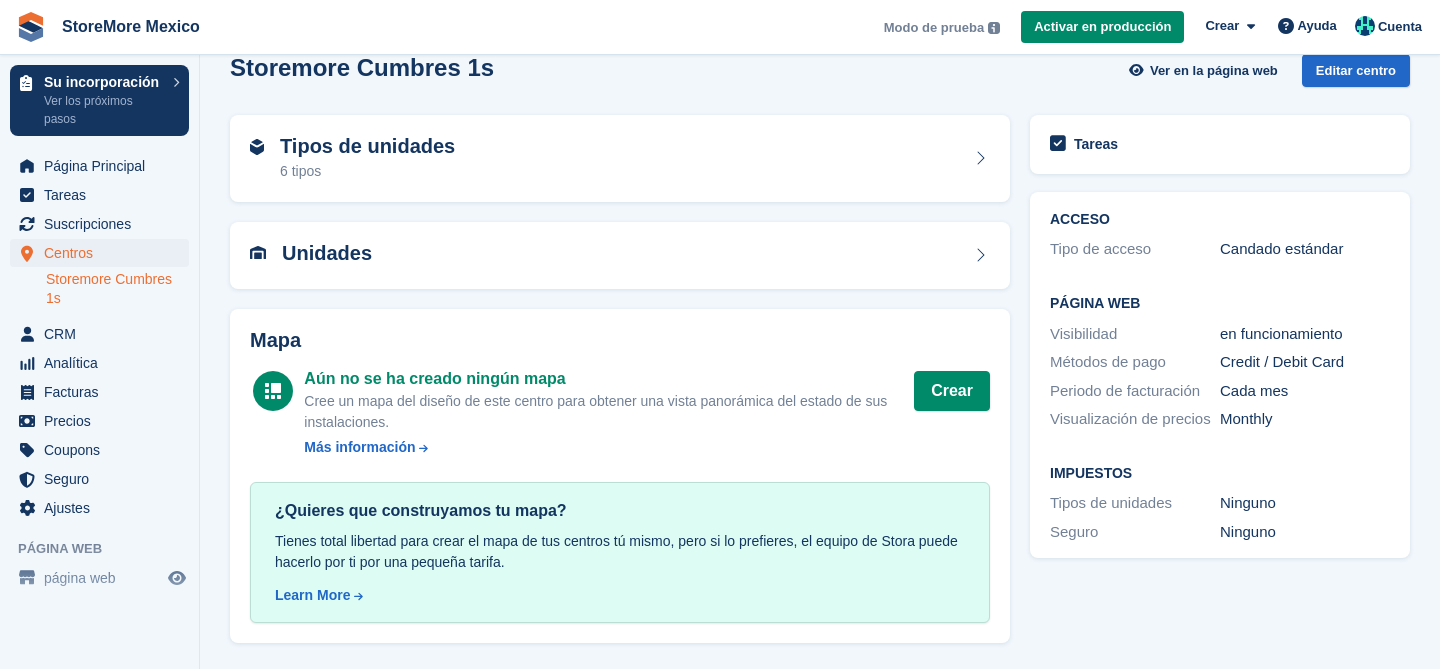 scroll, scrollTop: 0, scrollLeft: 0, axis: both 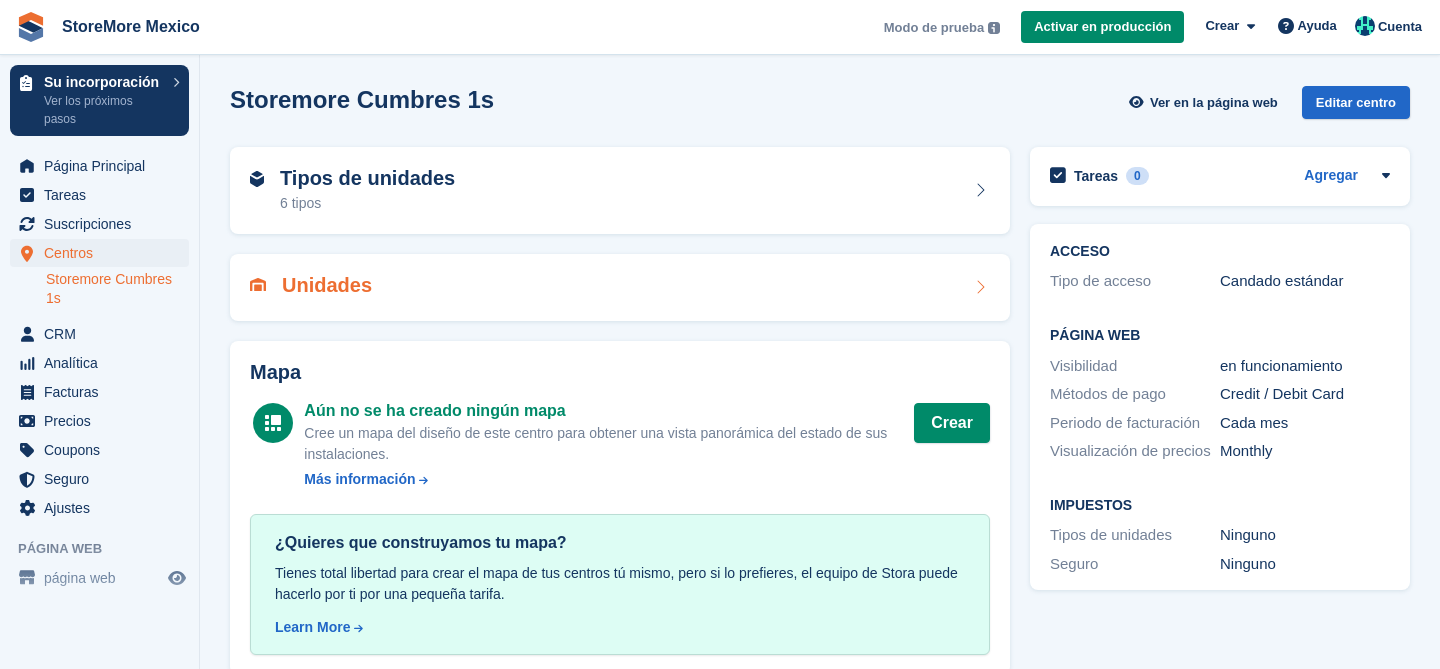 click on "Unidades" at bounding box center (620, 287) 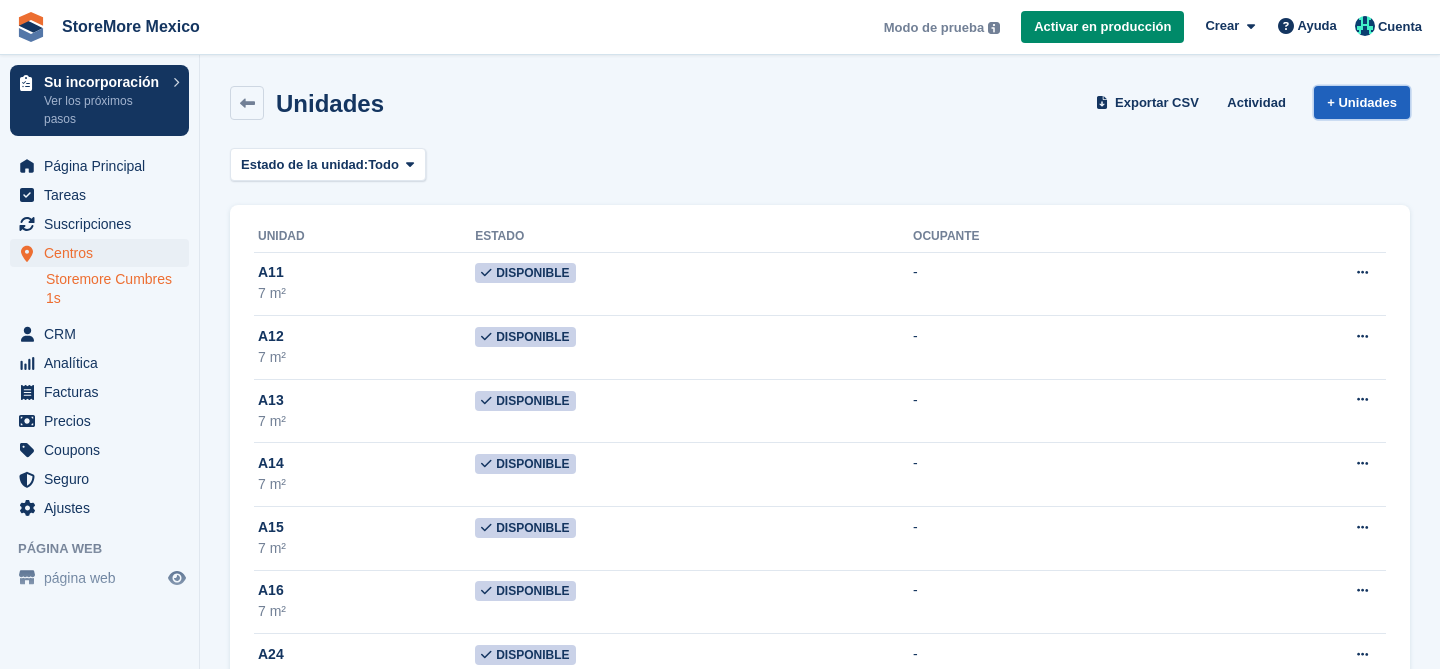 click on "+ Unidades" at bounding box center (1362, 102) 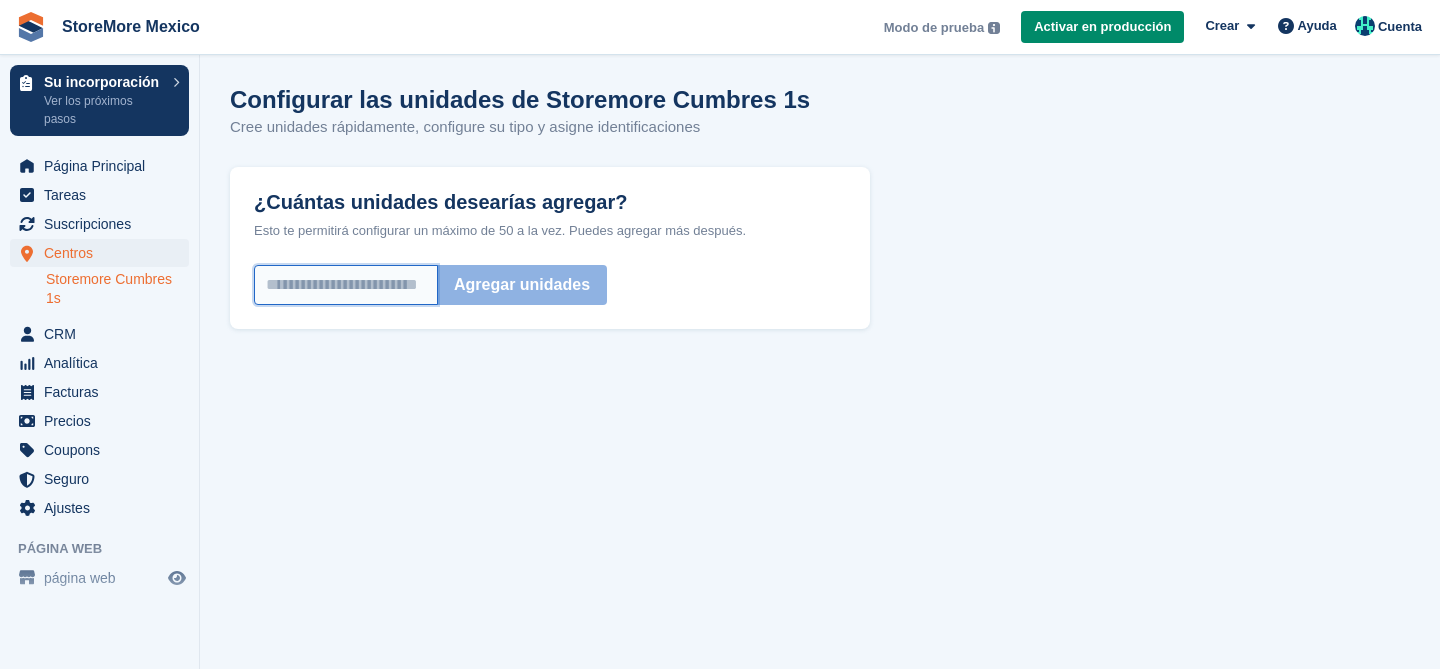 click on "¿Cuántas unidades desearías agregar?" at bounding box center (346, 285) 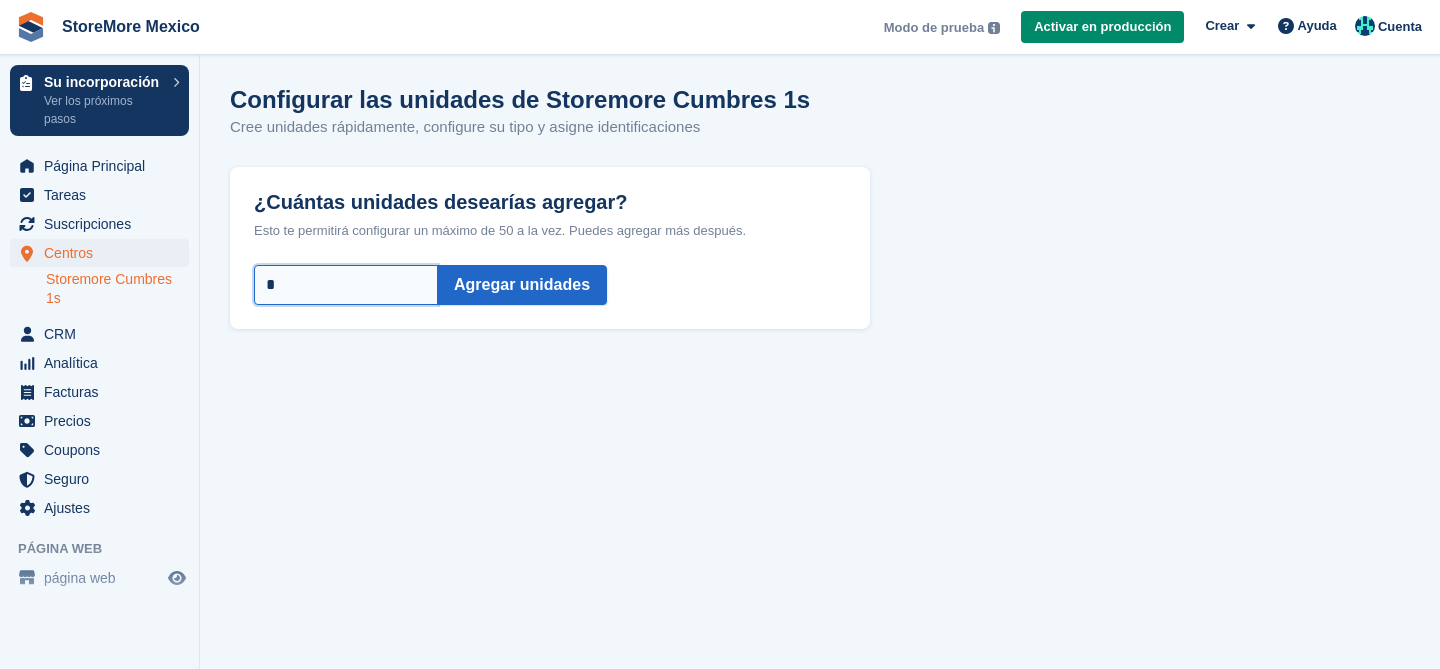 type on "*" 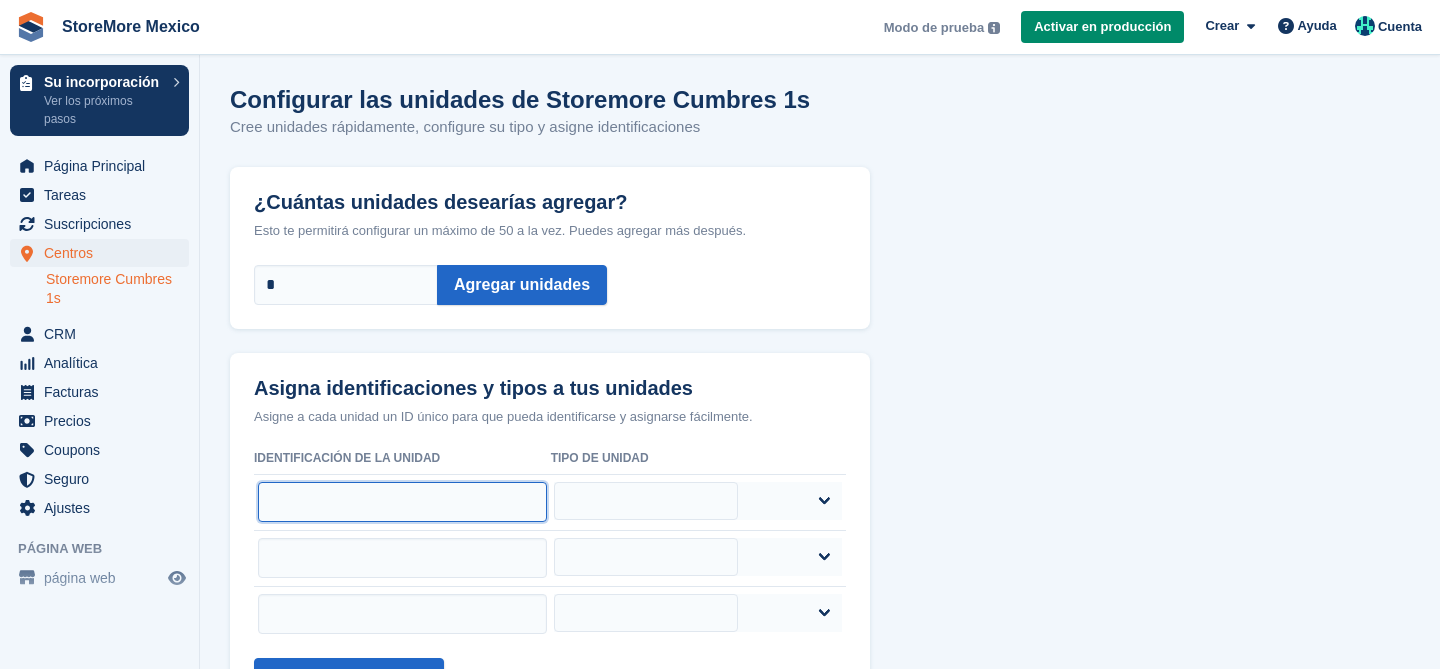 click at bounding box center (402, 502) 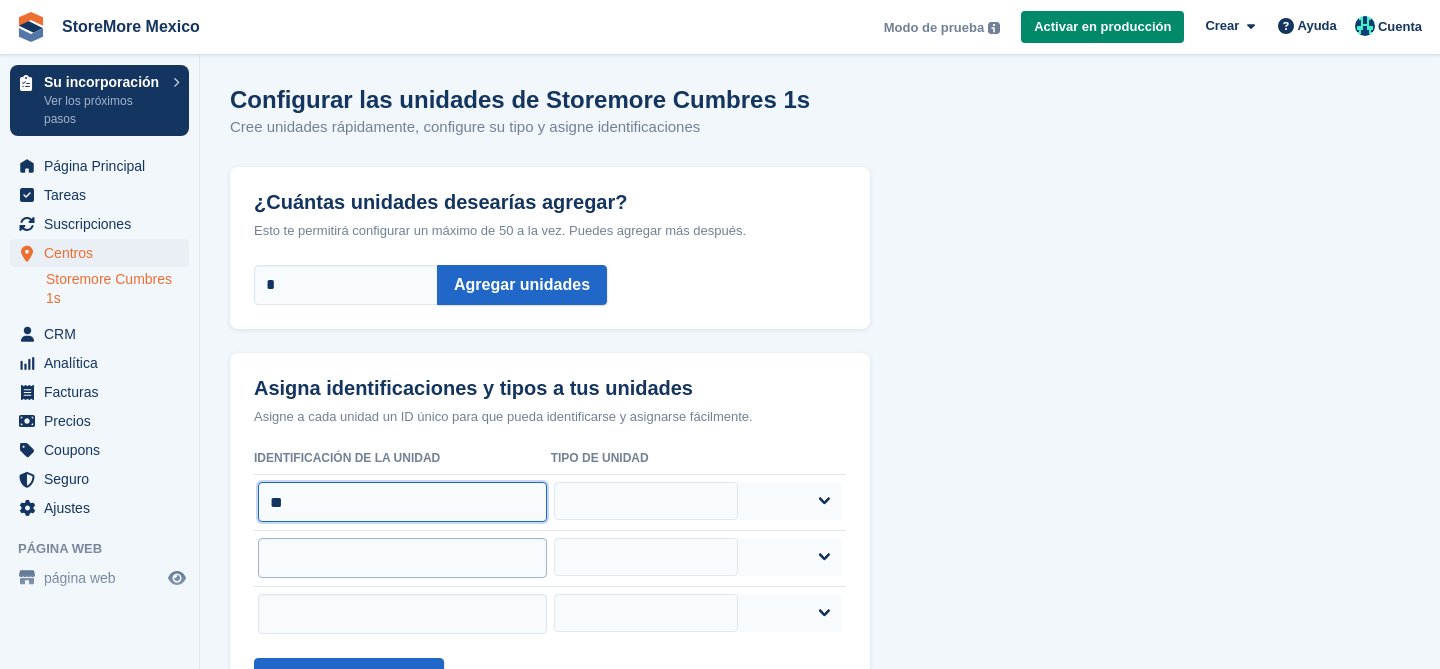 type on "**" 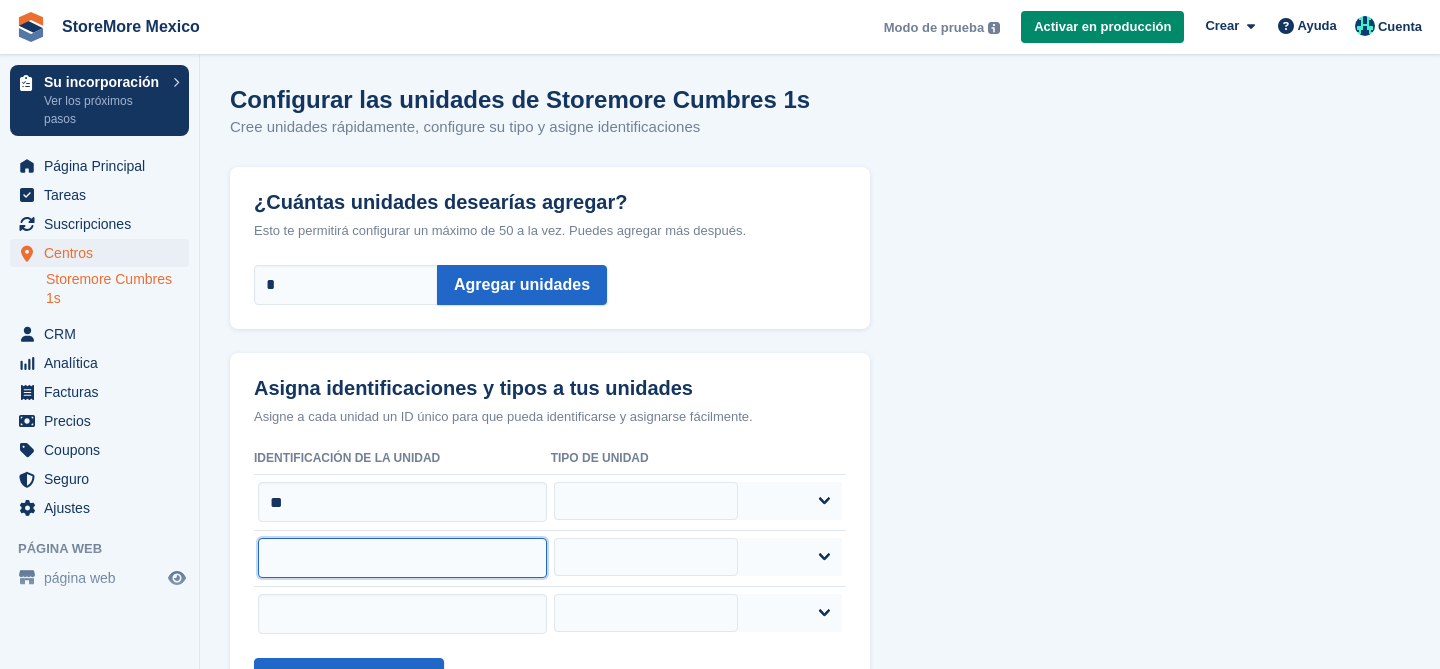 click at bounding box center (402, 558) 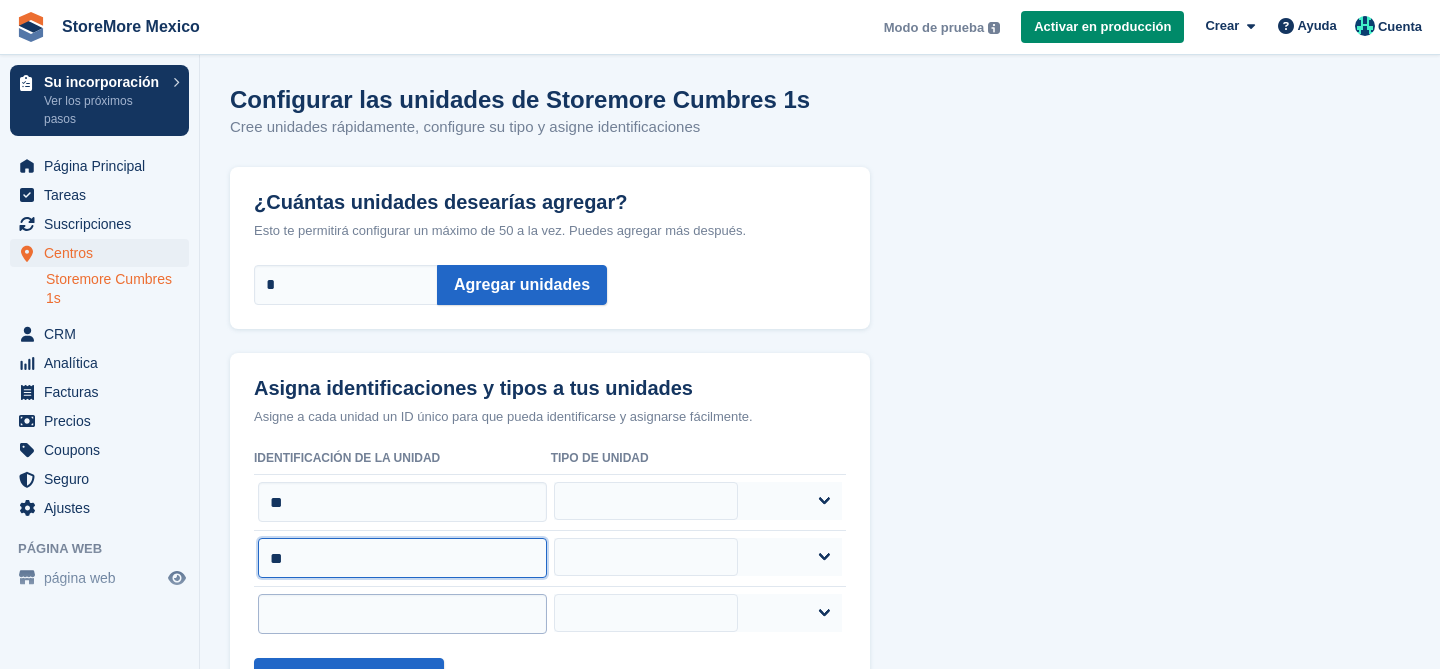 type on "**" 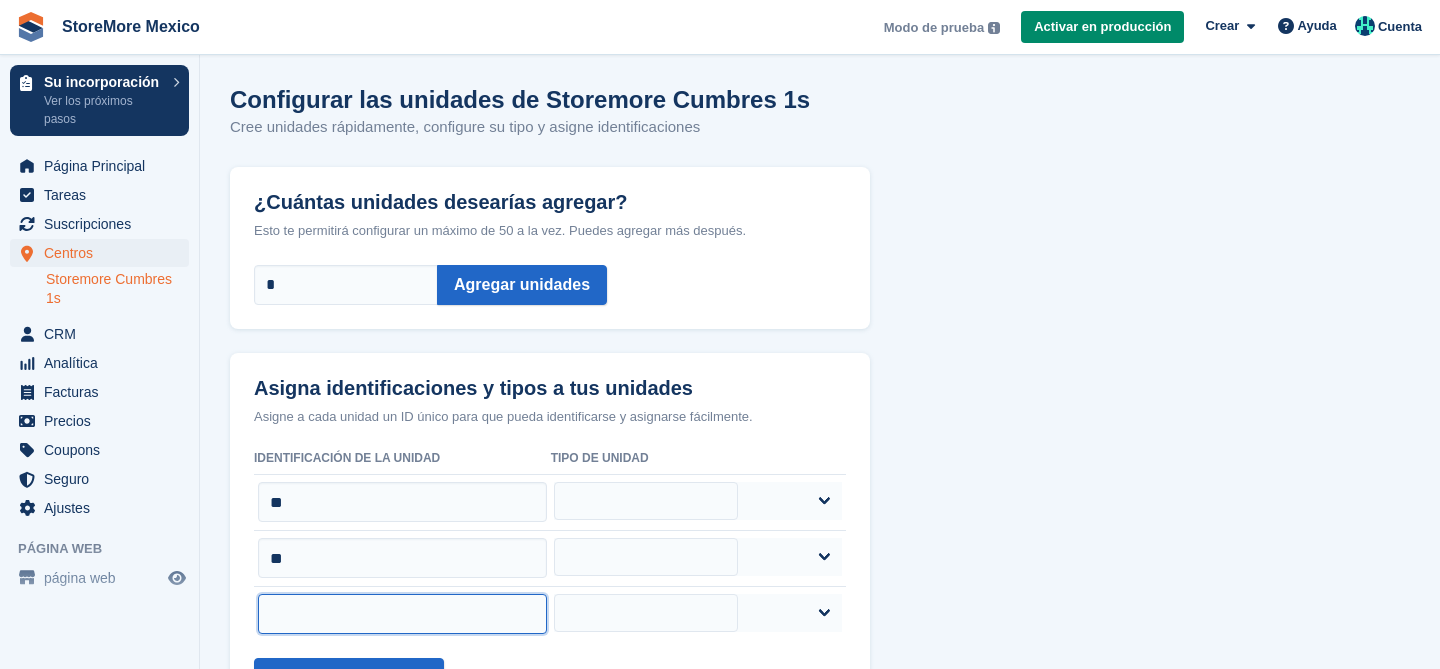 click at bounding box center (402, 614) 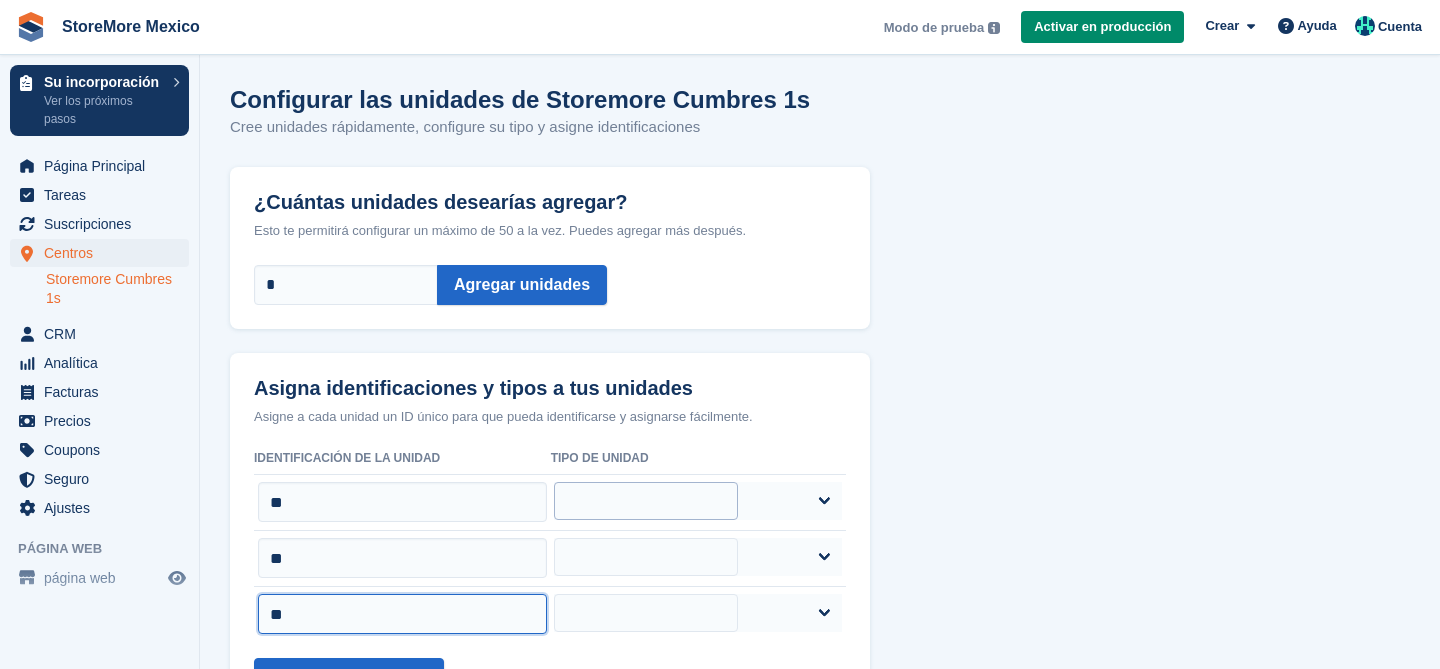 type on "**" 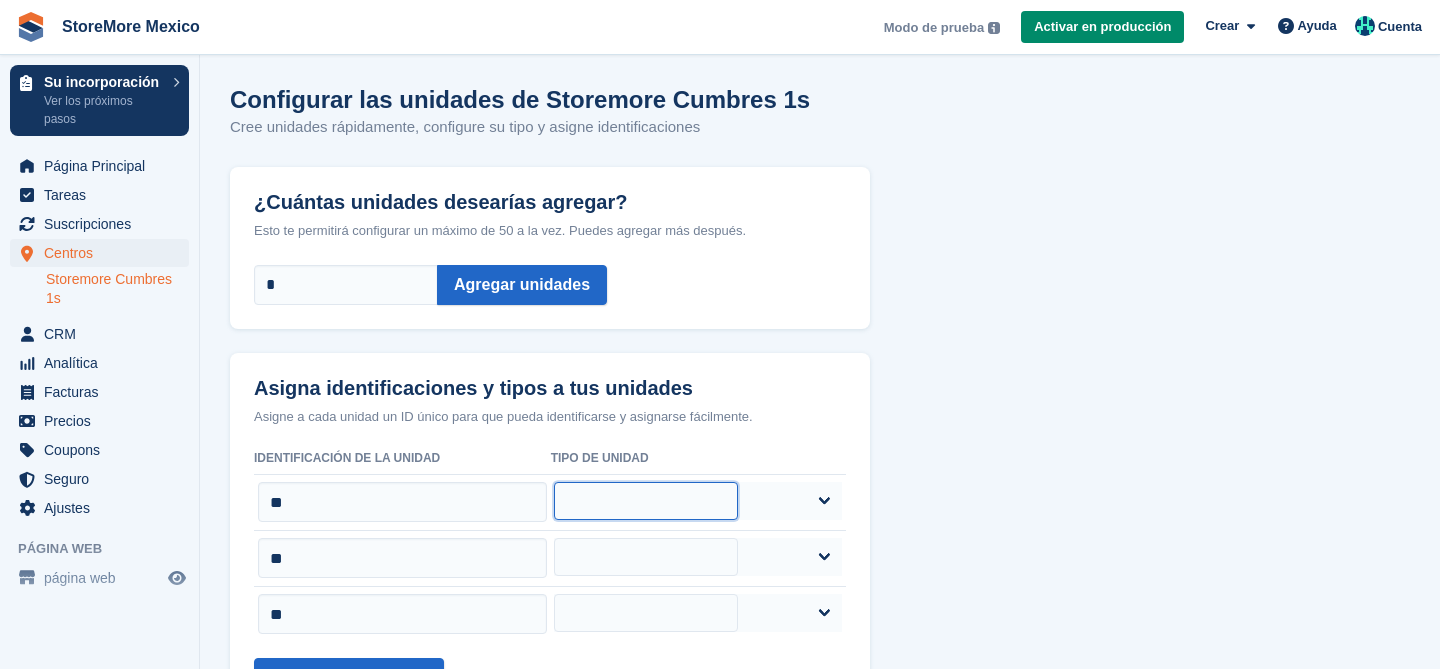 click on "*****
*****
*****
*****
****
****" at bounding box center (645, 501) 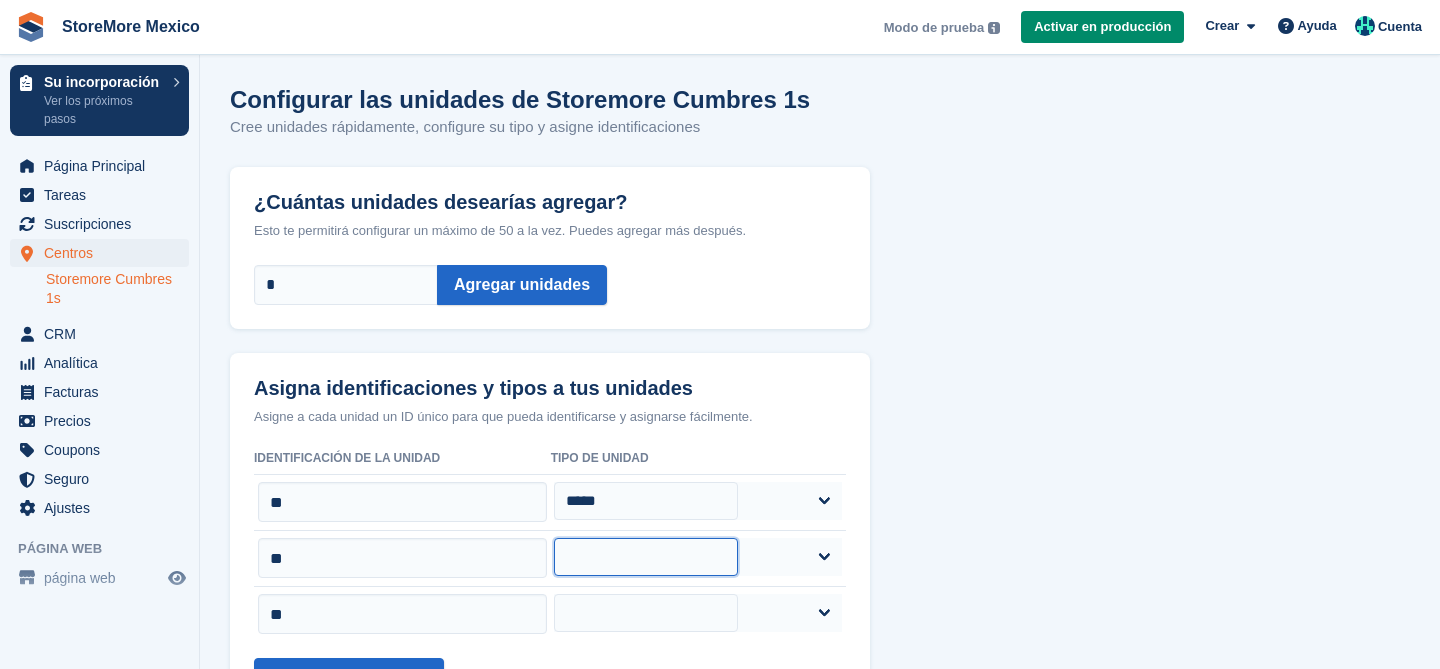 click on "*****
*****
*****
*****
****
****" at bounding box center [645, 557] 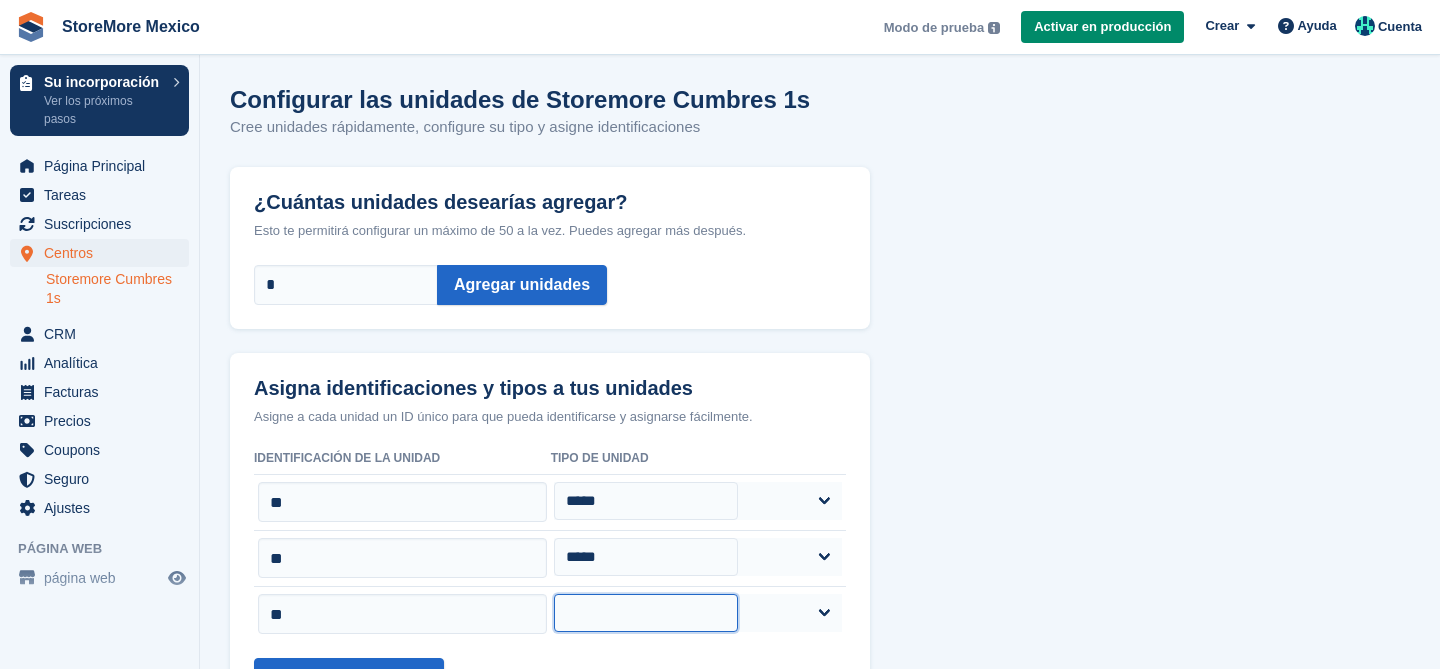 click on "*****
*****
*****
*****
****
****" at bounding box center [645, 613] 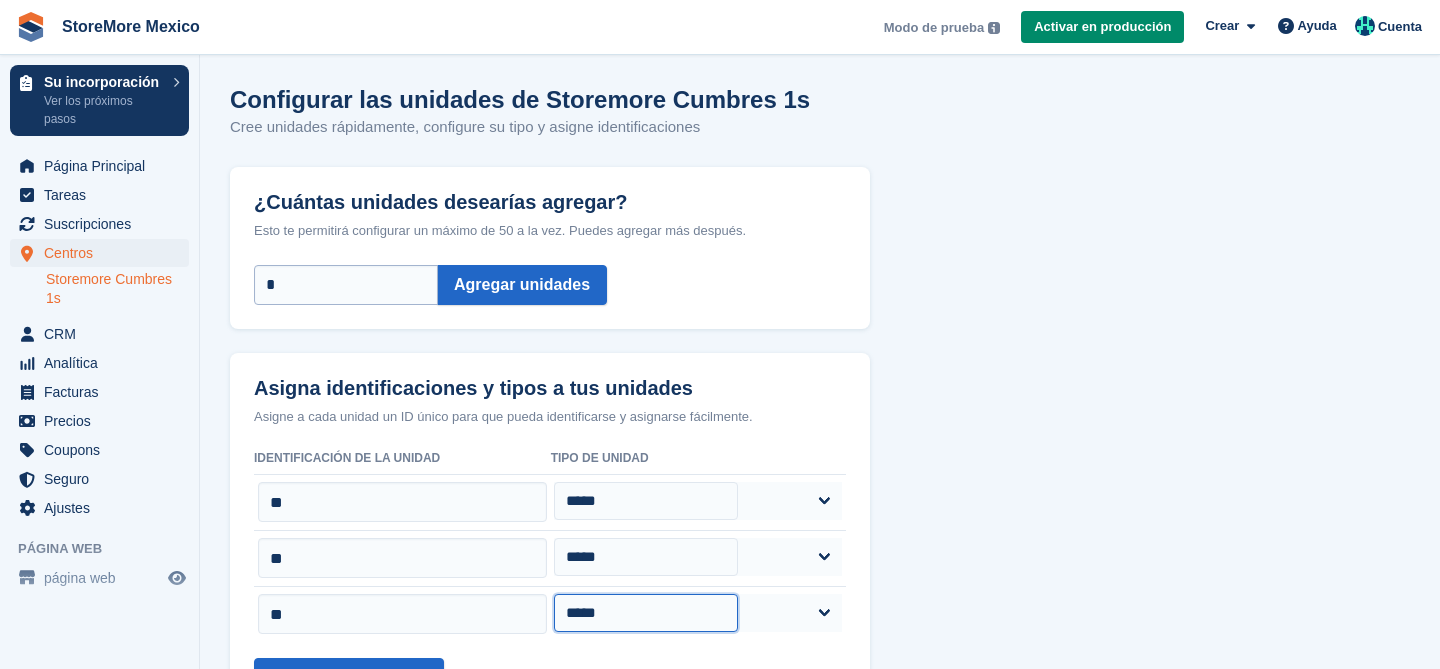 scroll, scrollTop: 106, scrollLeft: 0, axis: vertical 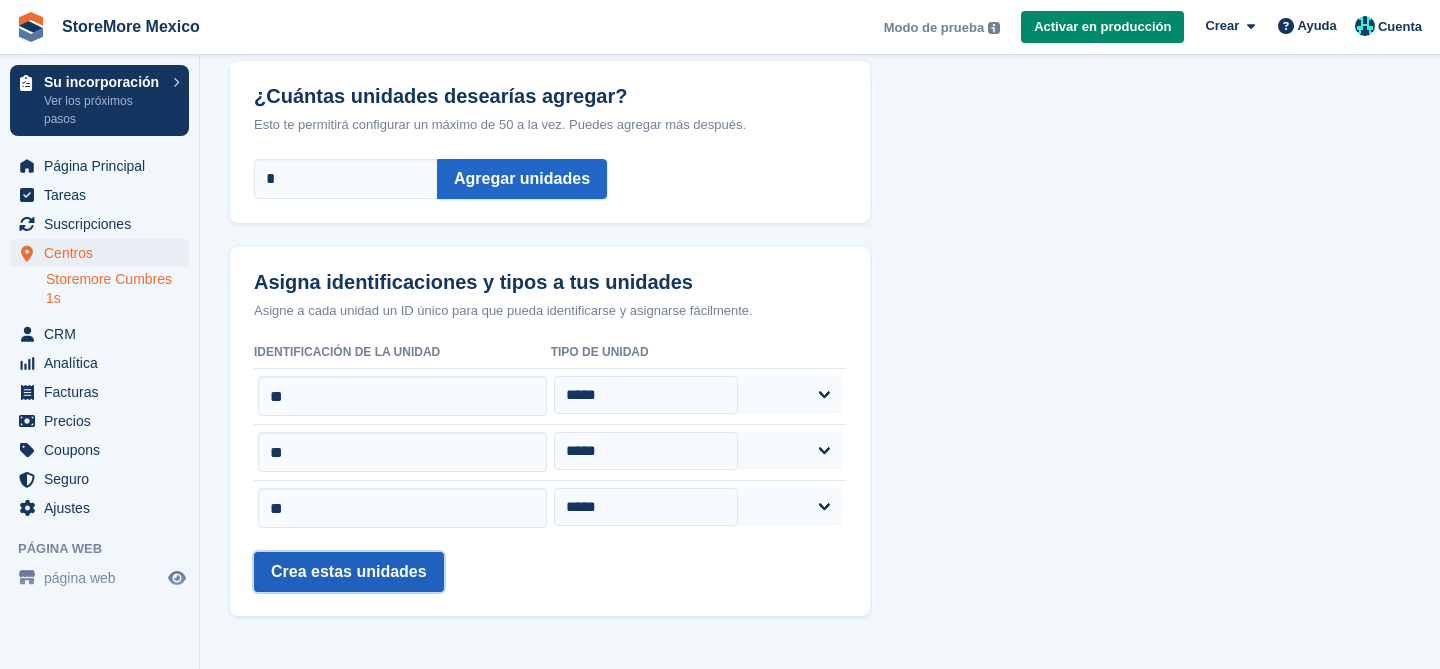 click on "Crea estas unidades" at bounding box center [349, 572] 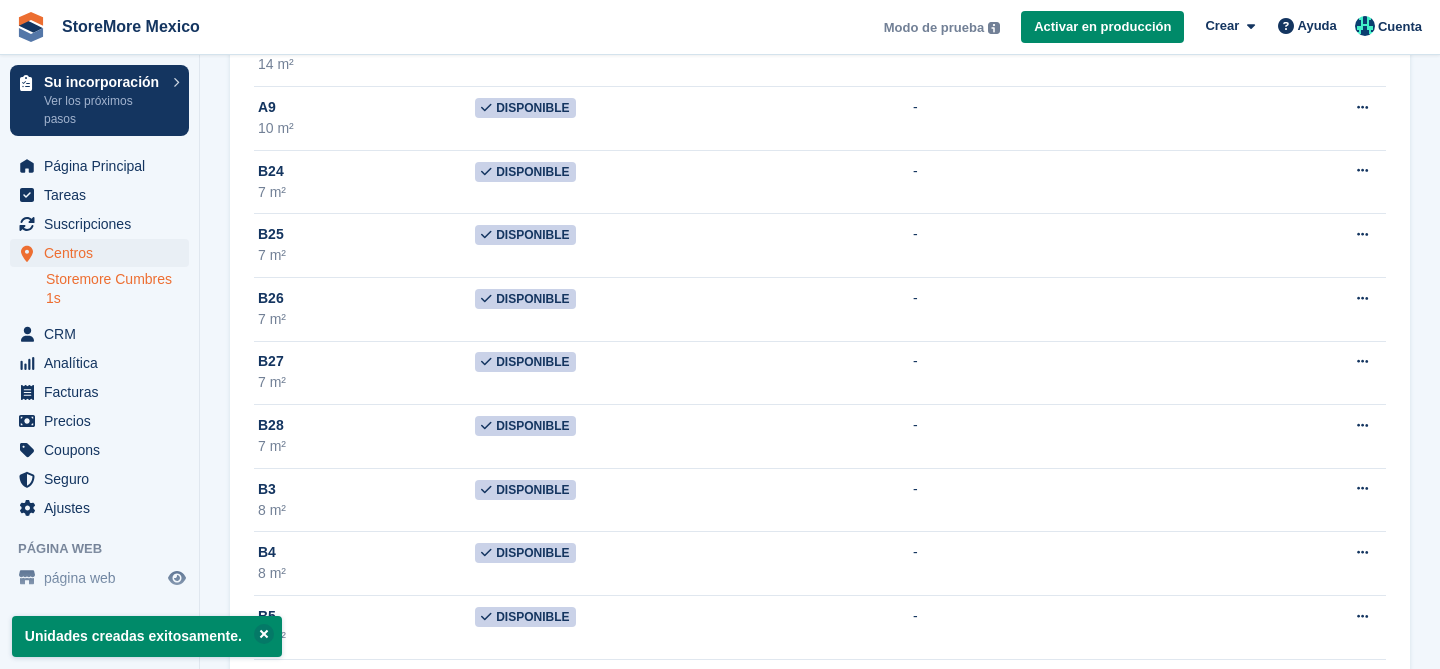 scroll, scrollTop: 1282, scrollLeft: 0, axis: vertical 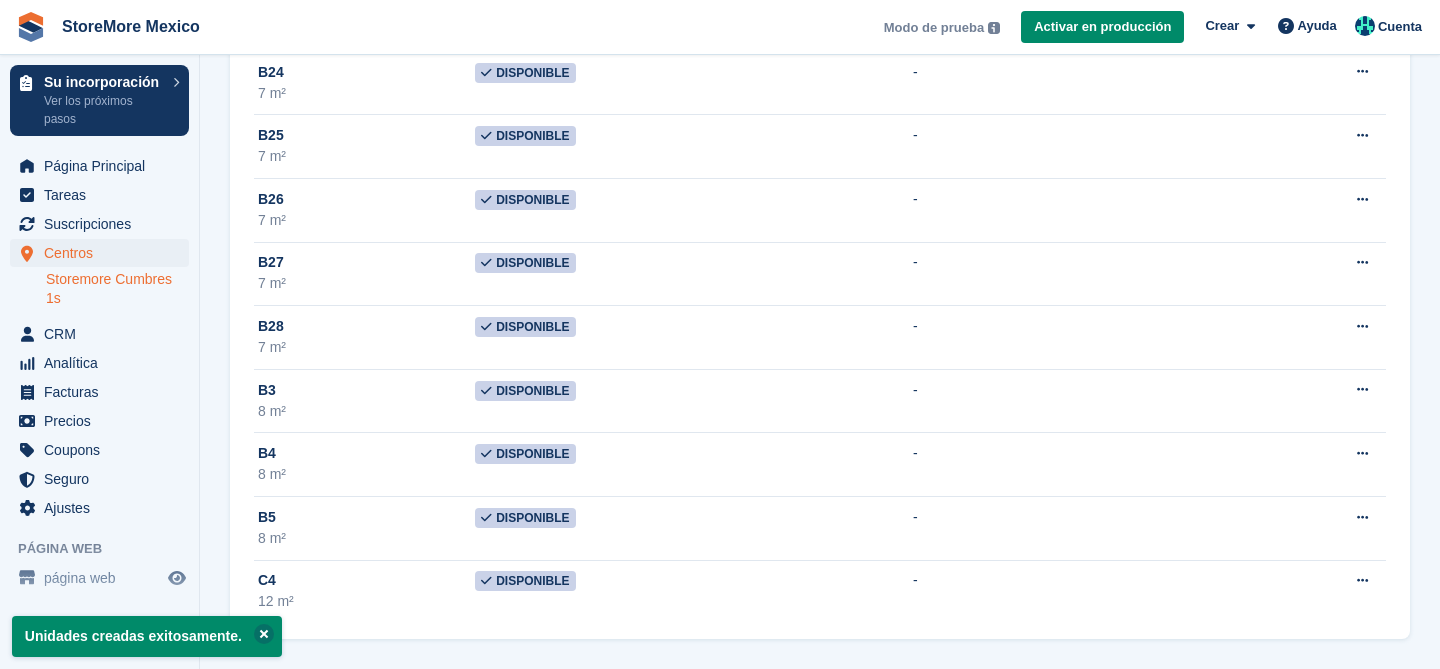 click at bounding box center (264, 634) 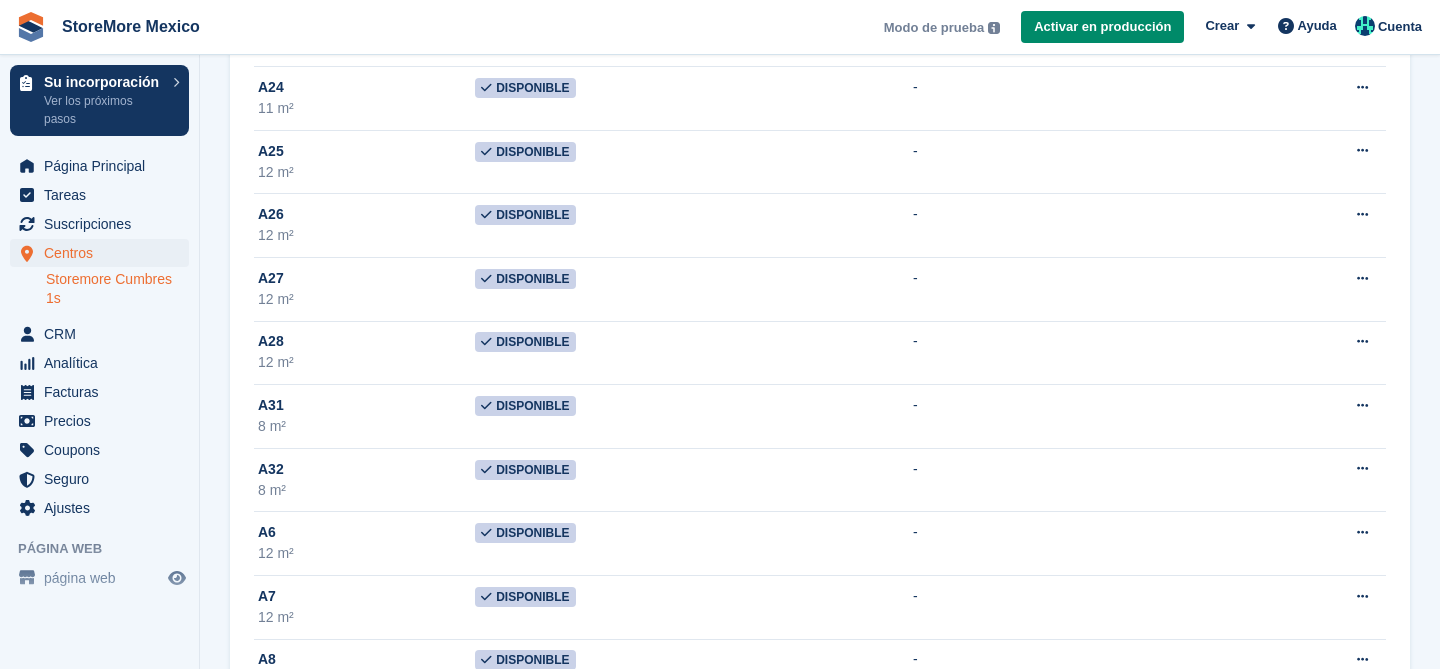 scroll, scrollTop: 0, scrollLeft: 0, axis: both 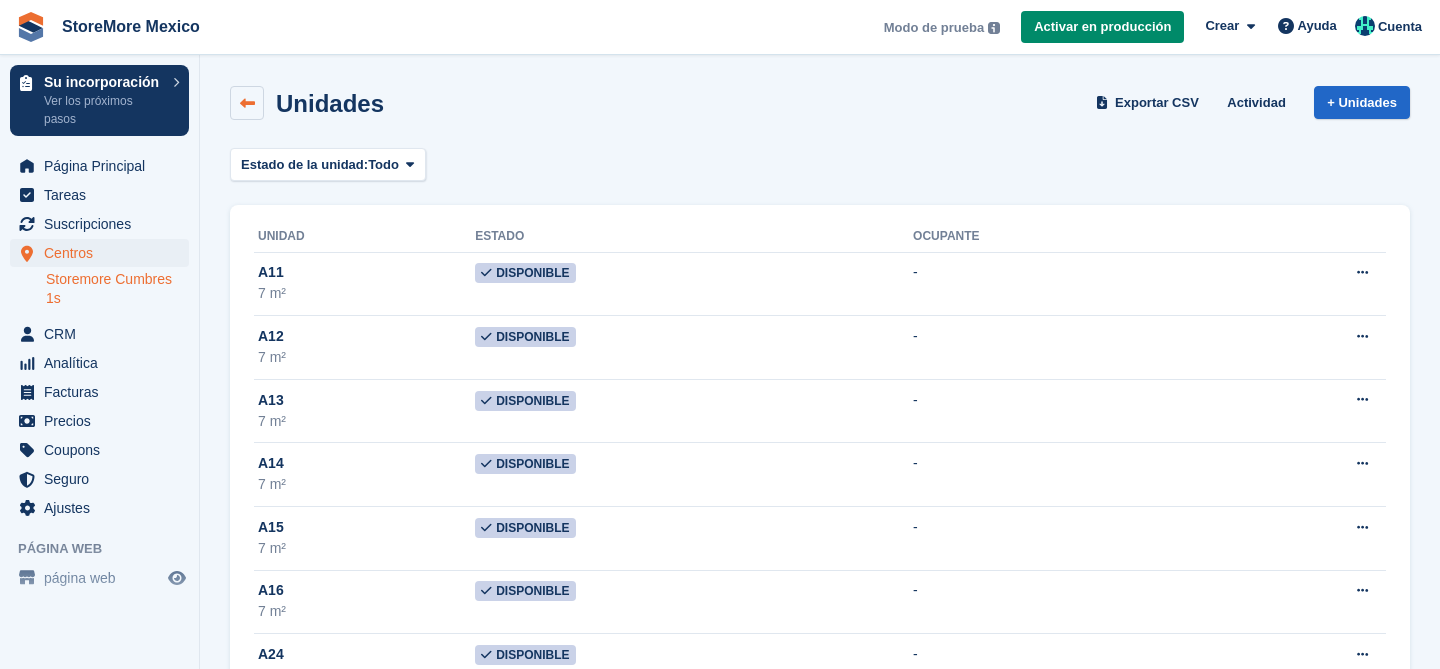 click at bounding box center [247, 103] 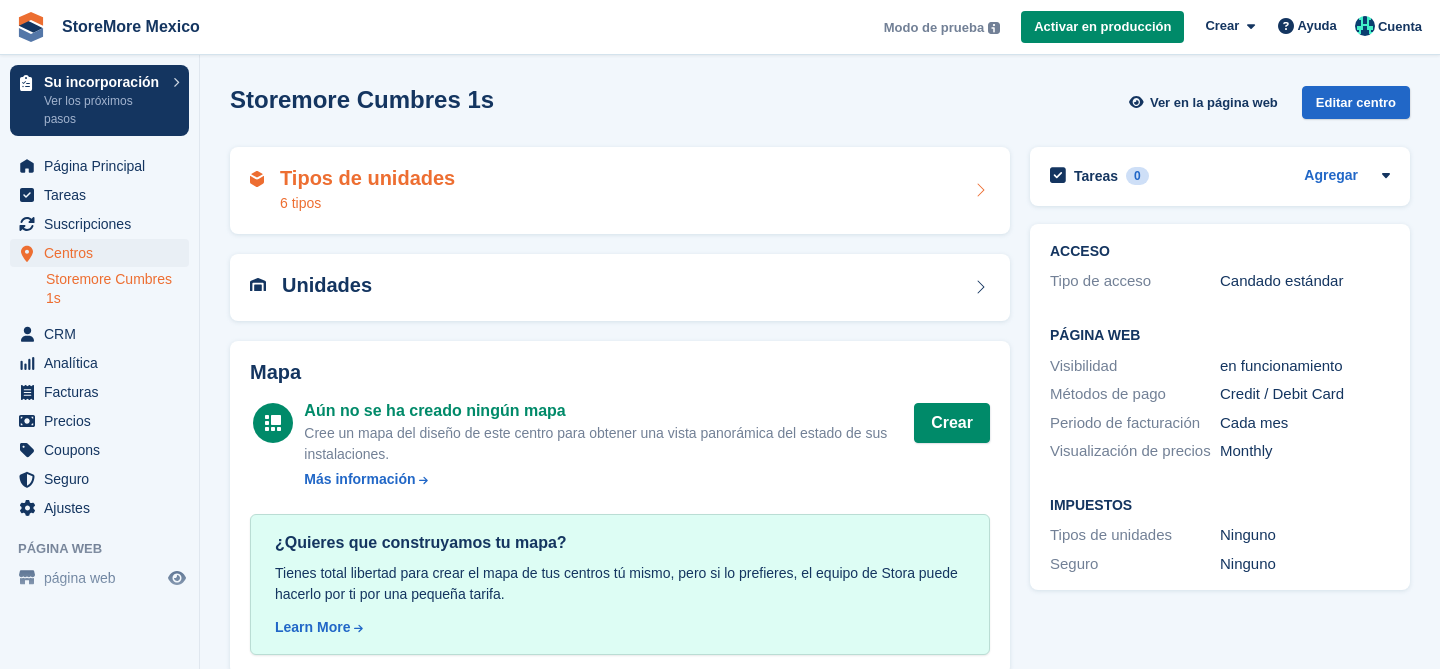 click on "Tipos de unidades
6 tipos" at bounding box center (620, 191) 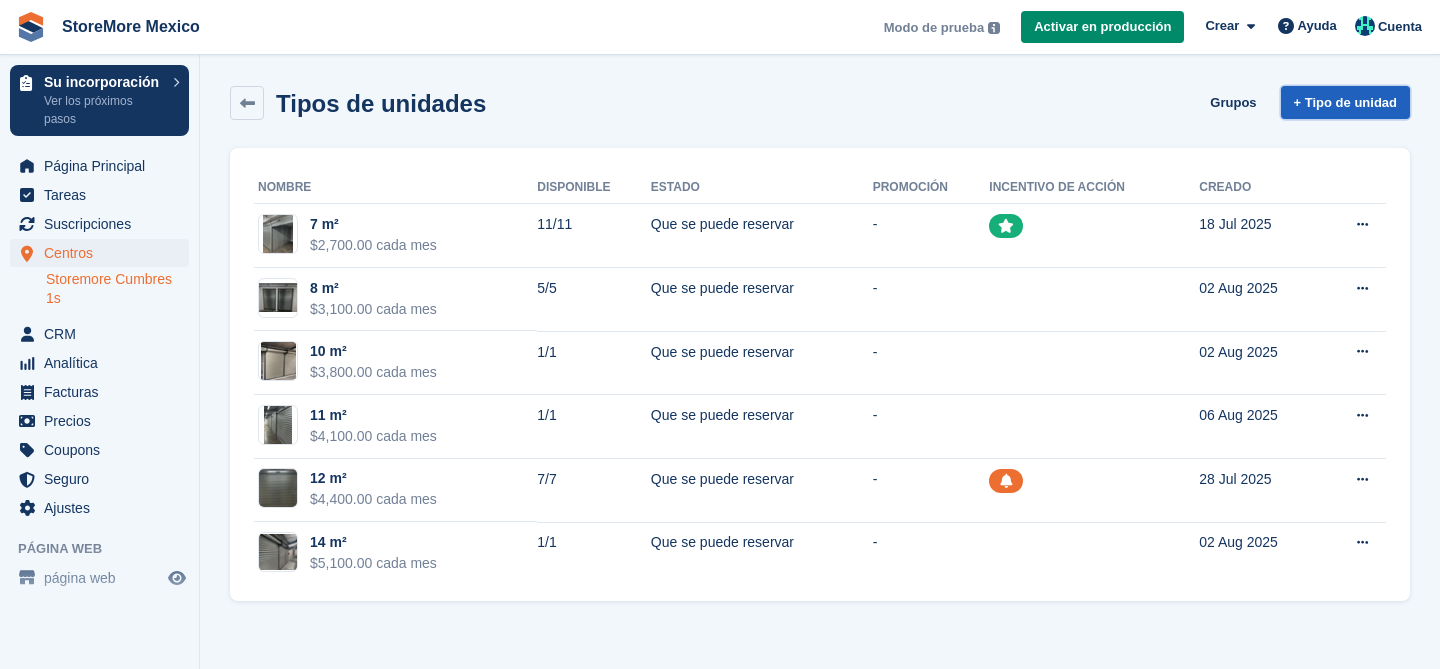 click on "+ Tipo de unidad" at bounding box center [1345, 102] 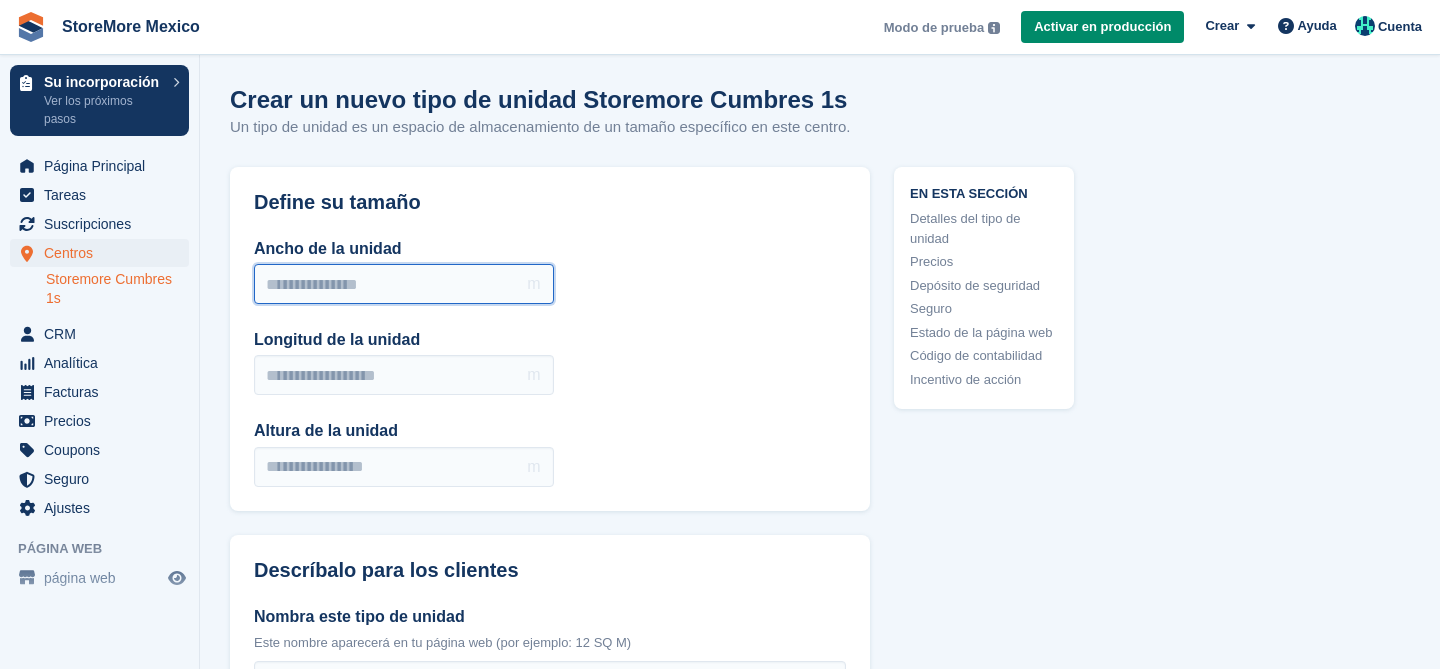 click on "Ancho de la unidad" at bounding box center (404, 284) 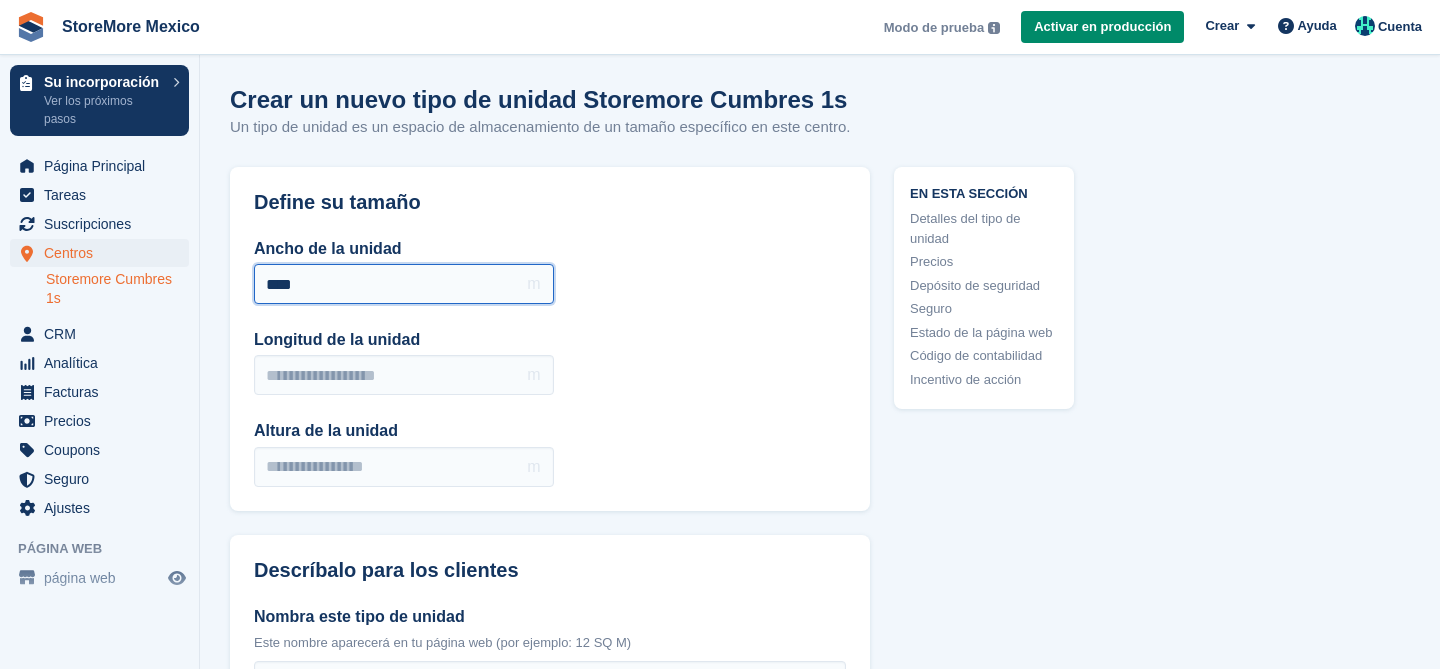 type on "****" 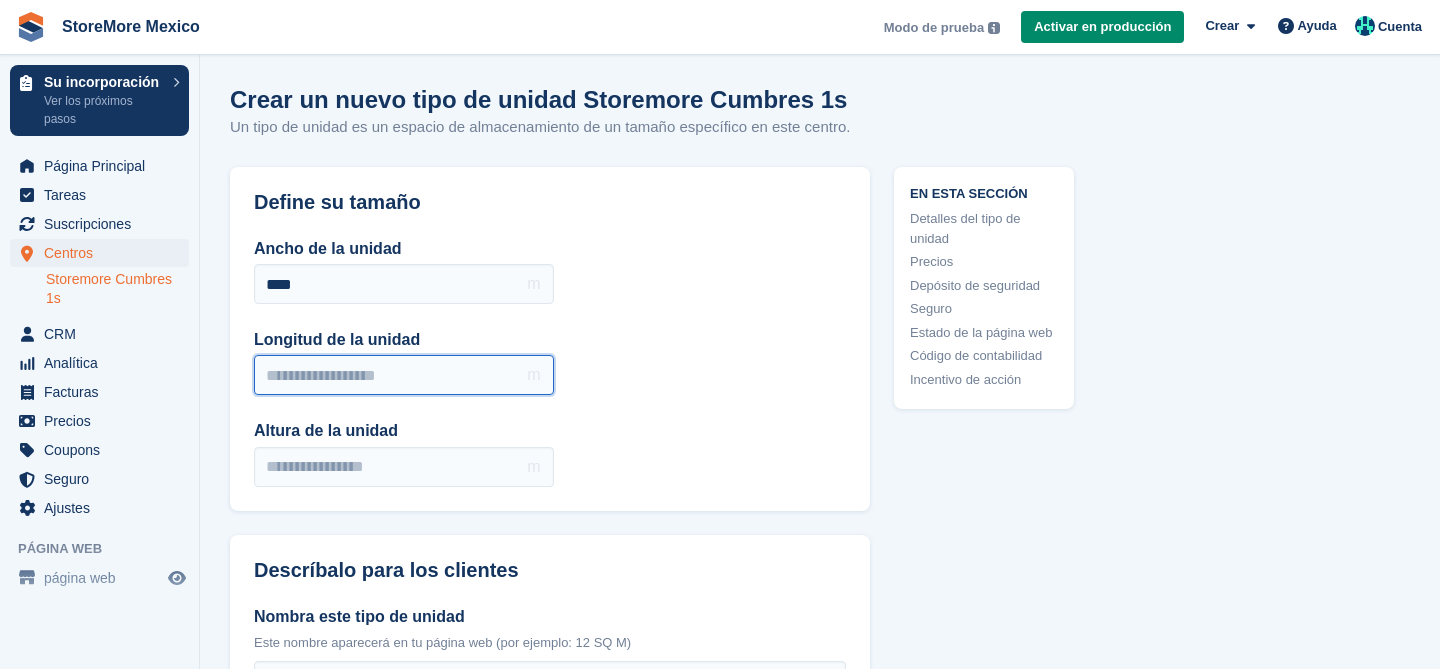 click on "Longitud de la unidad" at bounding box center [404, 375] 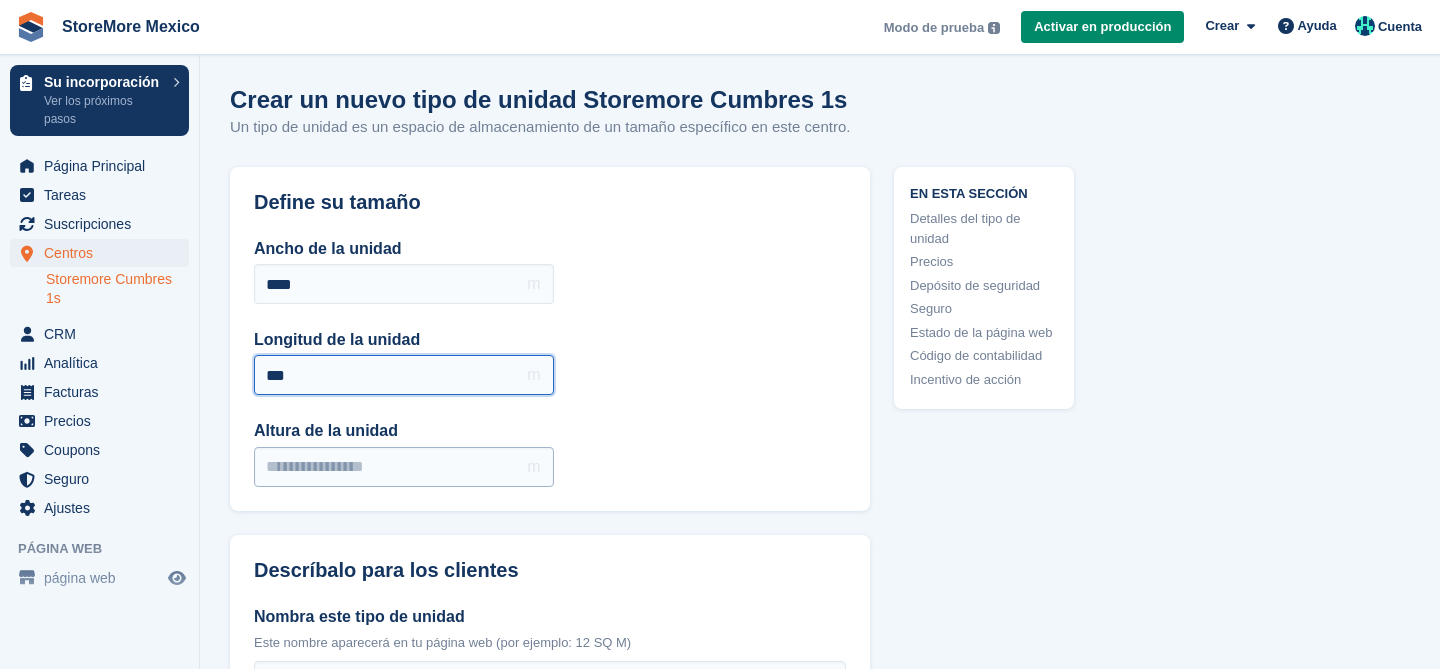 type on "***" 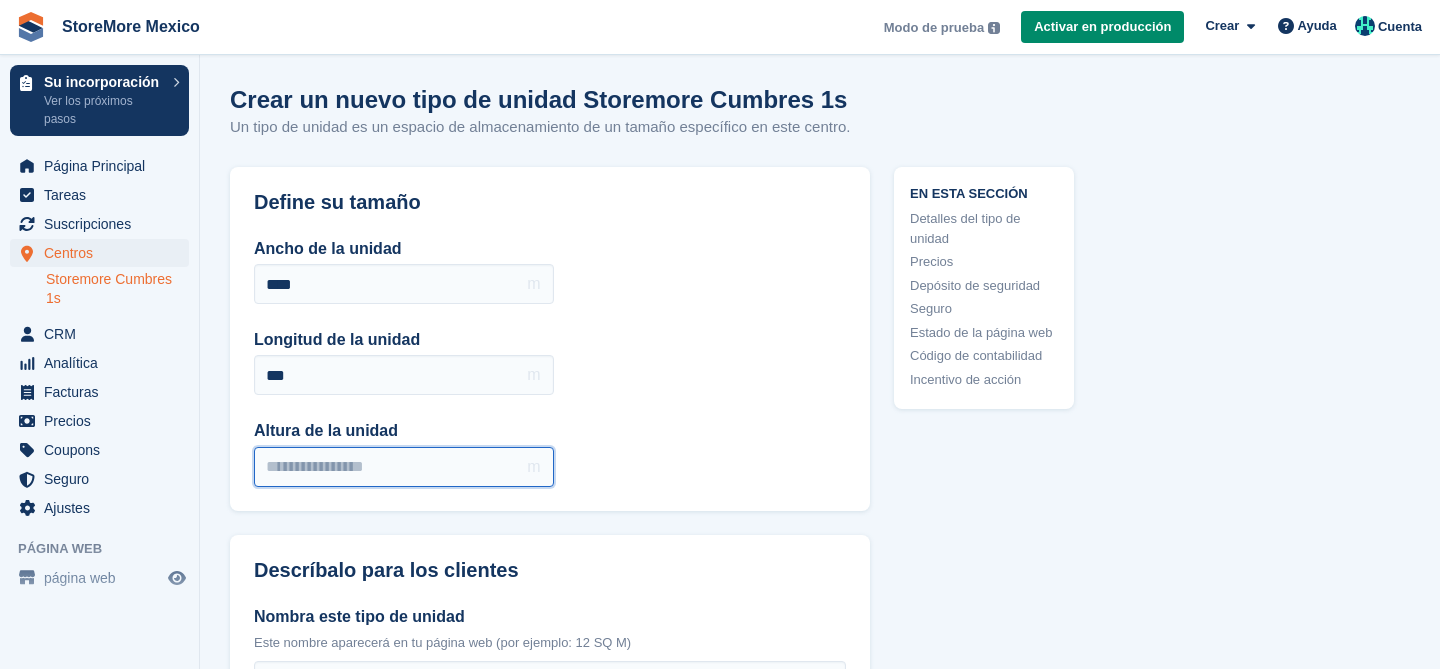 click on "Altura de la unidad" at bounding box center (404, 467) 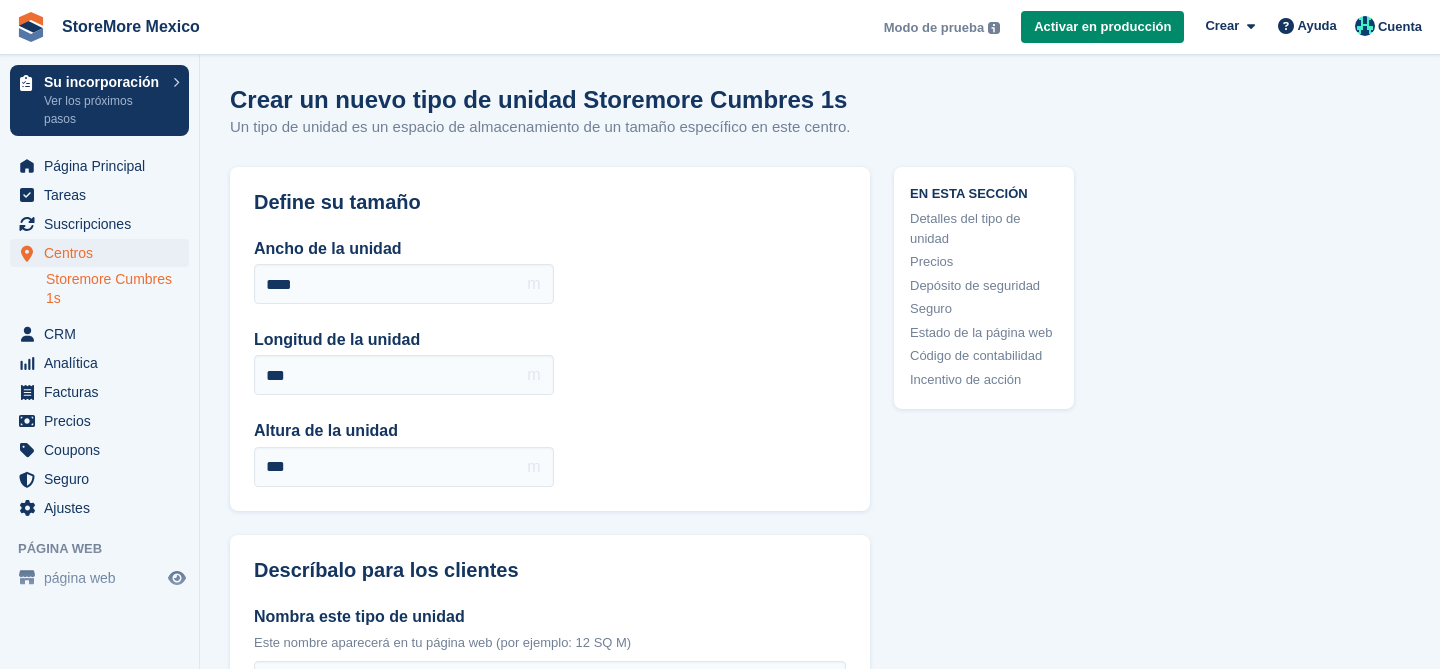 click on "Ancho de la unidad
**** m
Longitud de la unidad
*** m
Altura de la unidad
*** m" at bounding box center (550, 362) 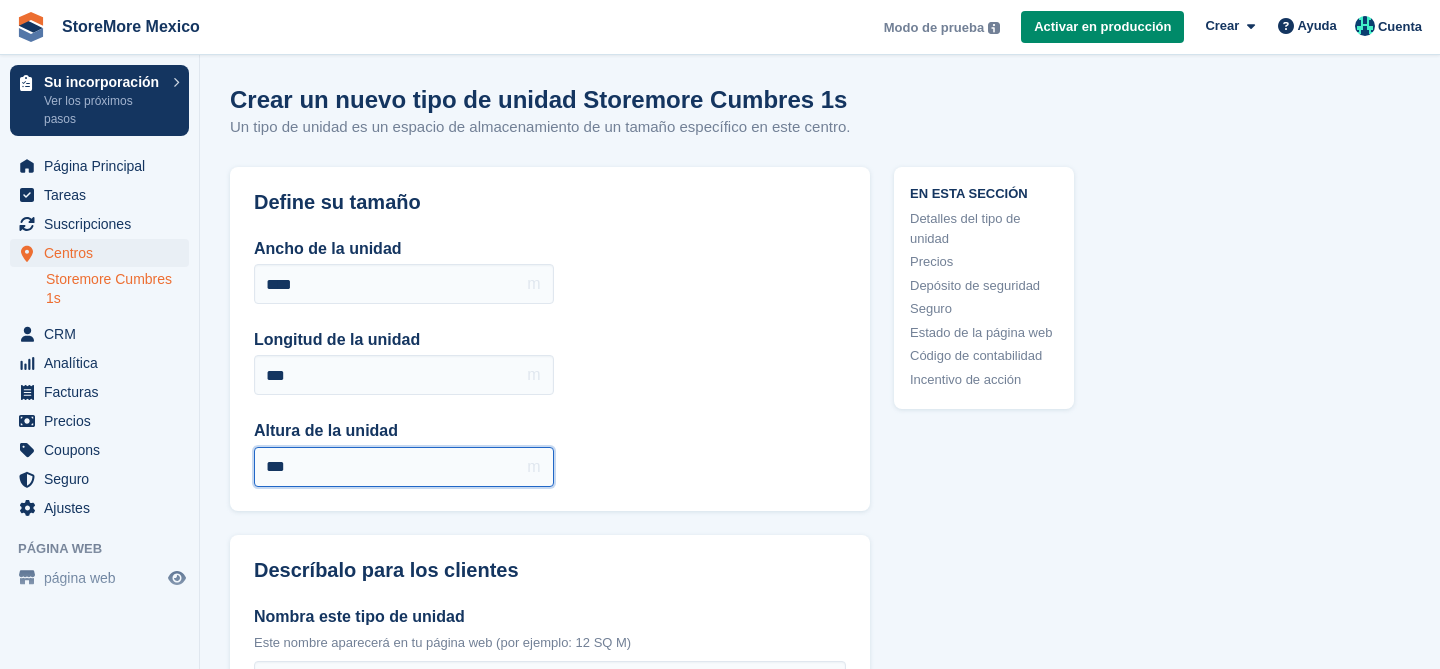 click on "***" at bounding box center [404, 467] 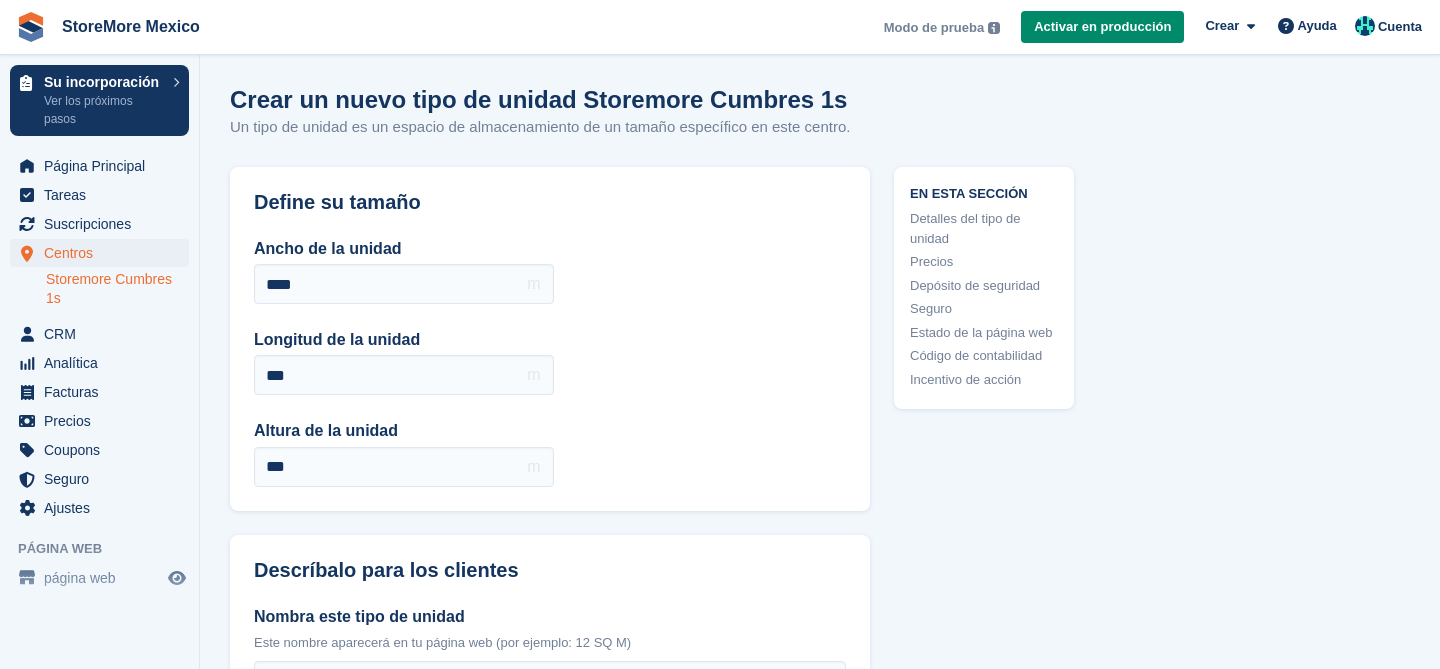 click on "Ancho de la unidad
**** m
Longitud de la unidad
*** m
Altura de la unidad
*** m" at bounding box center (550, 362) 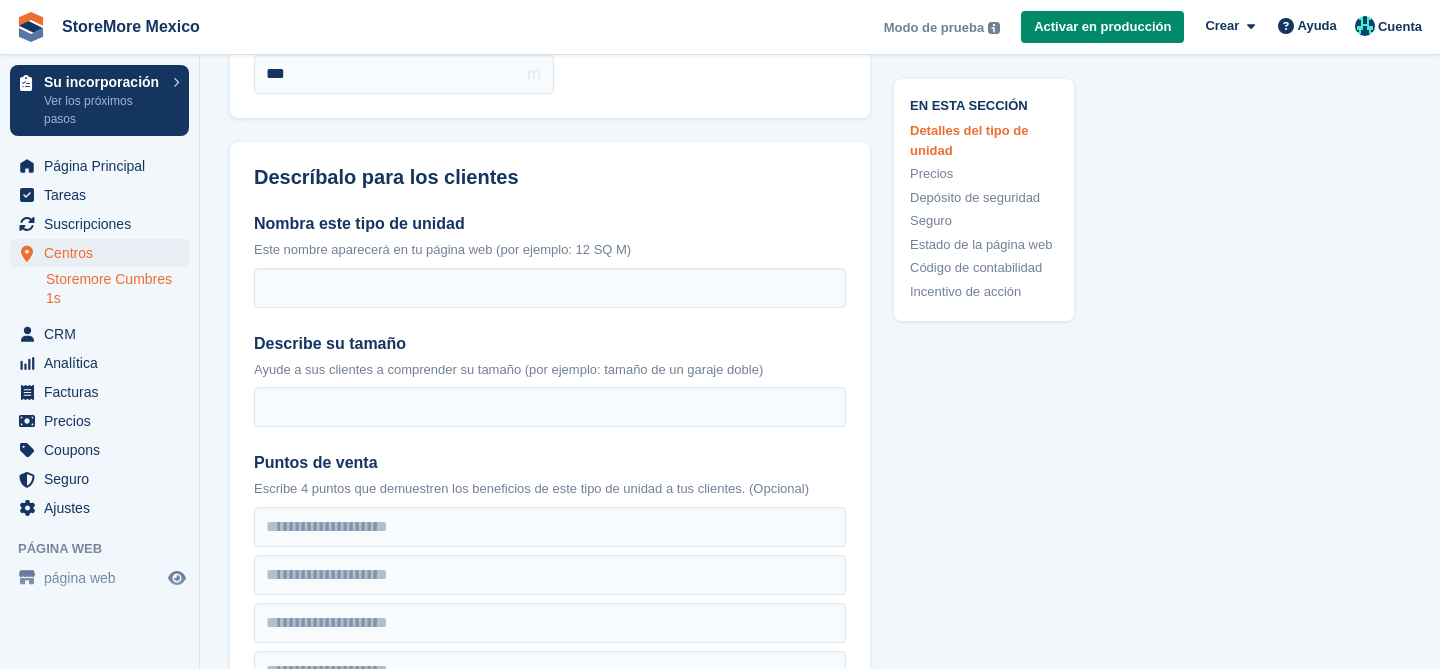 scroll, scrollTop: 425, scrollLeft: 0, axis: vertical 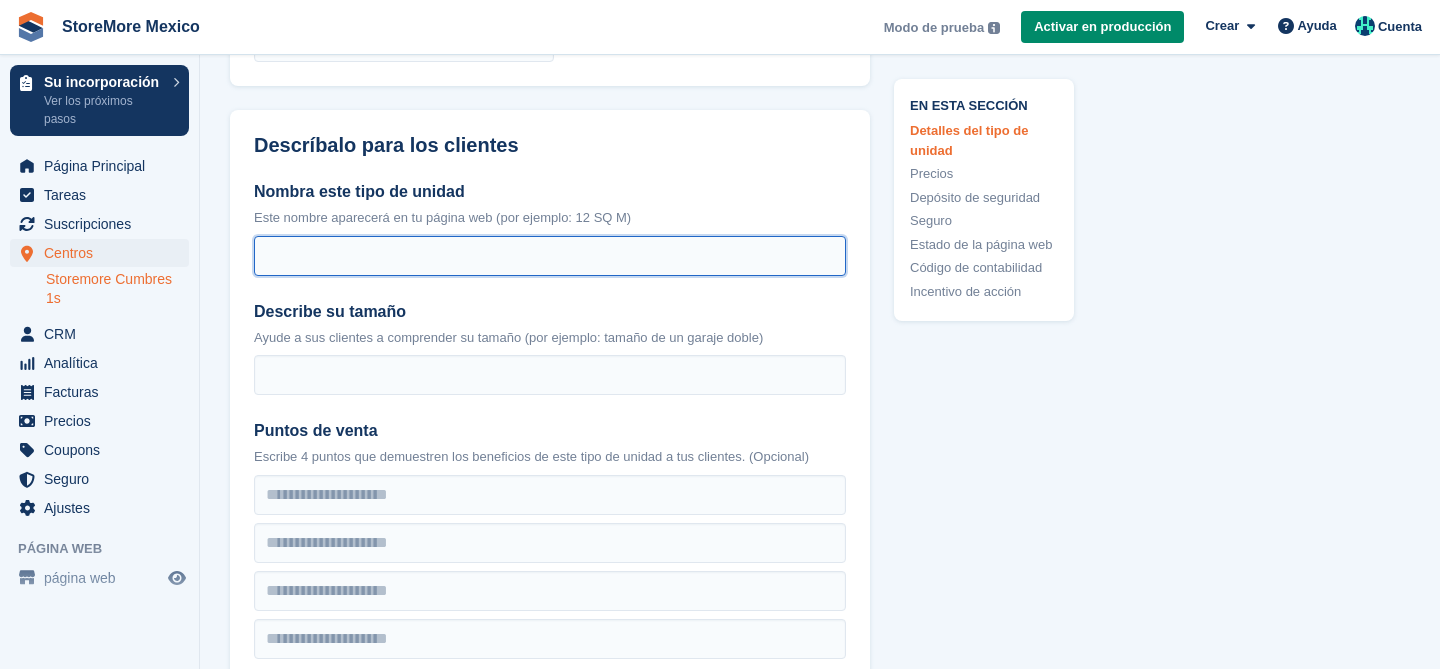 click on "Nombra este tipo de unidad" at bounding box center (550, 256) 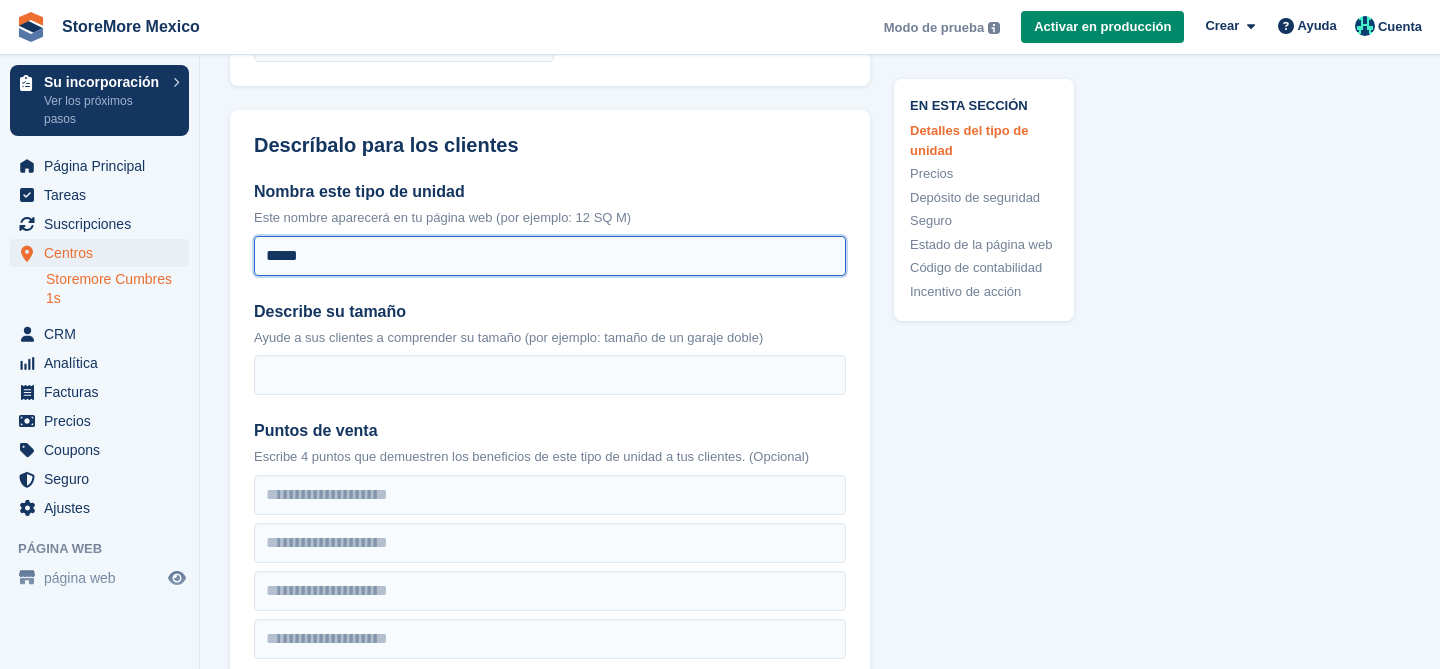 click on "*****" at bounding box center [550, 256] 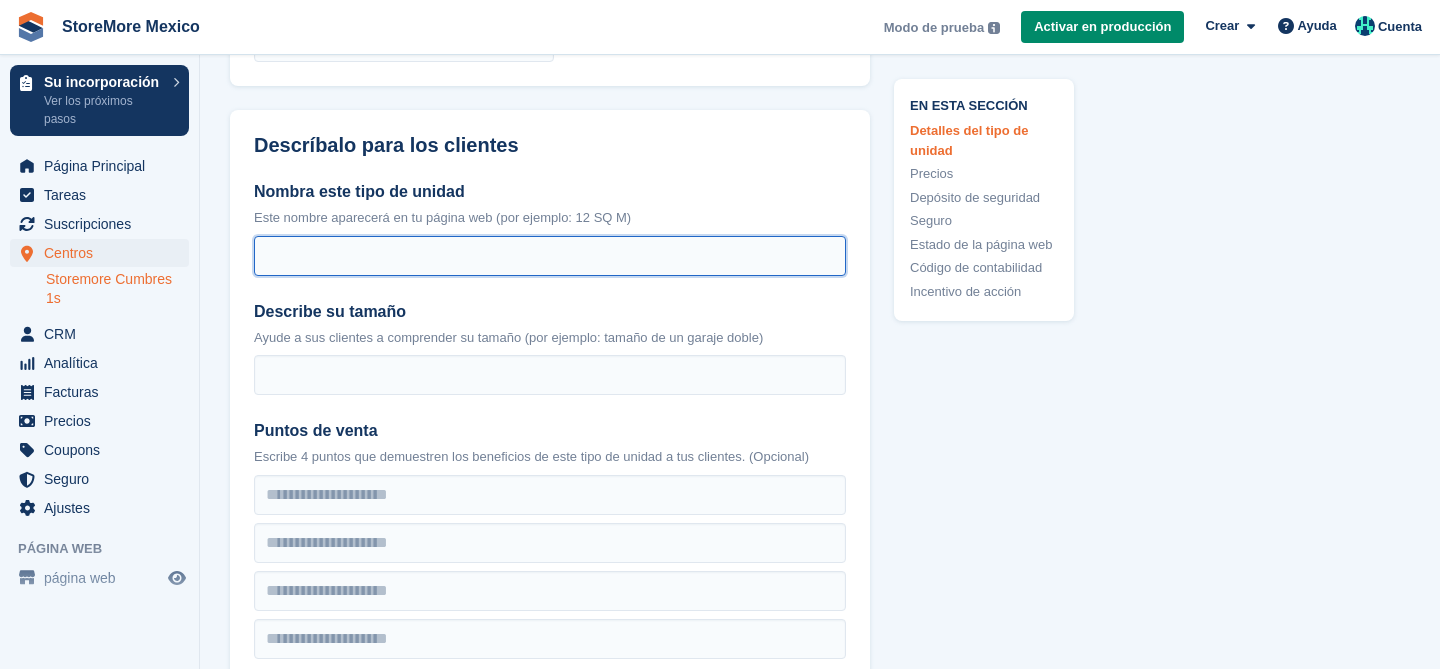 click on "Nombra este tipo de unidad" at bounding box center [550, 256] 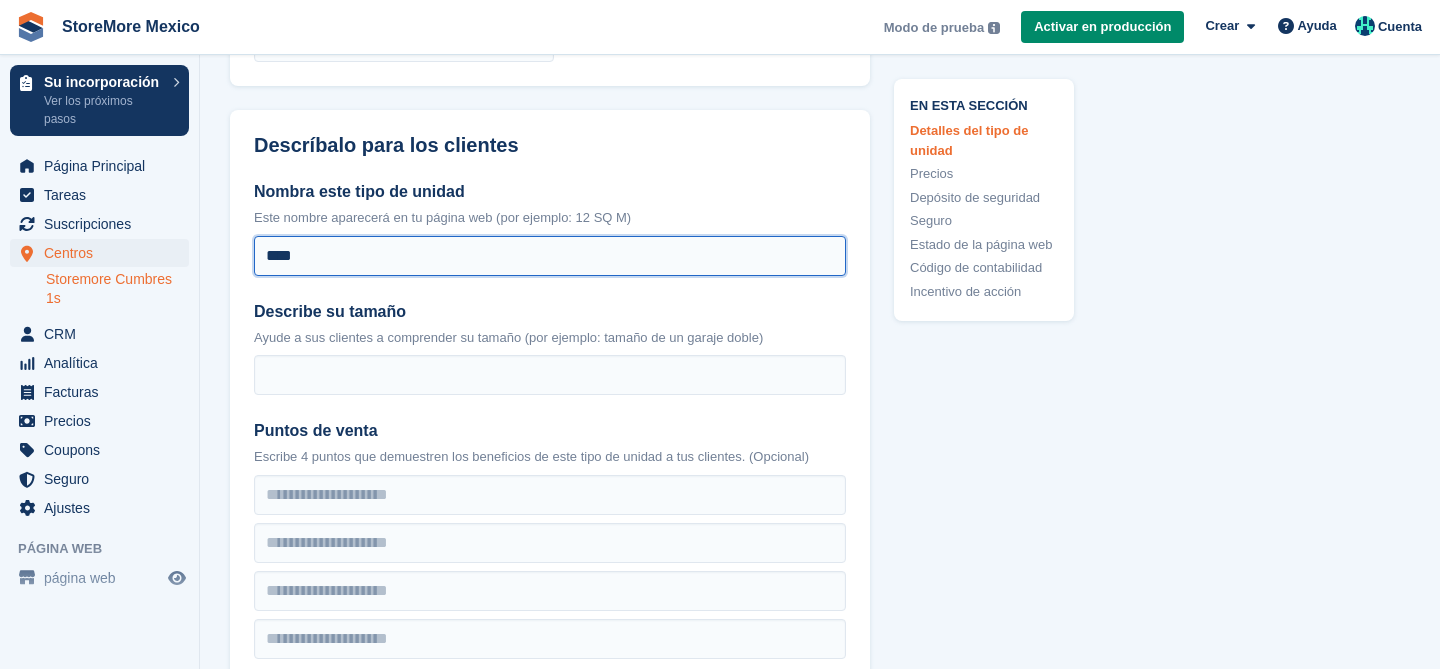 click on "****" at bounding box center [550, 256] 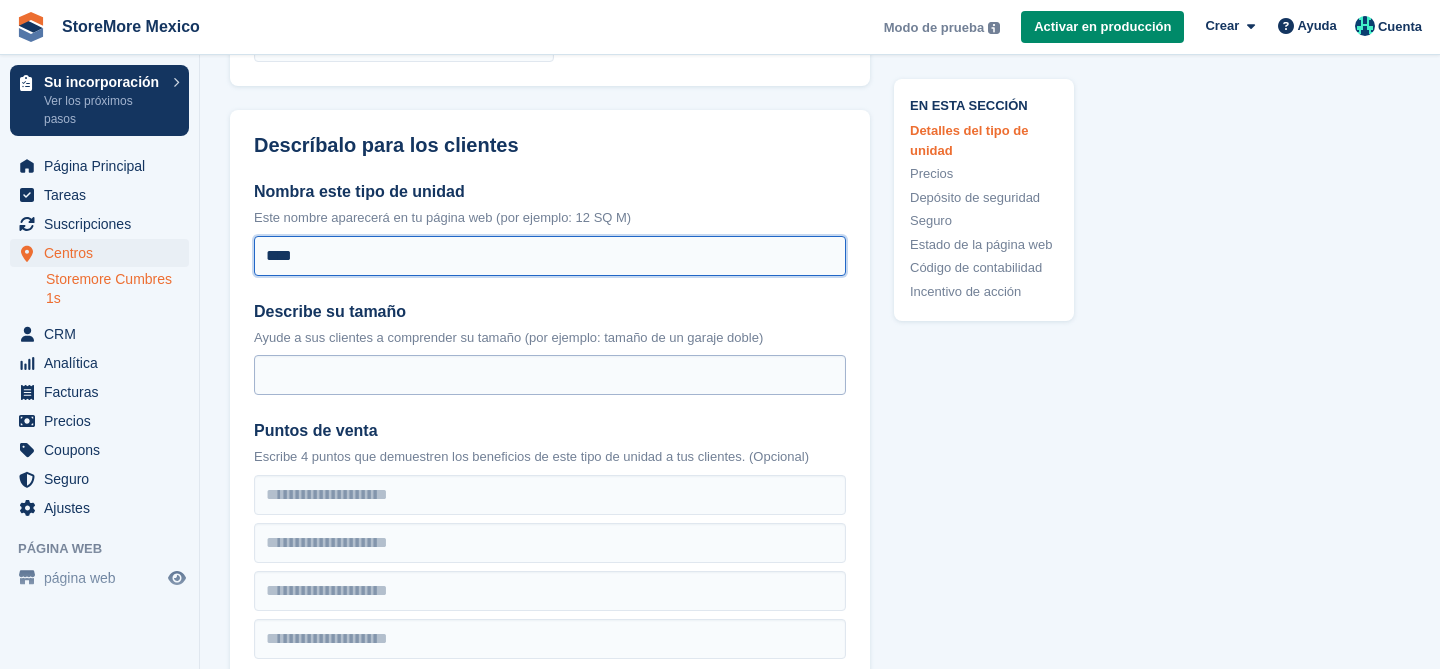 type on "****" 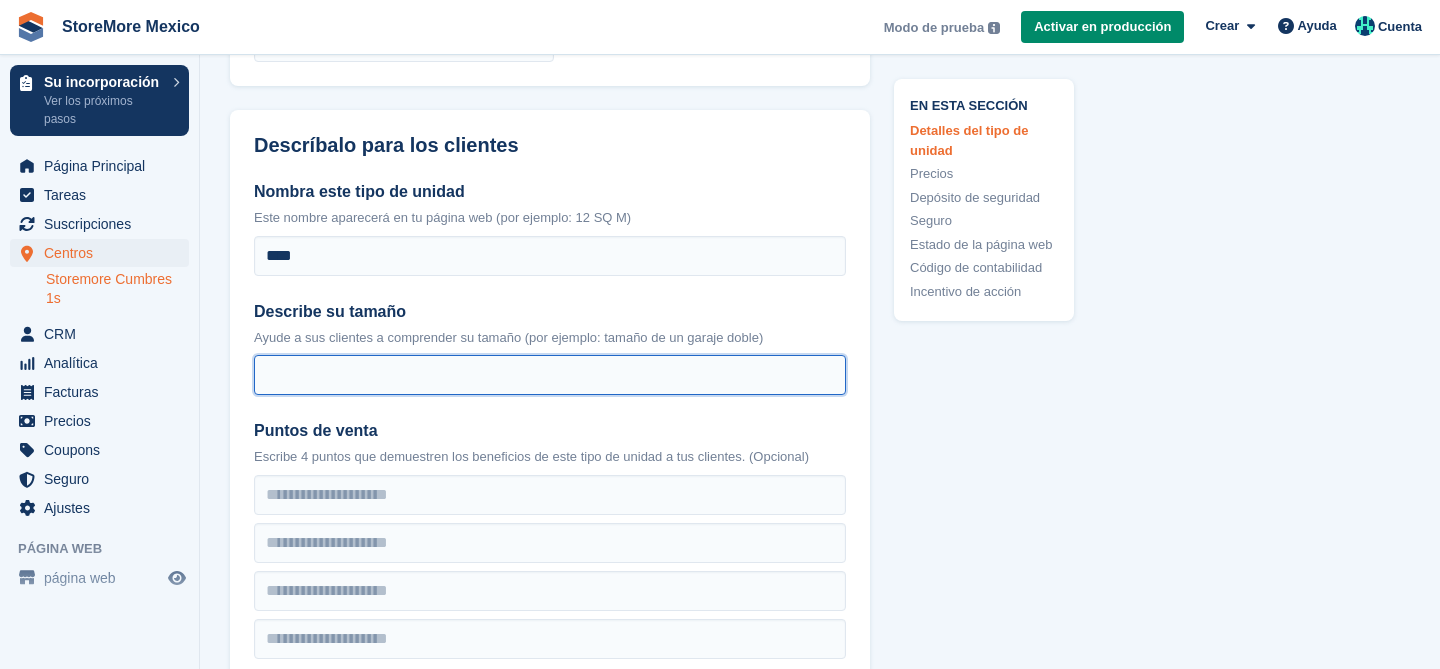 click on "Describe su tamaño" at bounding box center (550, 375) 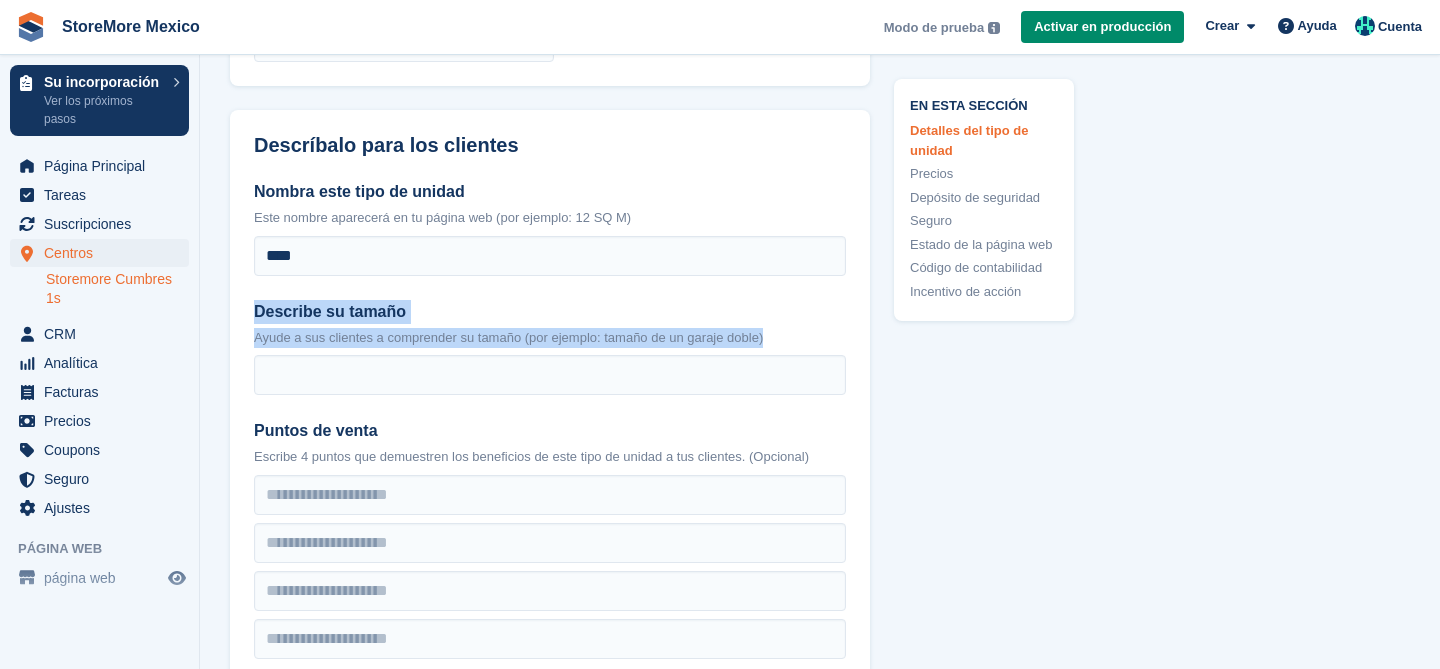 drag, startPoint x: 250, startPoint y: 310, endPoint x: 802, endPoint y: 336, distance: 552.612 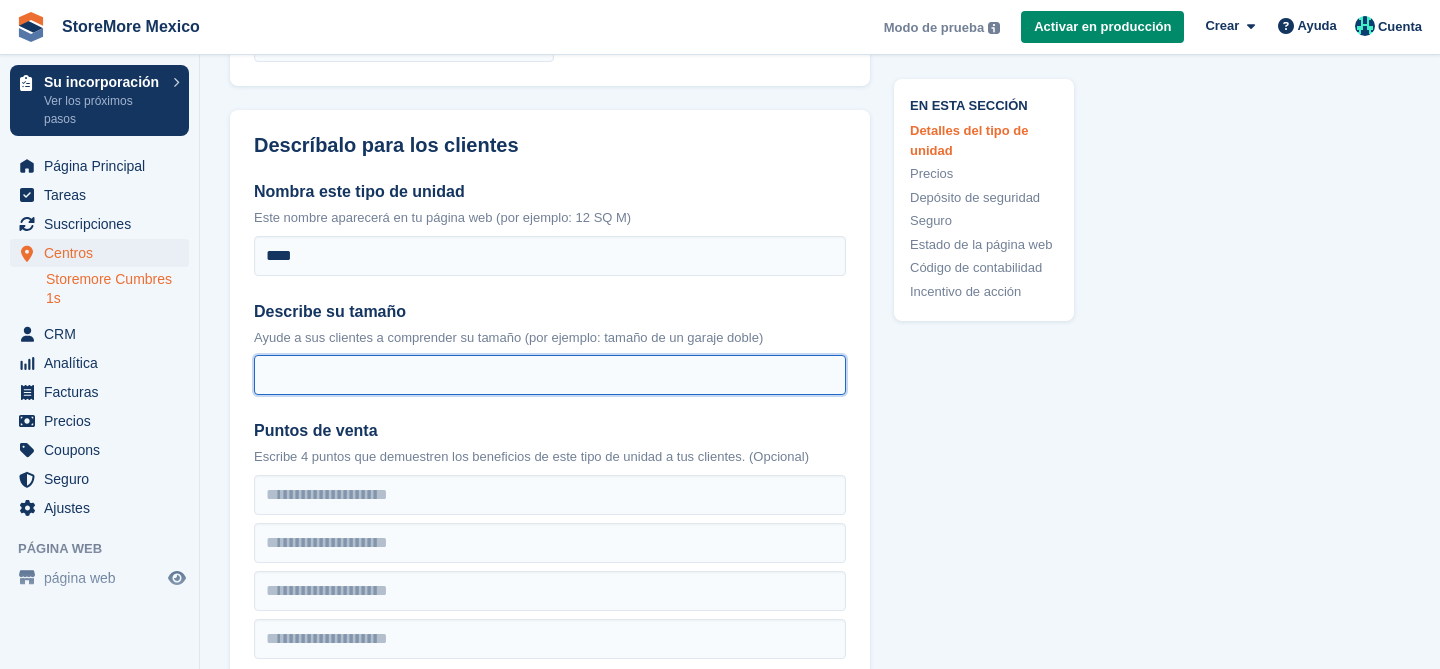 click on "Describe su tamaño" at bounding box center (550, 375) 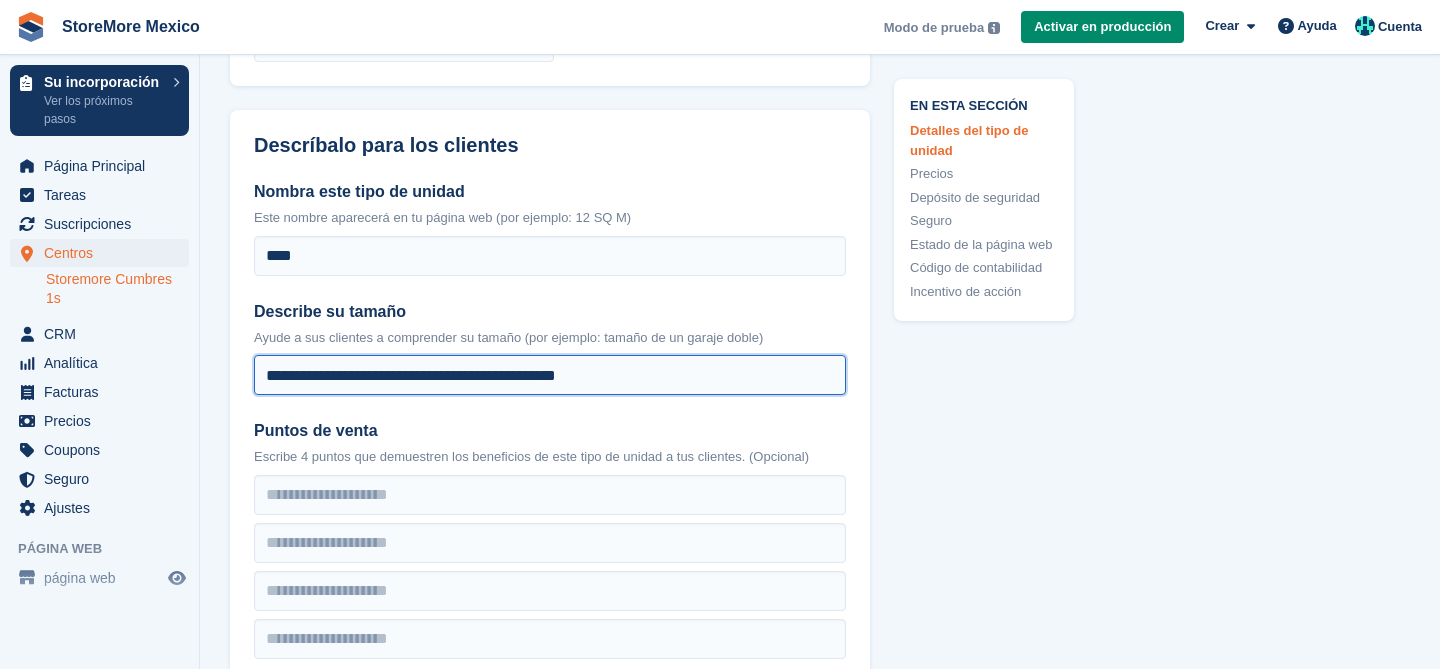 type on "**********" 